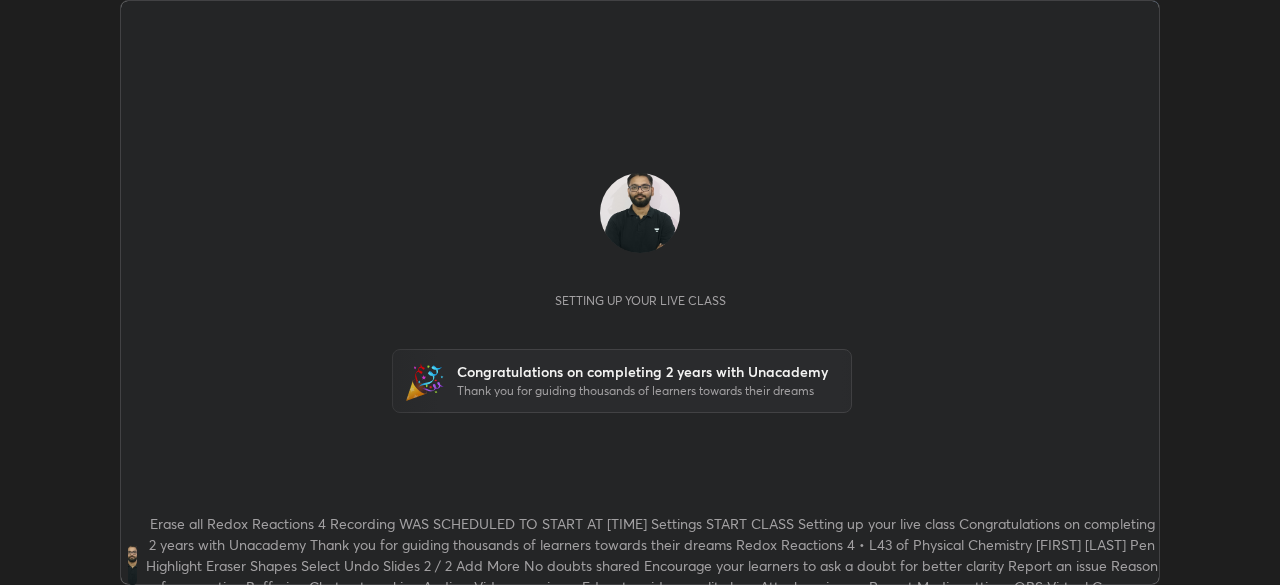 scroll, scrollTop: 0, scrollLeft: 0, axis: both 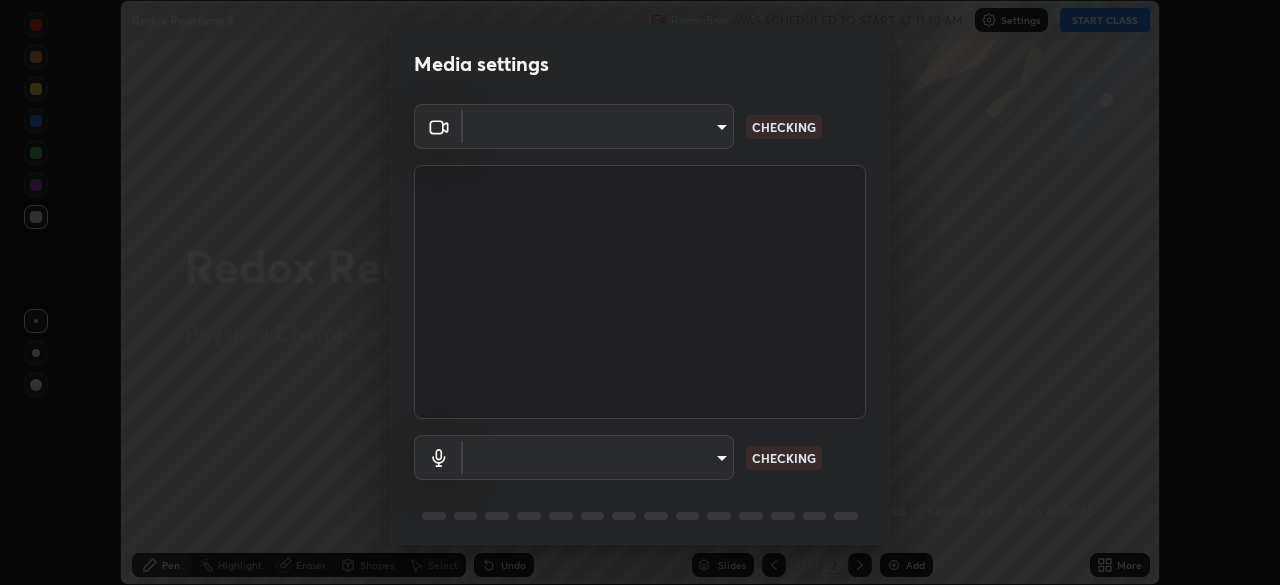 type on "7ef61d7b4029af2a314570a586ad0167344bc64fe44767049e7c7b7169f989c5" 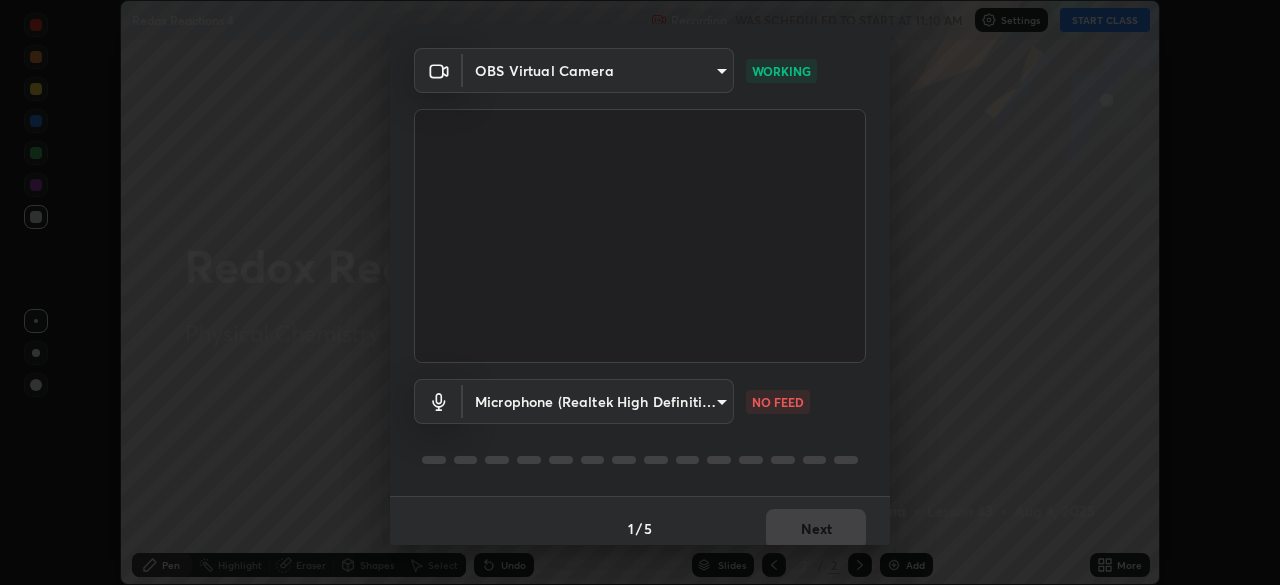 scroll, scrollTop: 71, scrollLeft: 0, axis: vertical 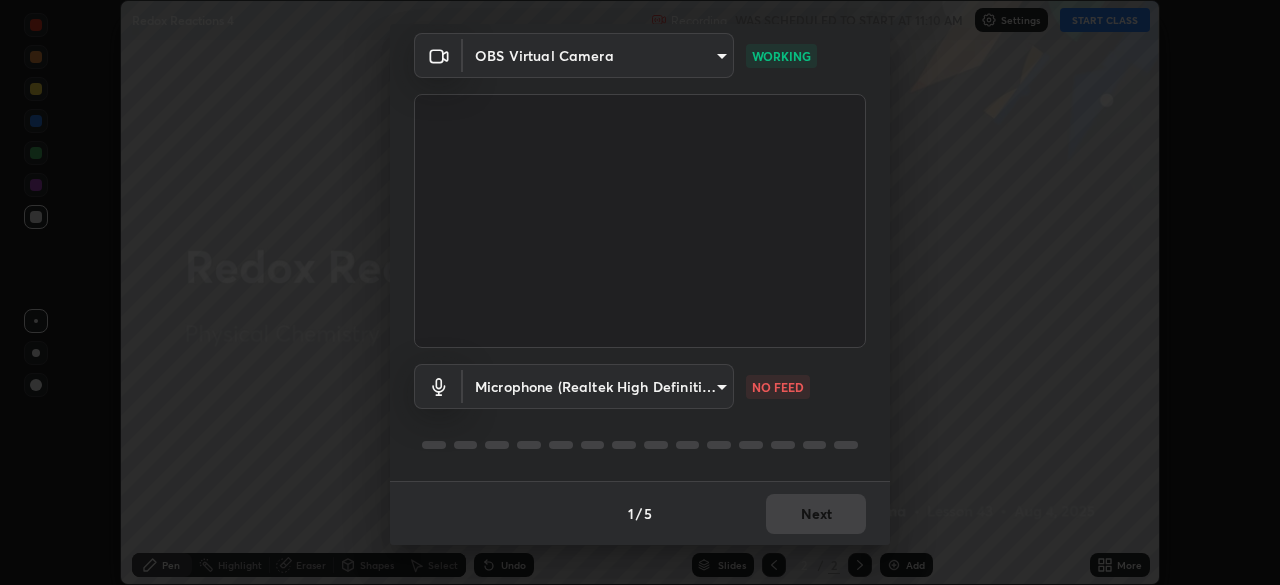 click on "Erase all Redox Reactions 4 Recording WAS SCHEDULED TO START AT  [TIME] Settings START CLASS Setting up your live class Congratulations on completing 2 years with Unacademy Thank you for guiding thousands of learners towards their dreams Redox Reactions 4 • L43 of Physical Chemistry [FIRST] [LAST] Pen Highlight Eraser Shapes Select Undo Slides 2 / 2 Add More No doubts shared Encourage your learners to ask a doubt for better clarity Report an issue Reason for reporting Buffering Chat not working Audio - Video sync issue Educator video quality low ​ Attach an image Report Media settings OBS Virtual Camera [HASH] WORKING Microphone (Realtek High Definition Audio) [HASH] NO FEED 1 / 5 Next" at bounding box center [640, 292] 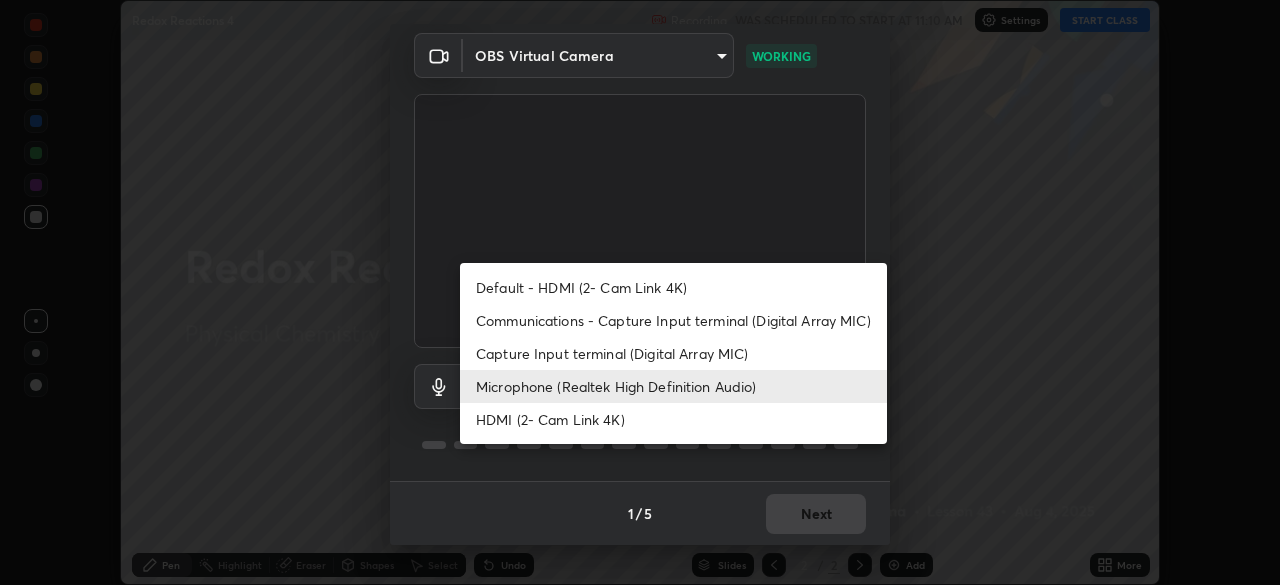 click on "Capture Input terminal (Digital Array MIC)" at bounding box center [673, 353] 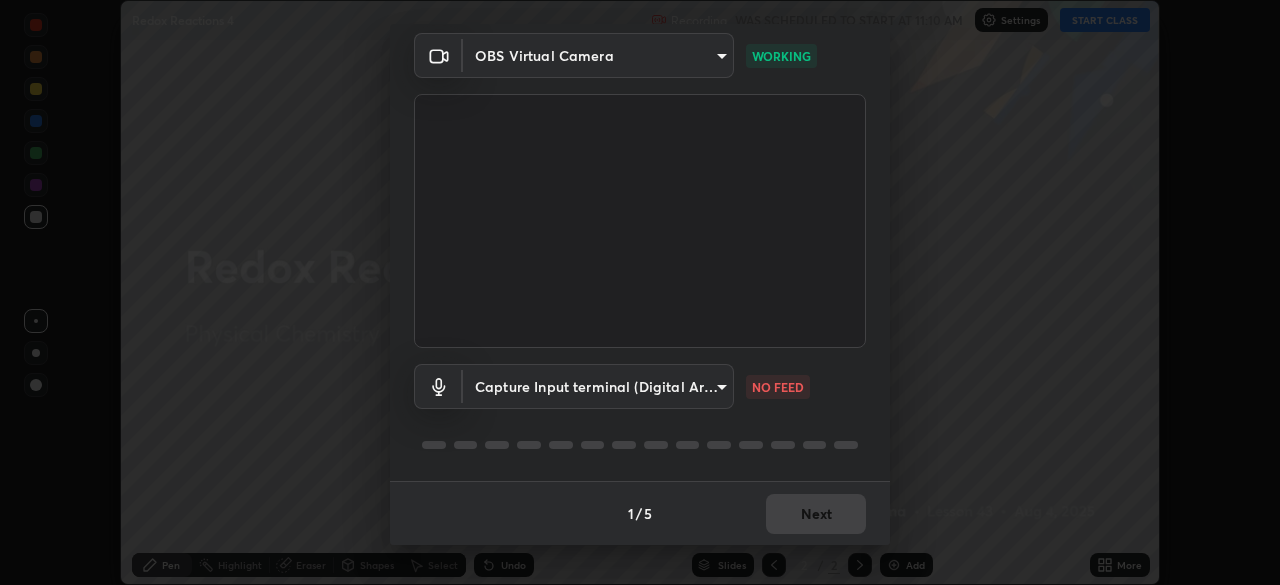click on "Capture Input terminal (Digital Array MIC)" at bounding box center (620, 368) 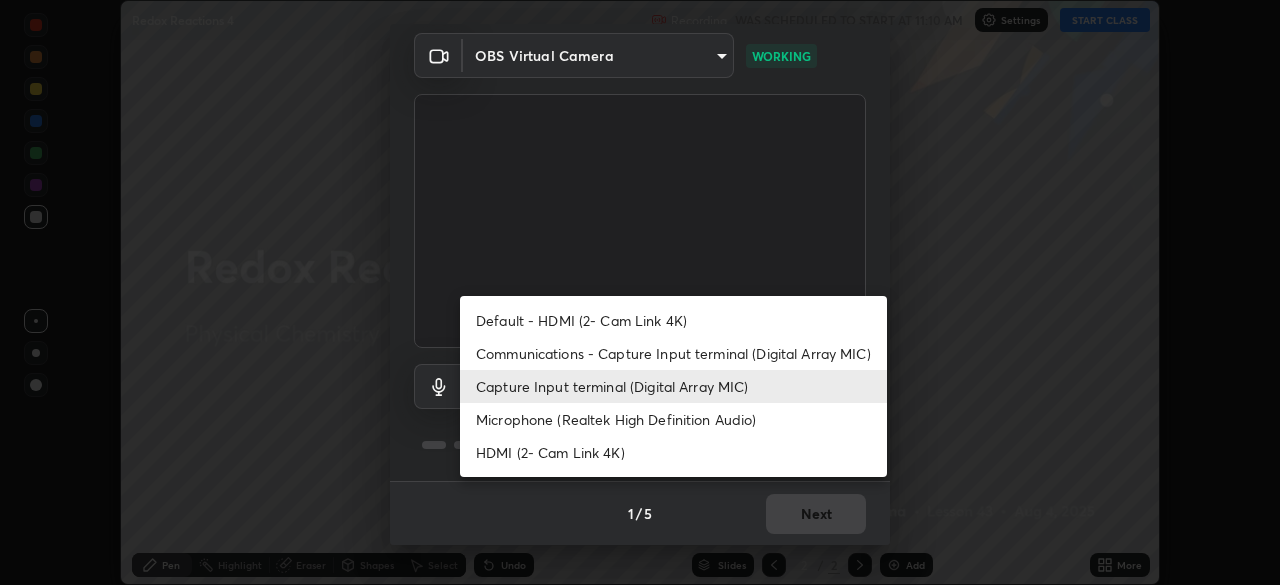 click on "Microphone (Realtek High Definition Audio)" at bounding box center [673, 419] 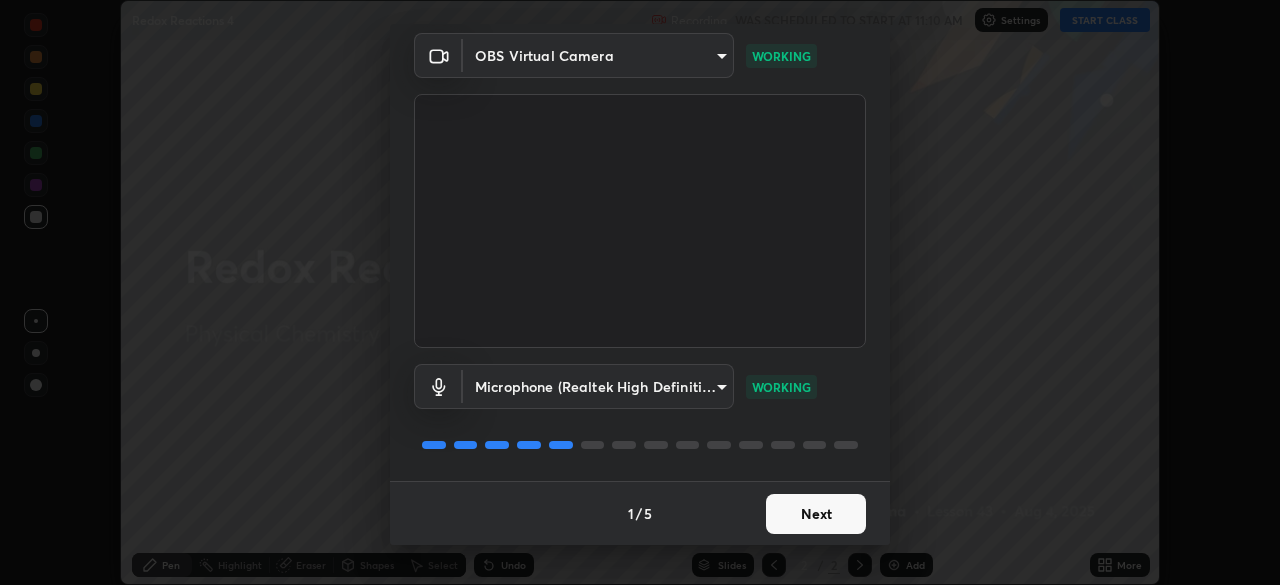click on "Next" at bounding box center [816, 514] 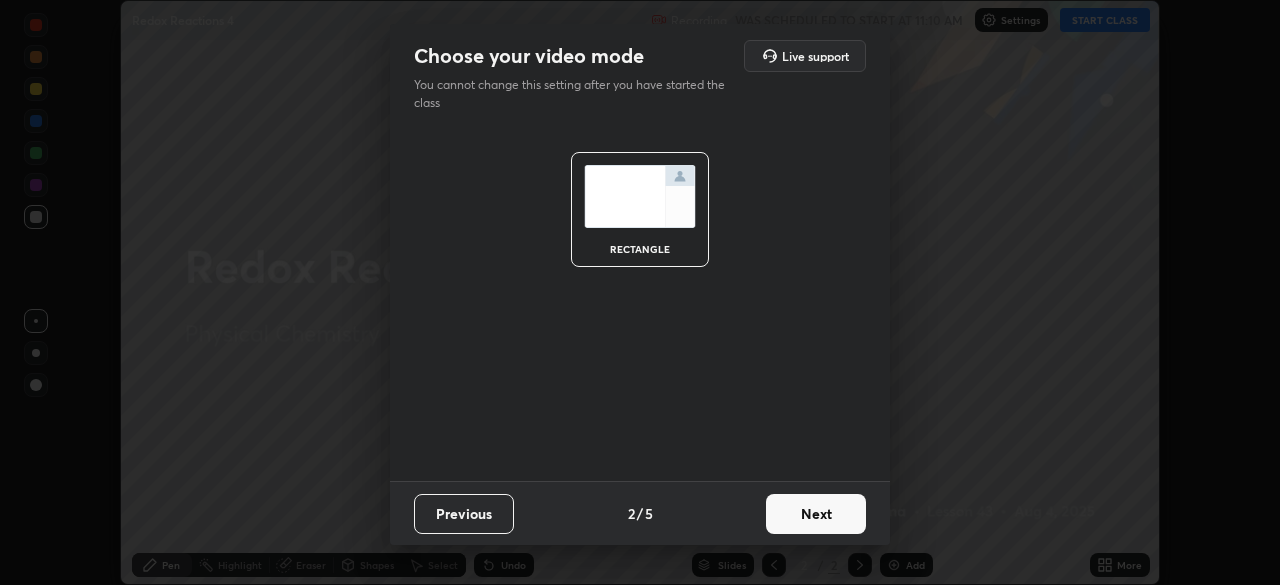 scroll, scrollTop: 0, scrollLeft: 0, axis: both 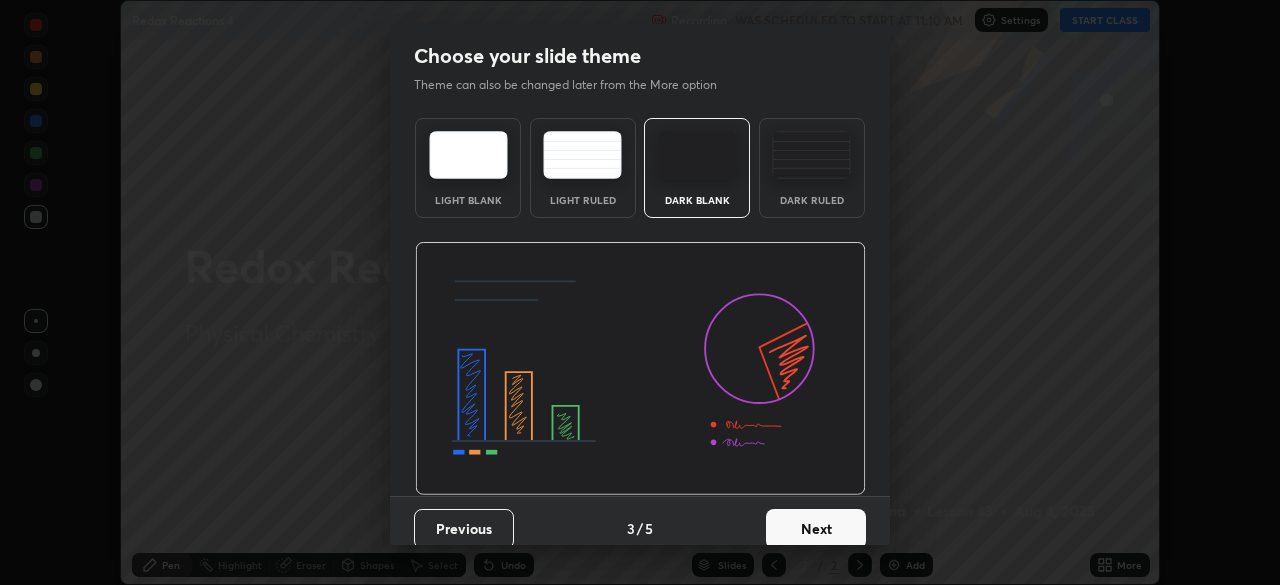 click on "Next" at bounding box center (816, 529) 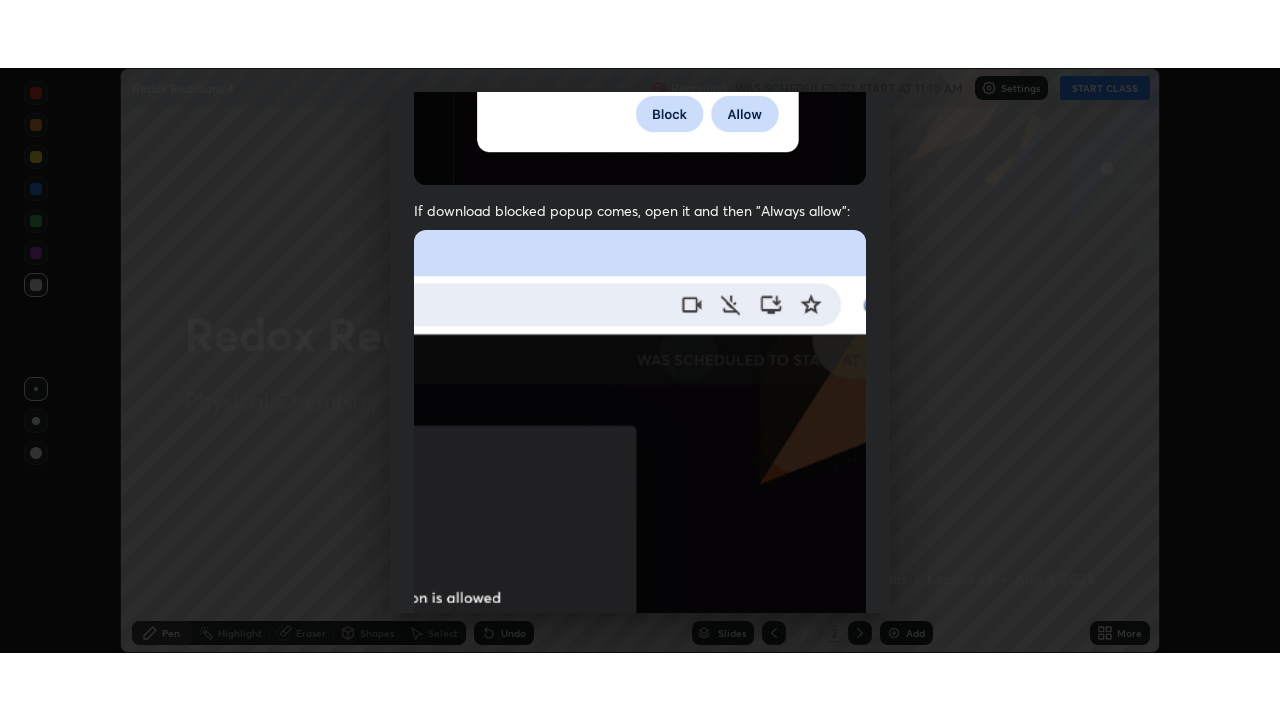 scroll, scrollTop: 479, scrollLeft: 0, axis: vertical 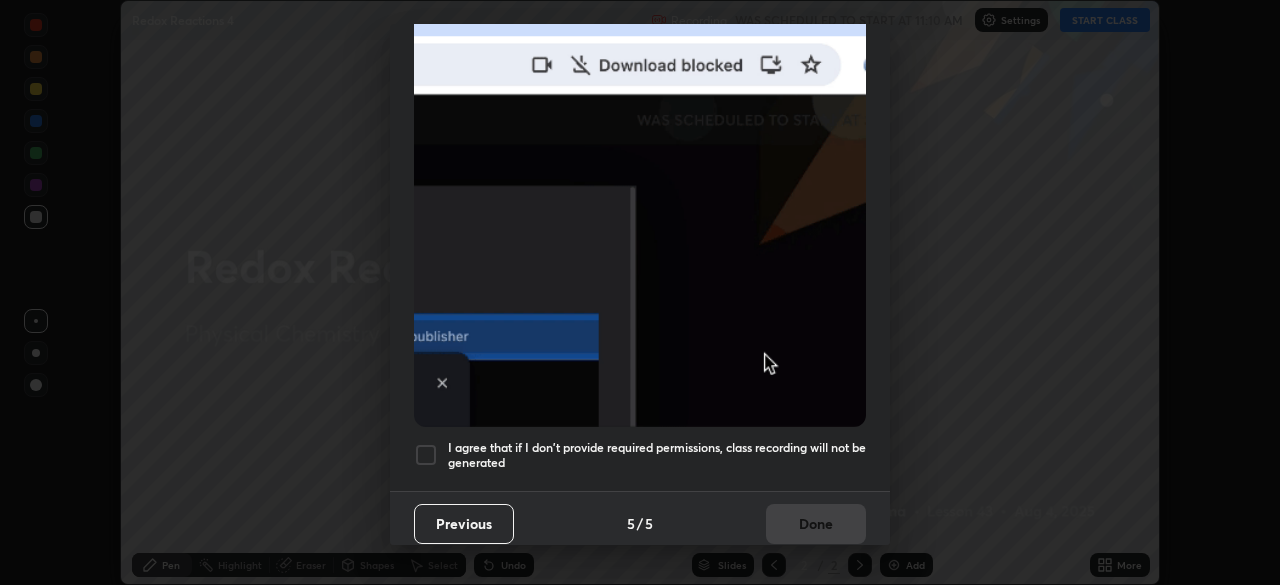 click on "I agree that if I don't provide required permissions, class recording will not be generated" at bounding box center [657, 455] 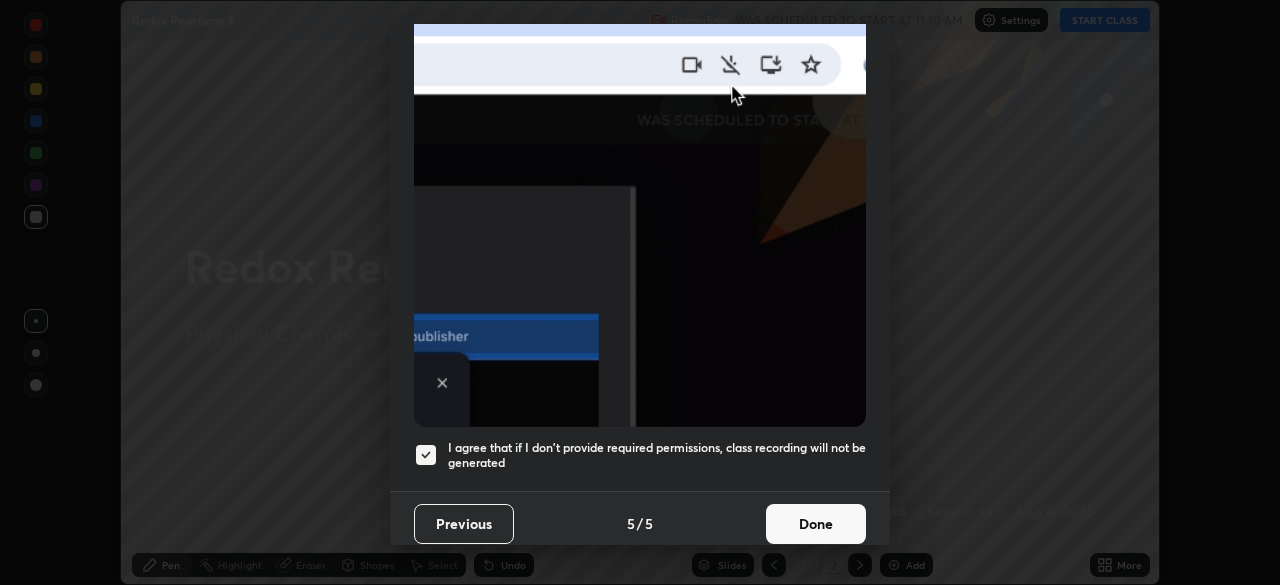 click on "Done" at bounding box center (816, 524) 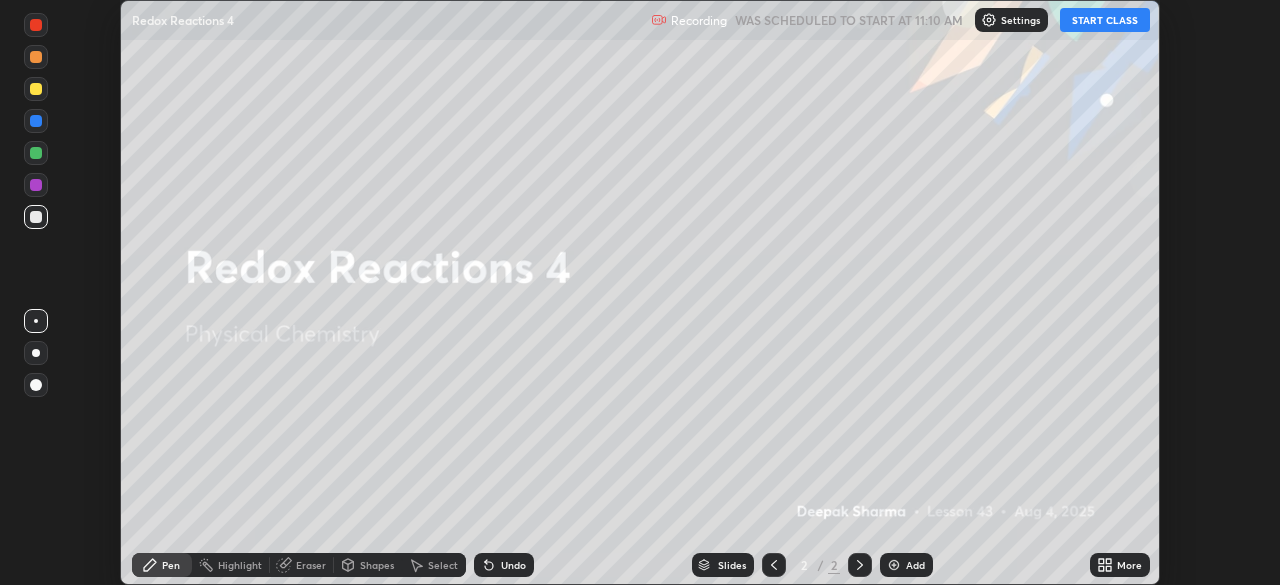 click on "START CLASS" at bounding box center [1105, 20] 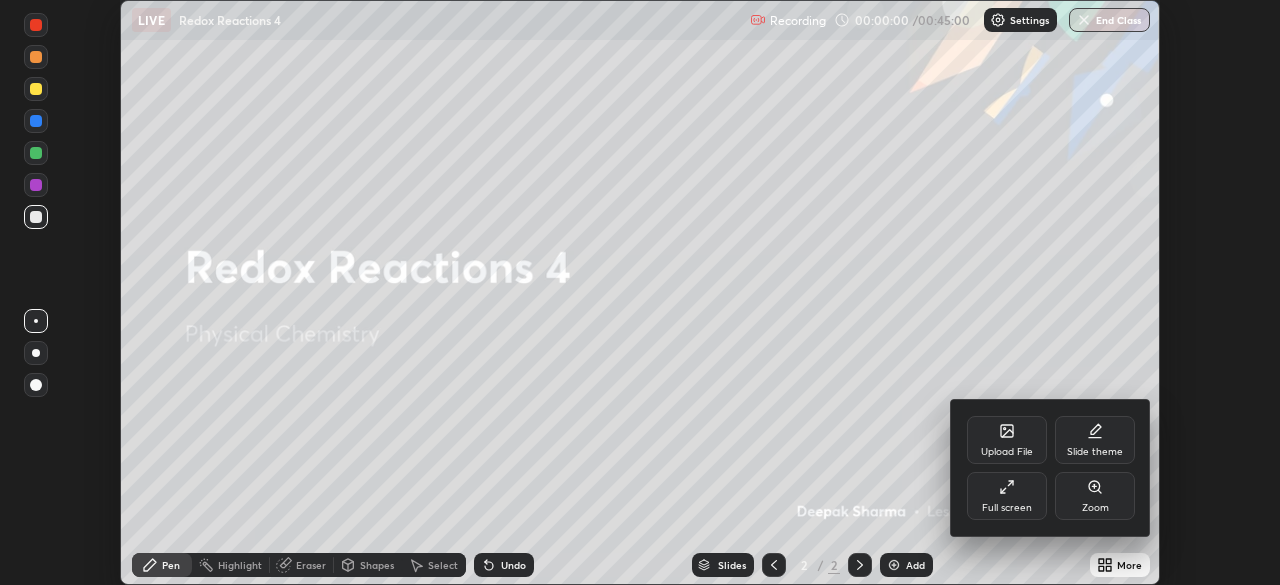 click on "Full screen" at bounding box center [1007, 508] 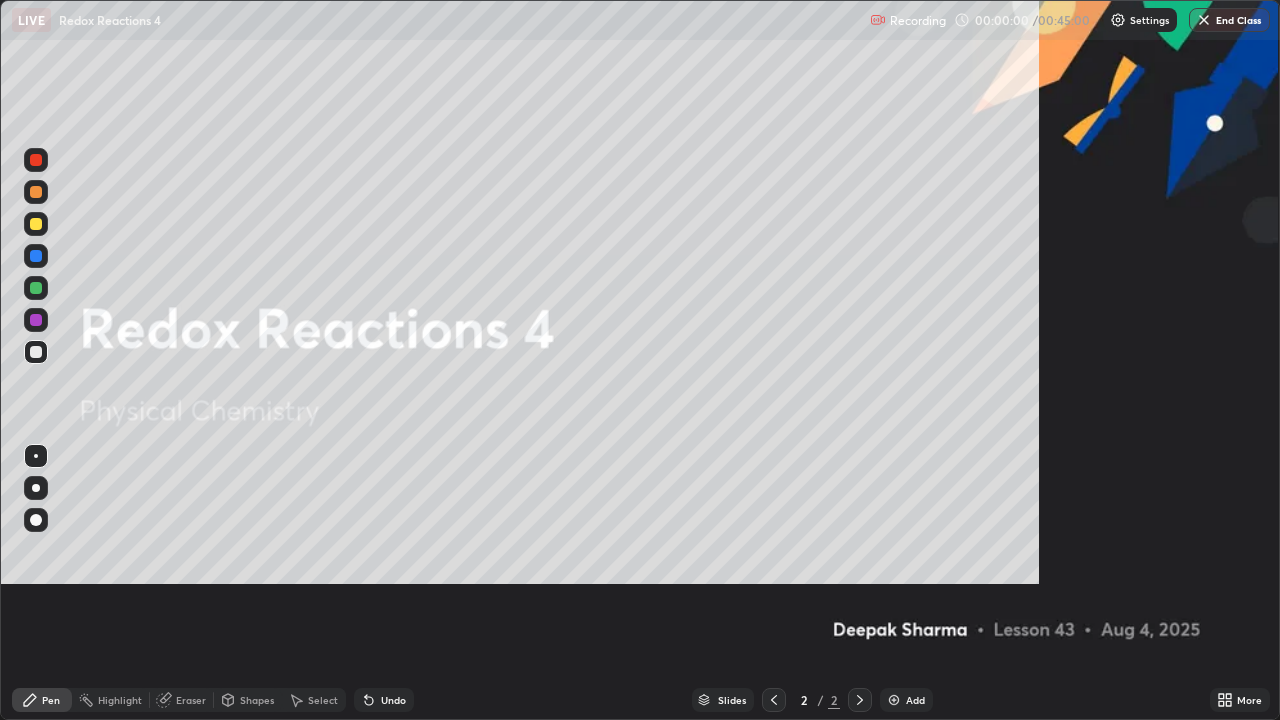 scroll, scrollTop: 99280, scrollLeft: 98720, axis: both 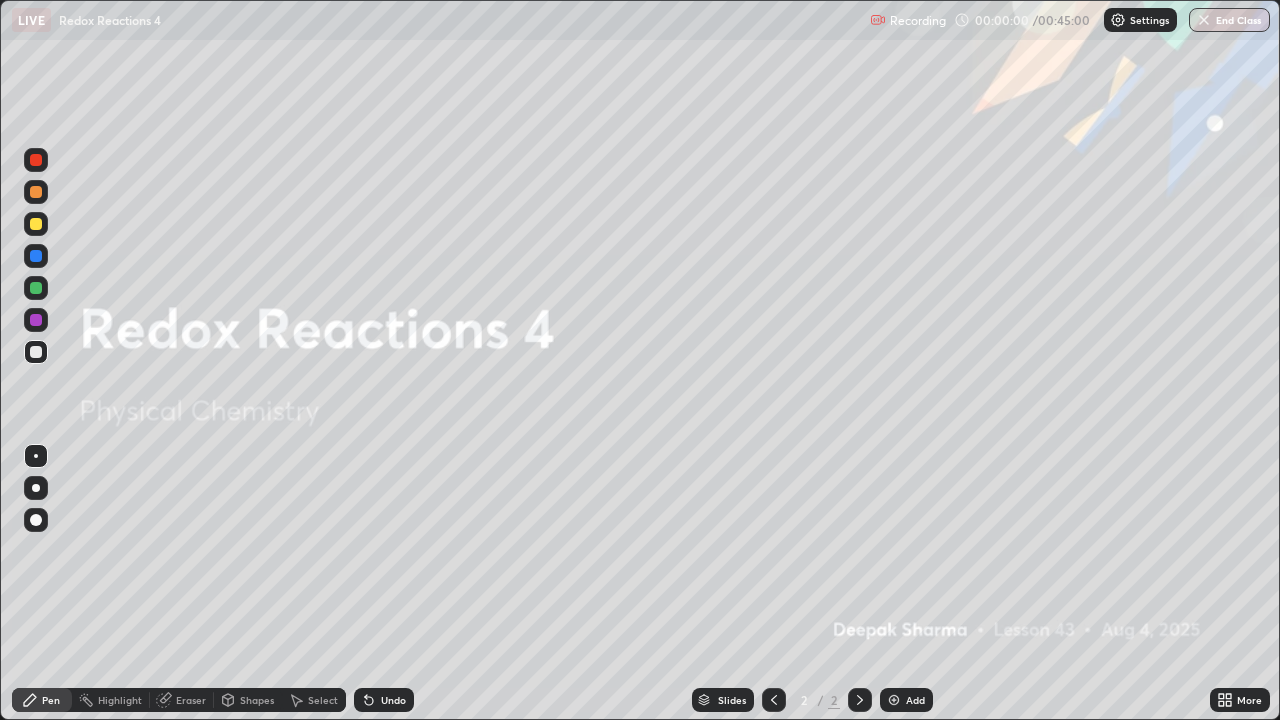 click at bounding box center [894, 700] 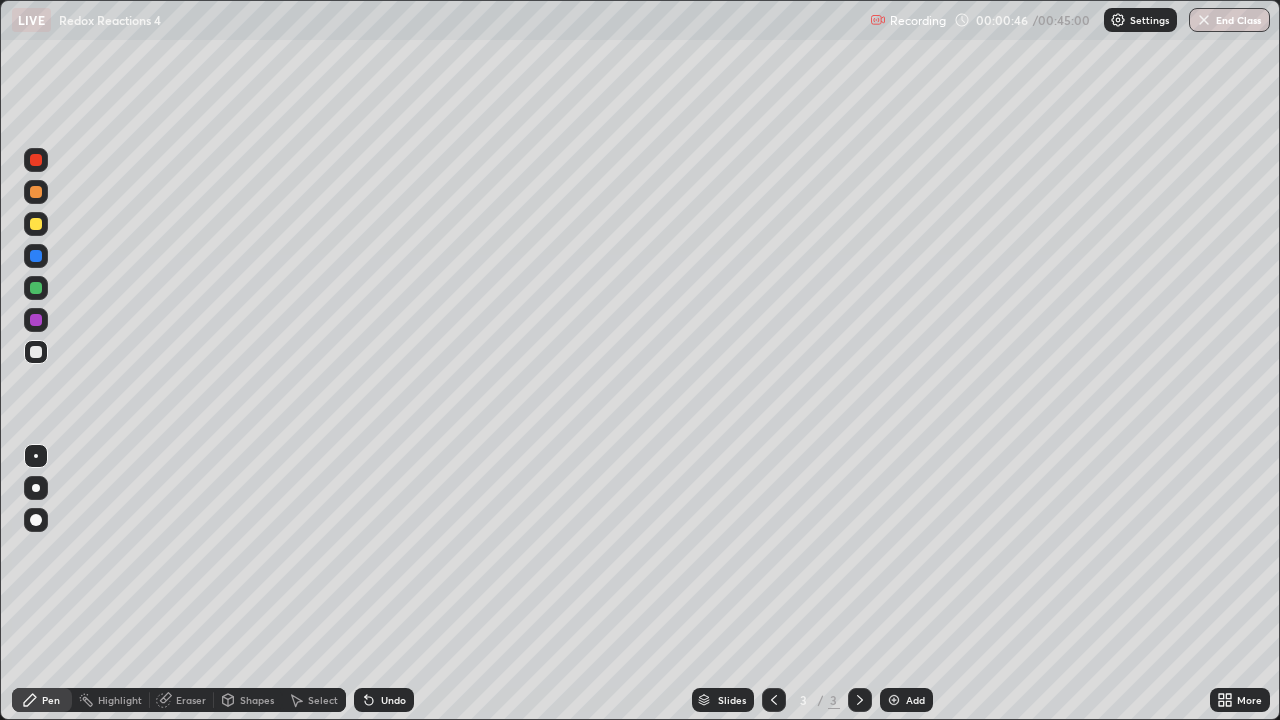 click at bounding box center [36, 224] 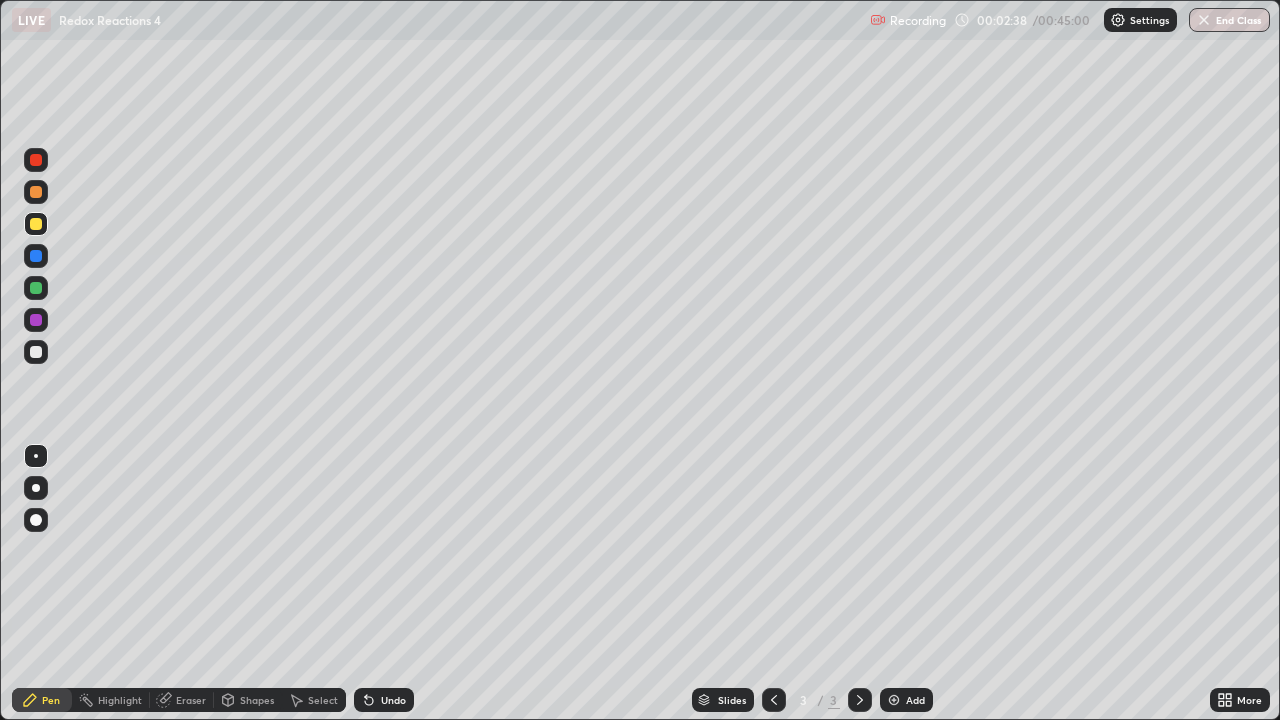 click at bounding box center (894, 700) 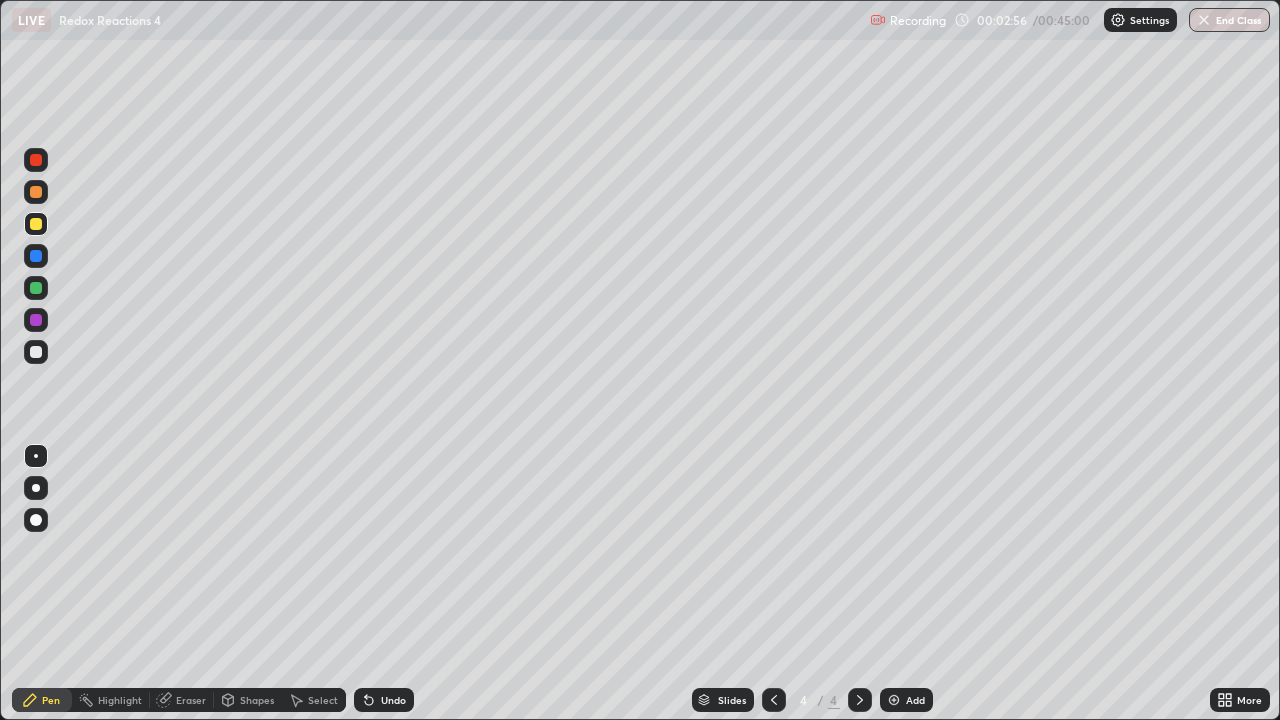 click at bounding box center (36, 192) 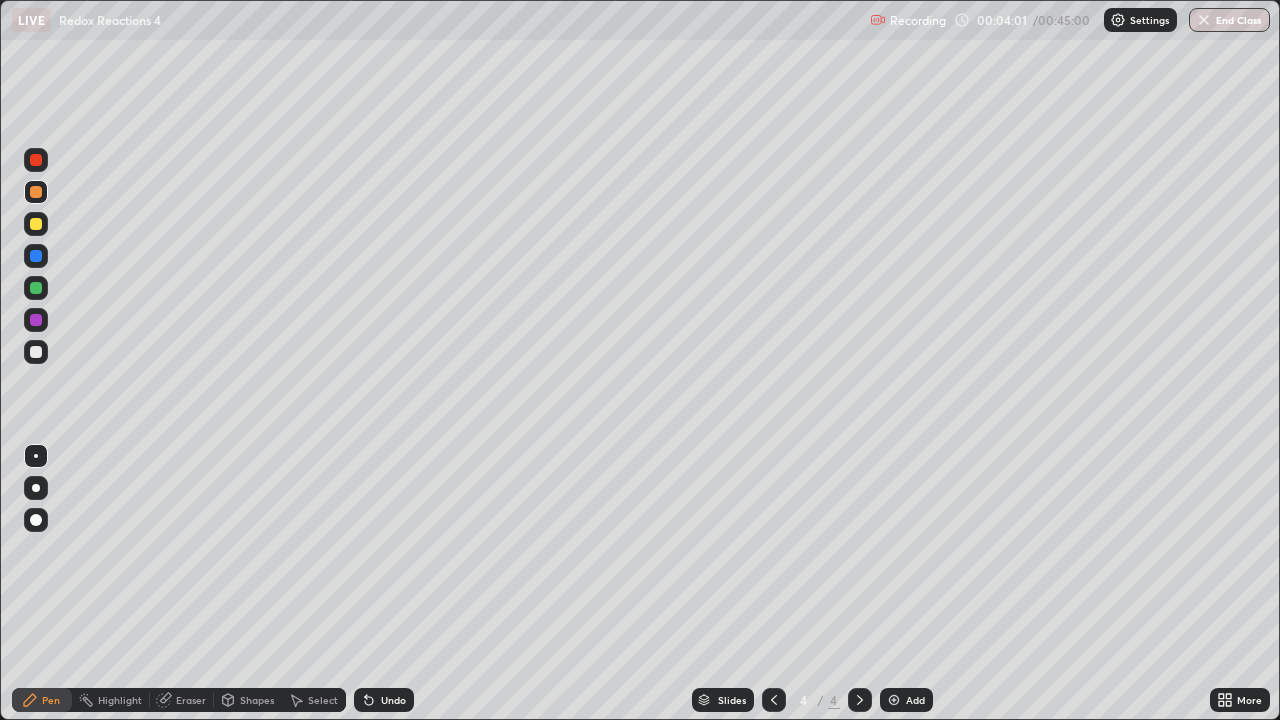 click at bounding box center (36, 288) 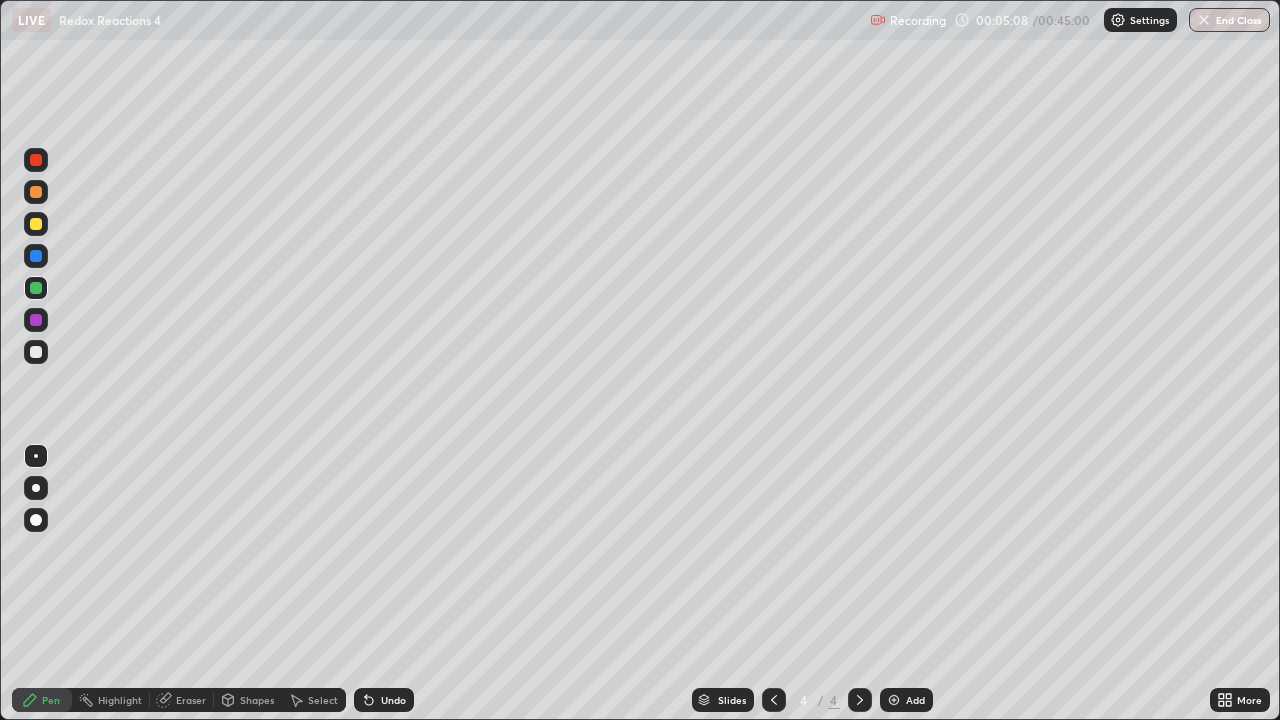 click at bounding box center [774, 700] 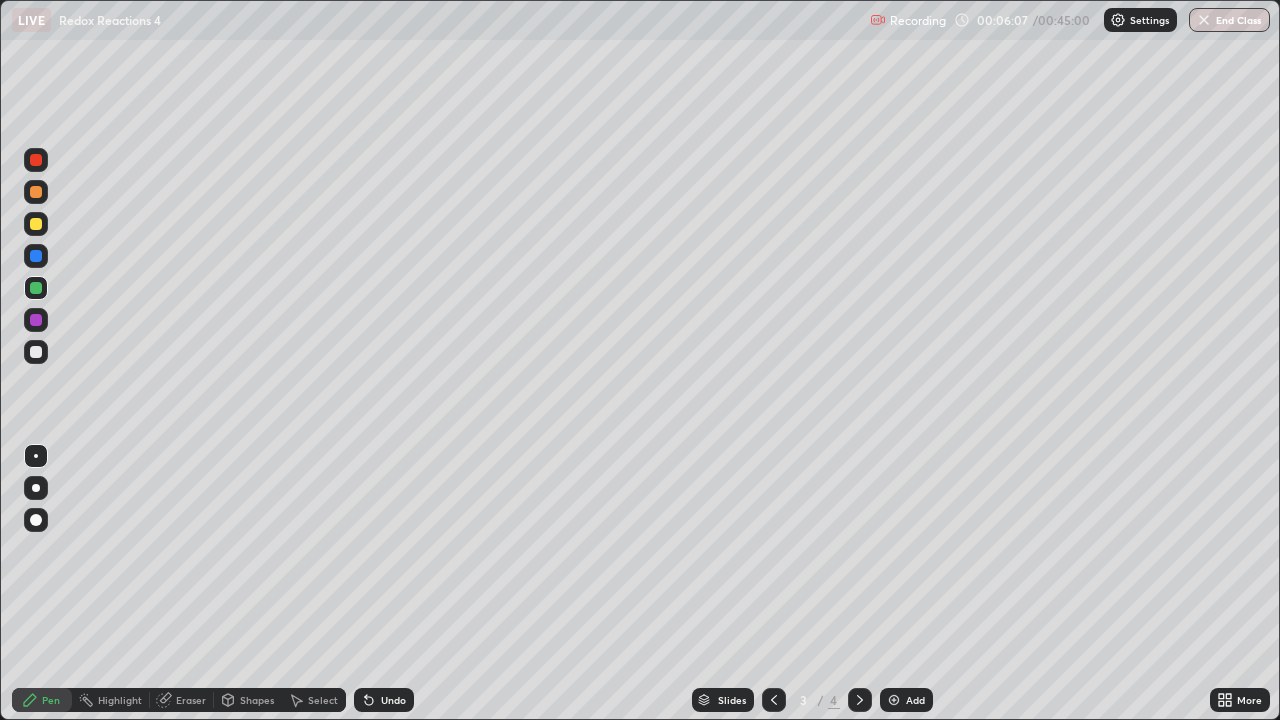 click 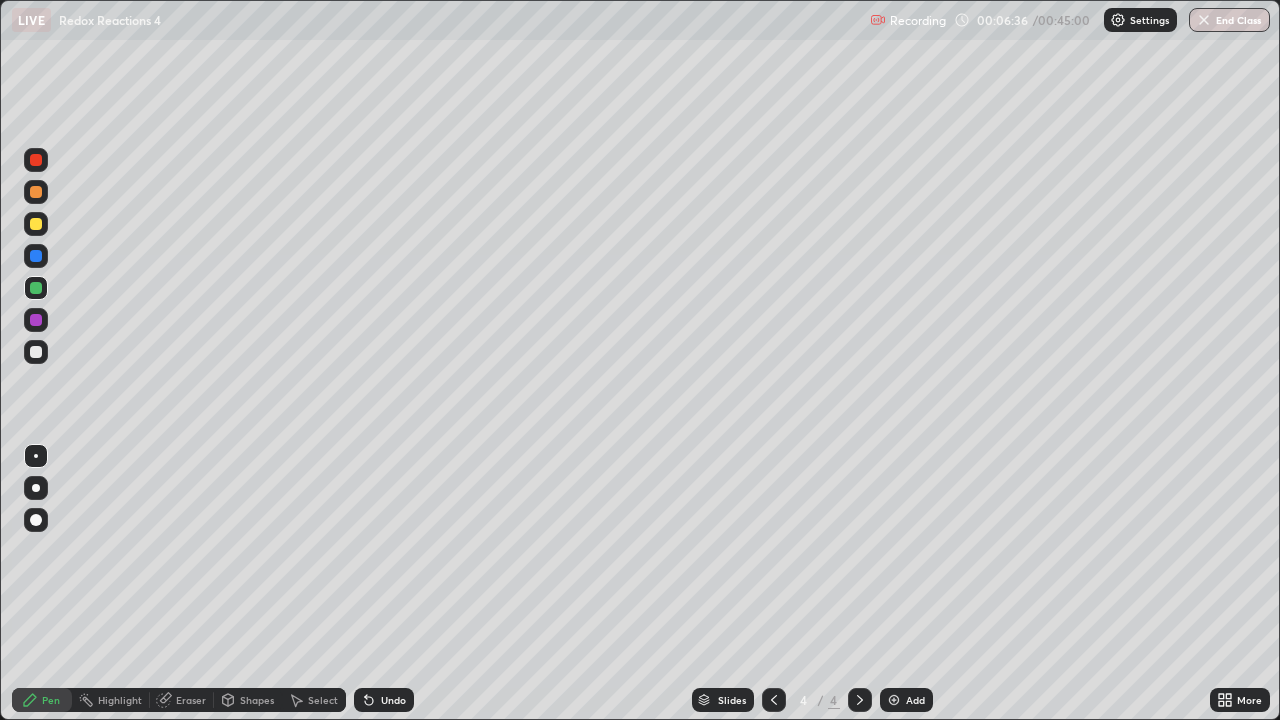 click at bounding box center (36, 320) 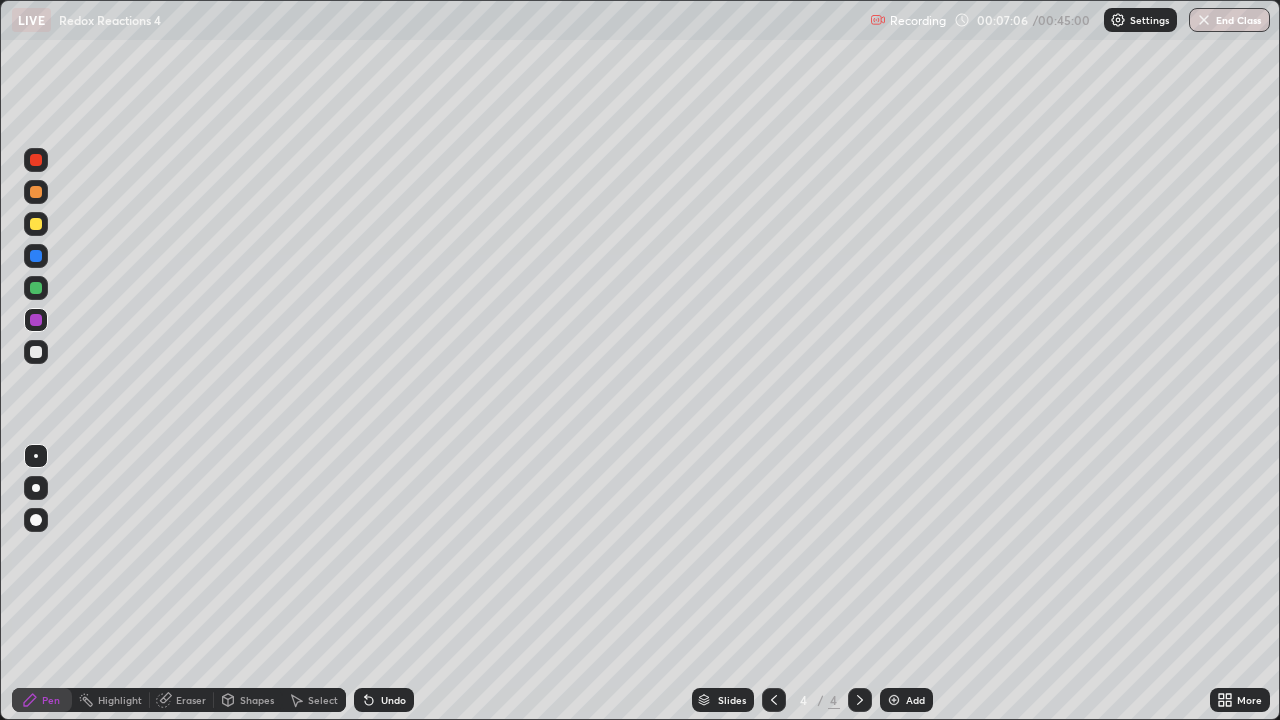 click at bounding box center (36, 352) 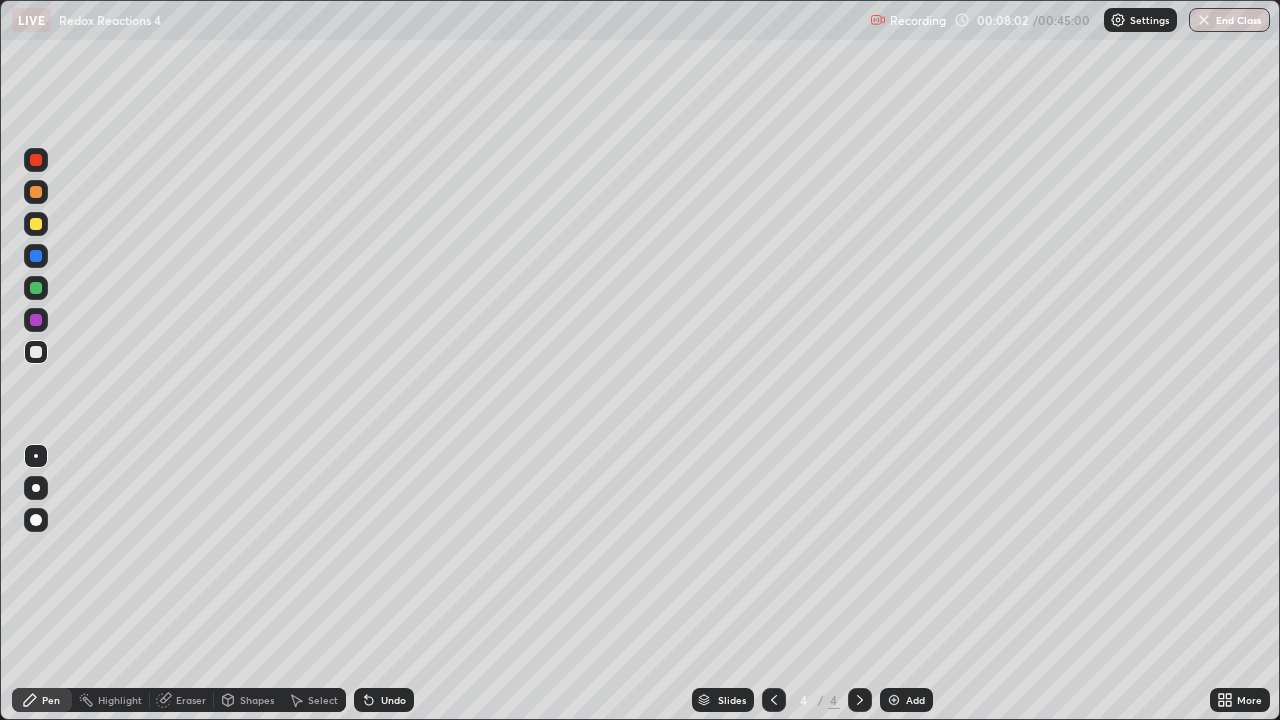 click on "Undo" at bounding box center (393, 700) 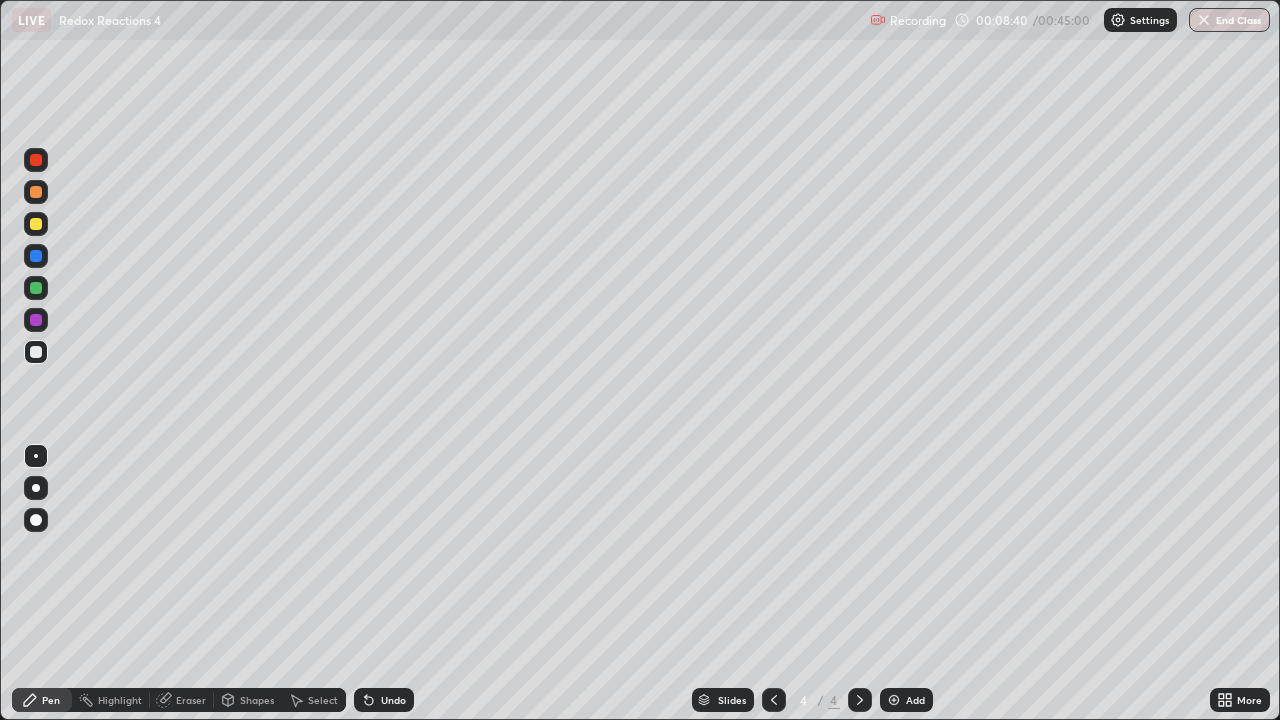 click at bounding box center [36, 160] 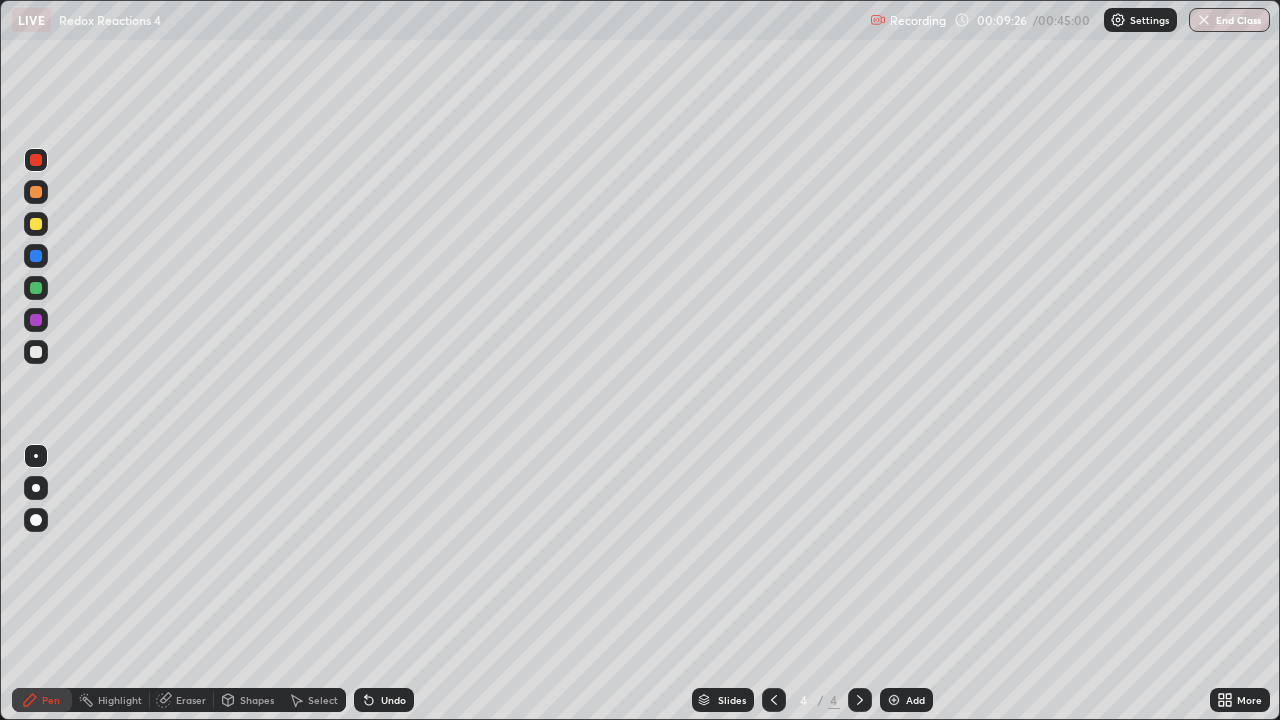 click on "Undo" at bounding box center [393, 700] 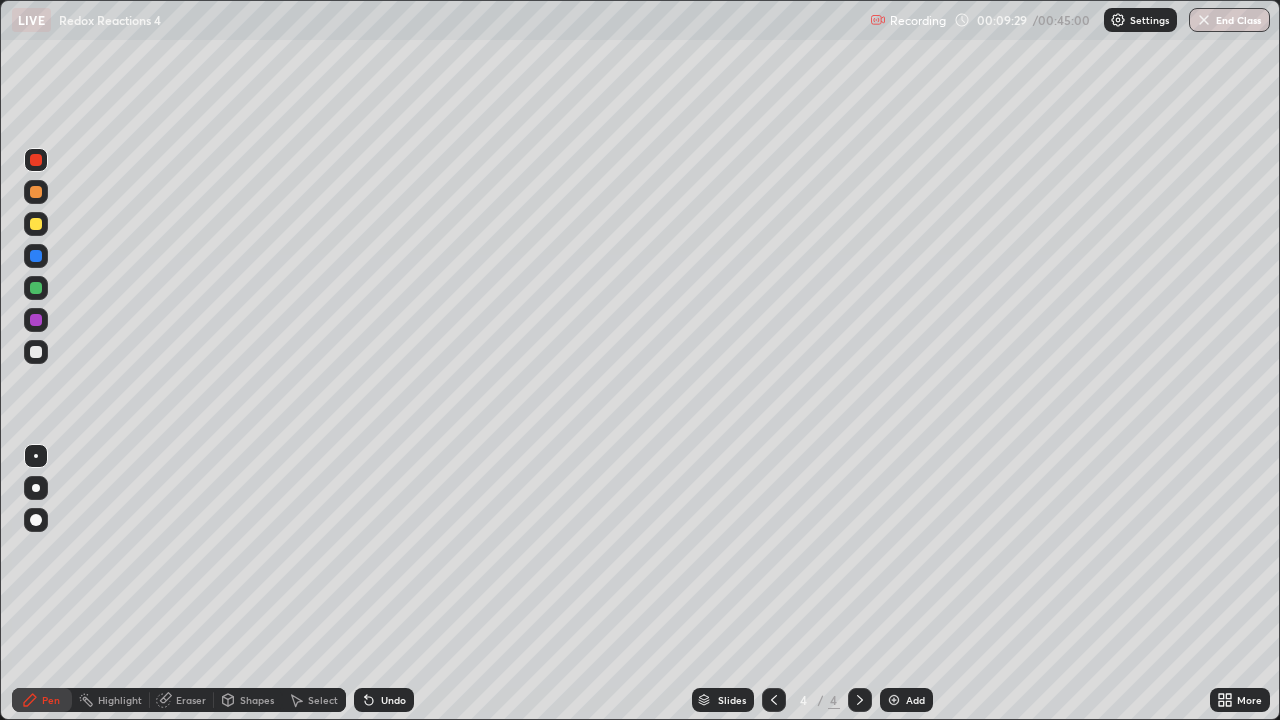 click on "Undo" at bounding box center [393, 700] 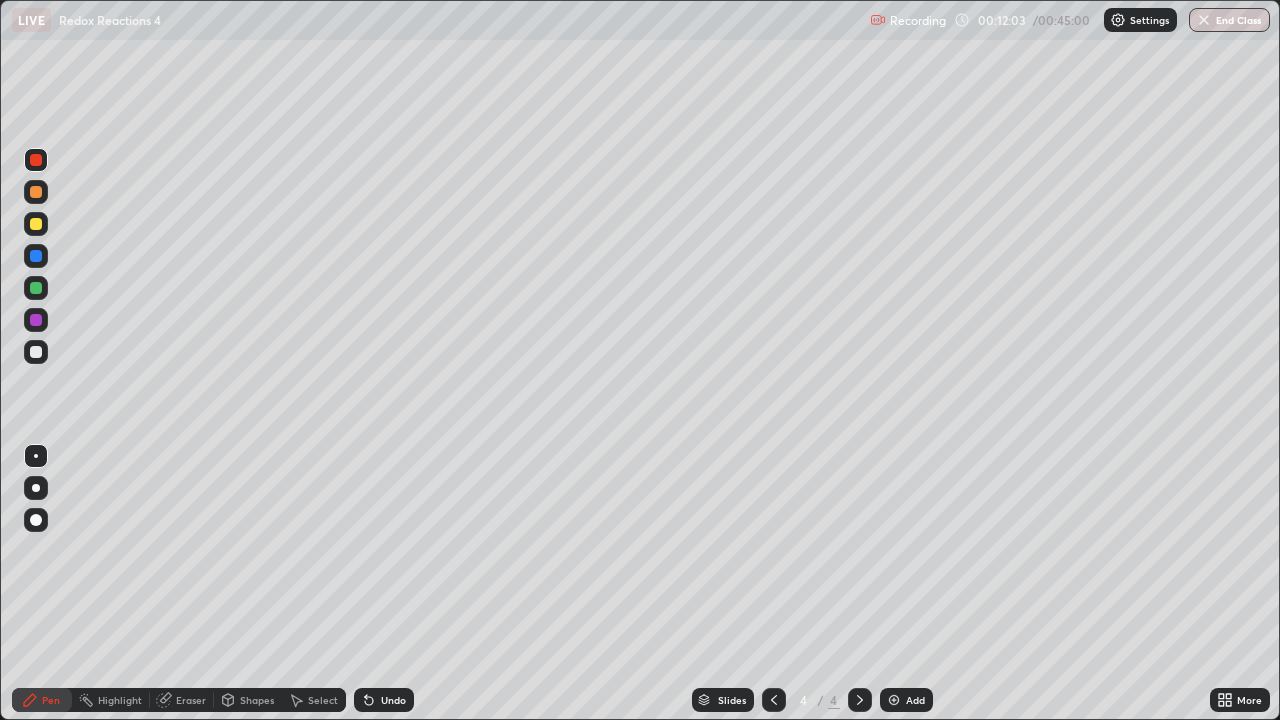 click at bounding box center [36, 256] 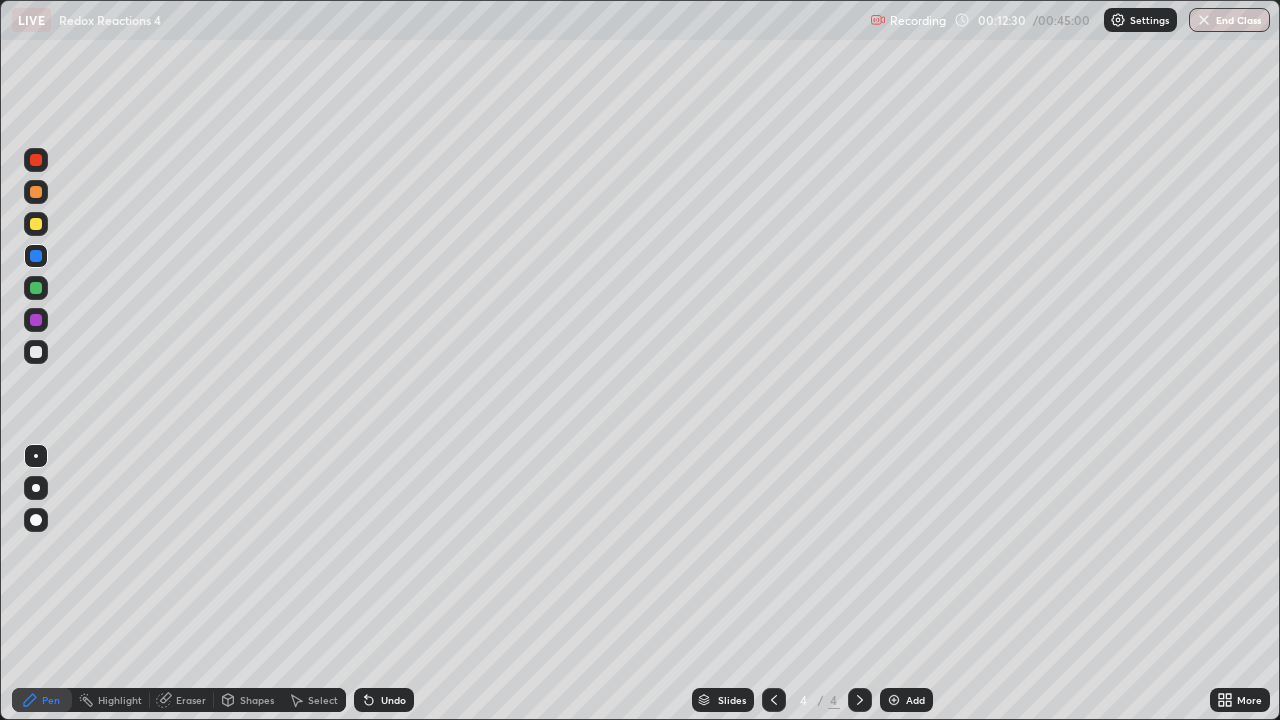 click 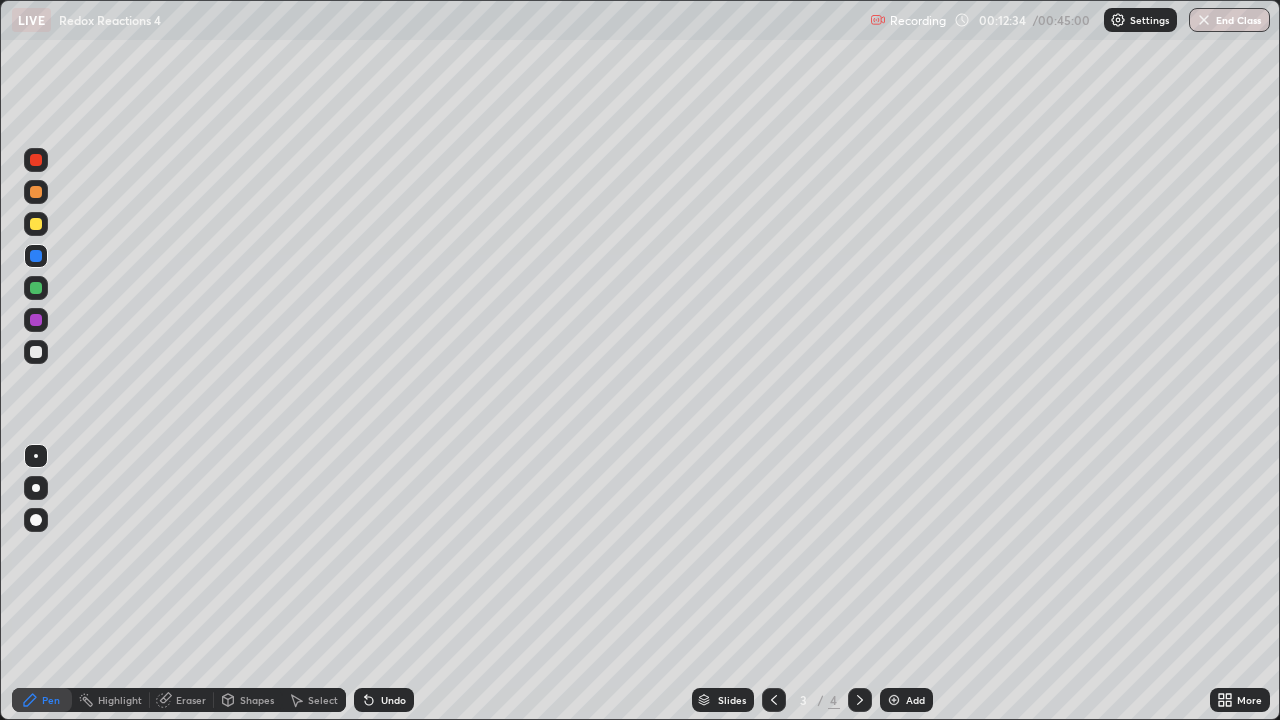 click at bounding box center [860, 700] 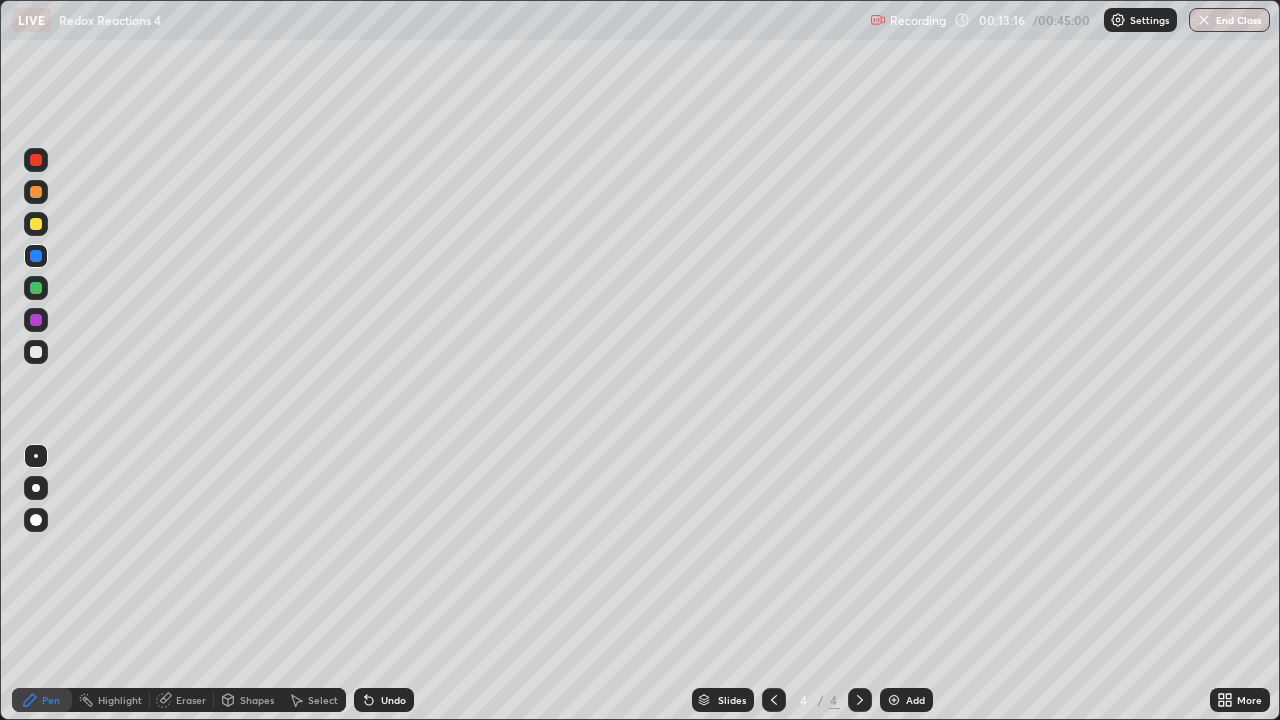 click at bounding box center [36, 192] 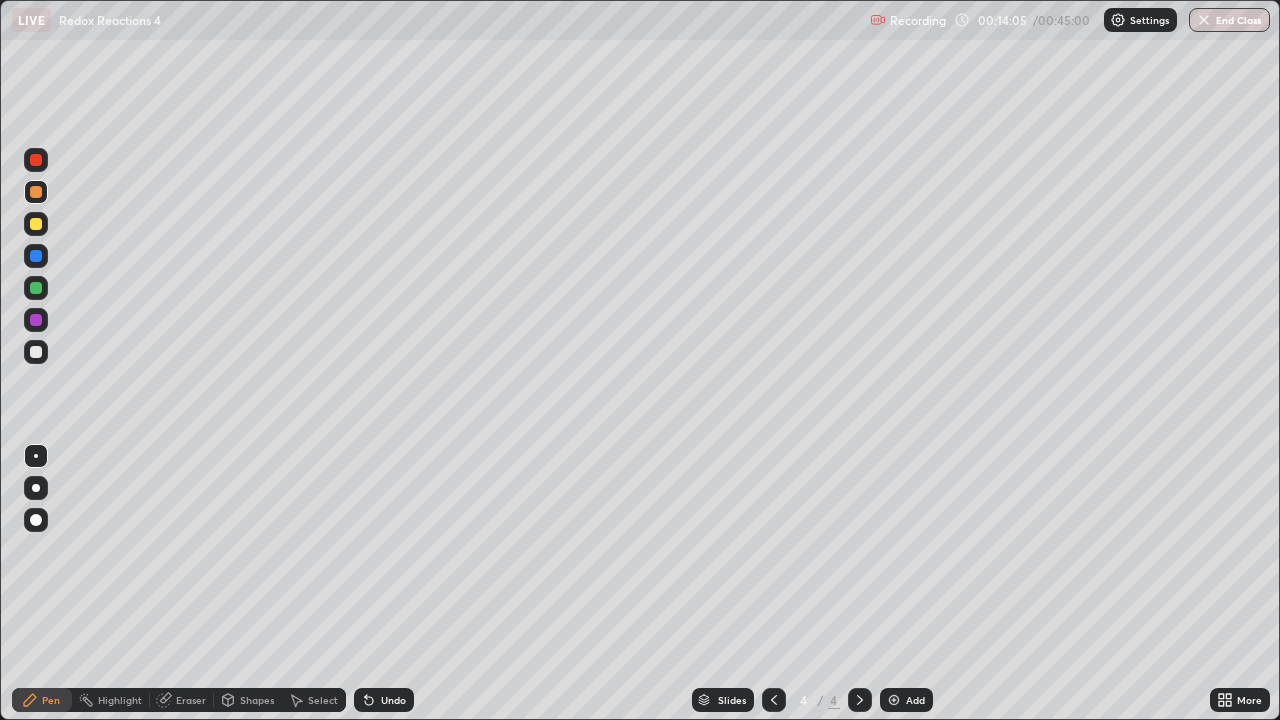 click at bounding box center [36, 352] 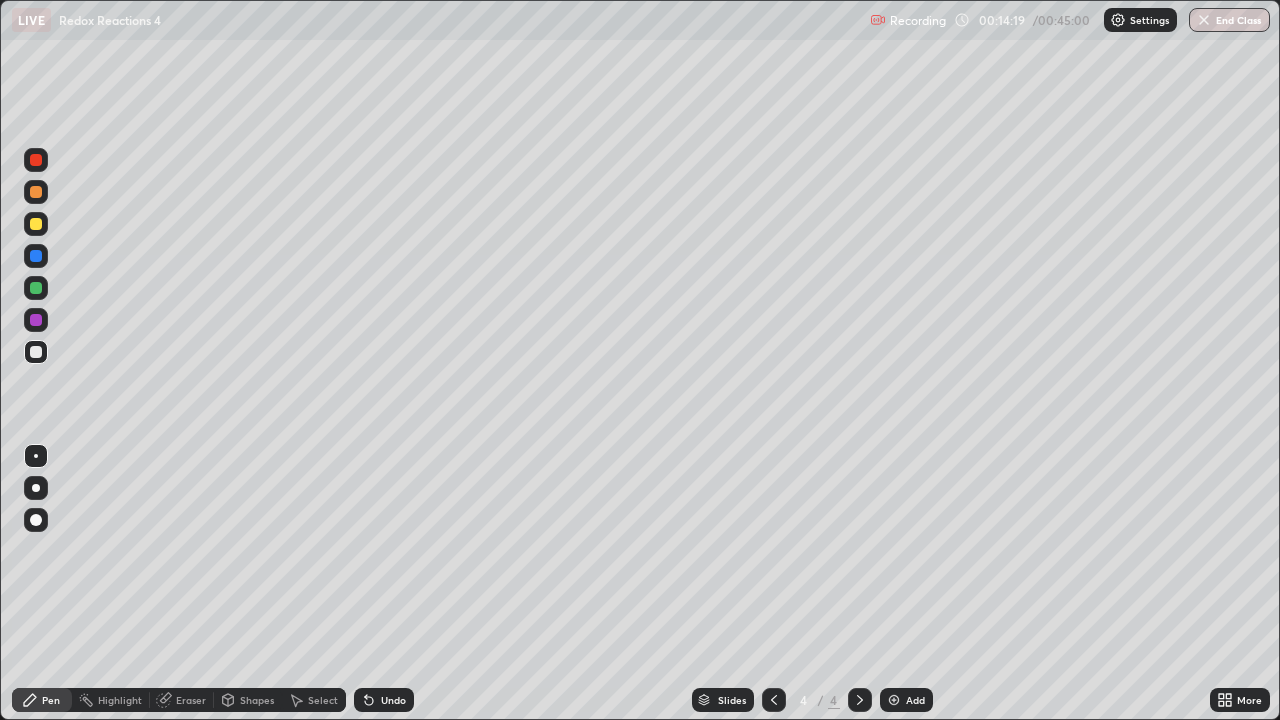 click on "Undo" at bounding box center [393, 700] 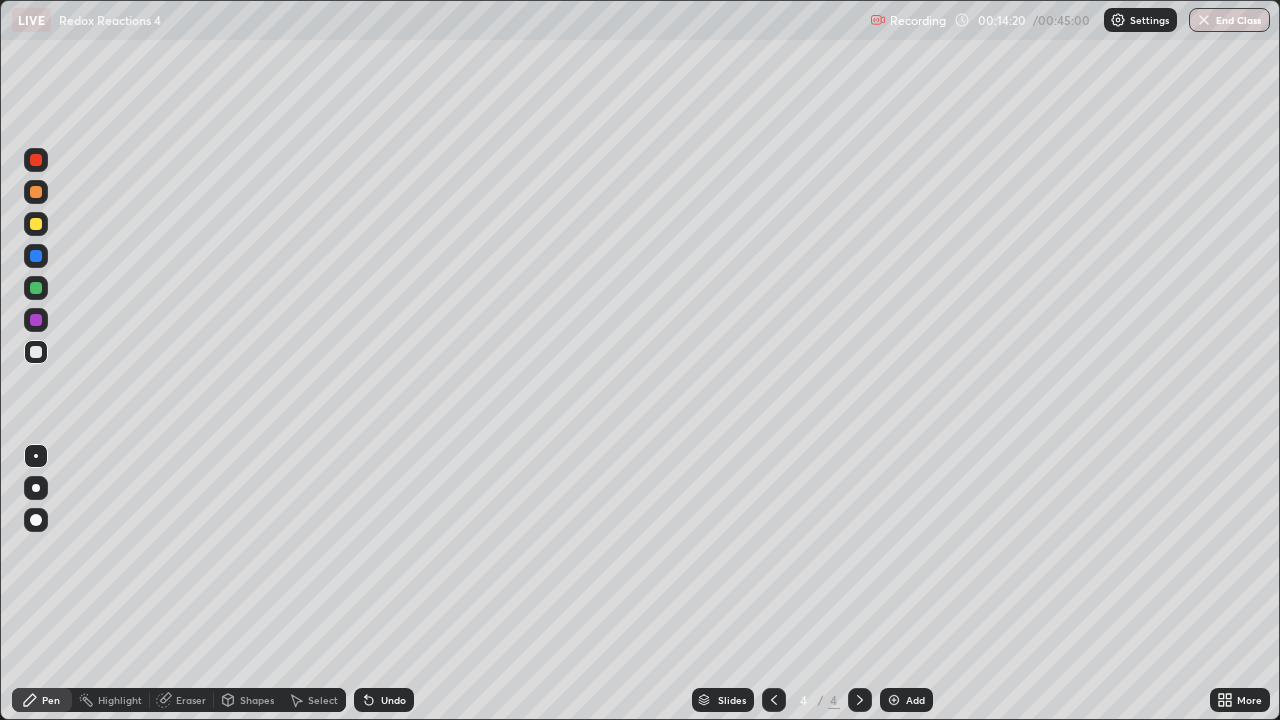 click at bounding box center (36, 288) 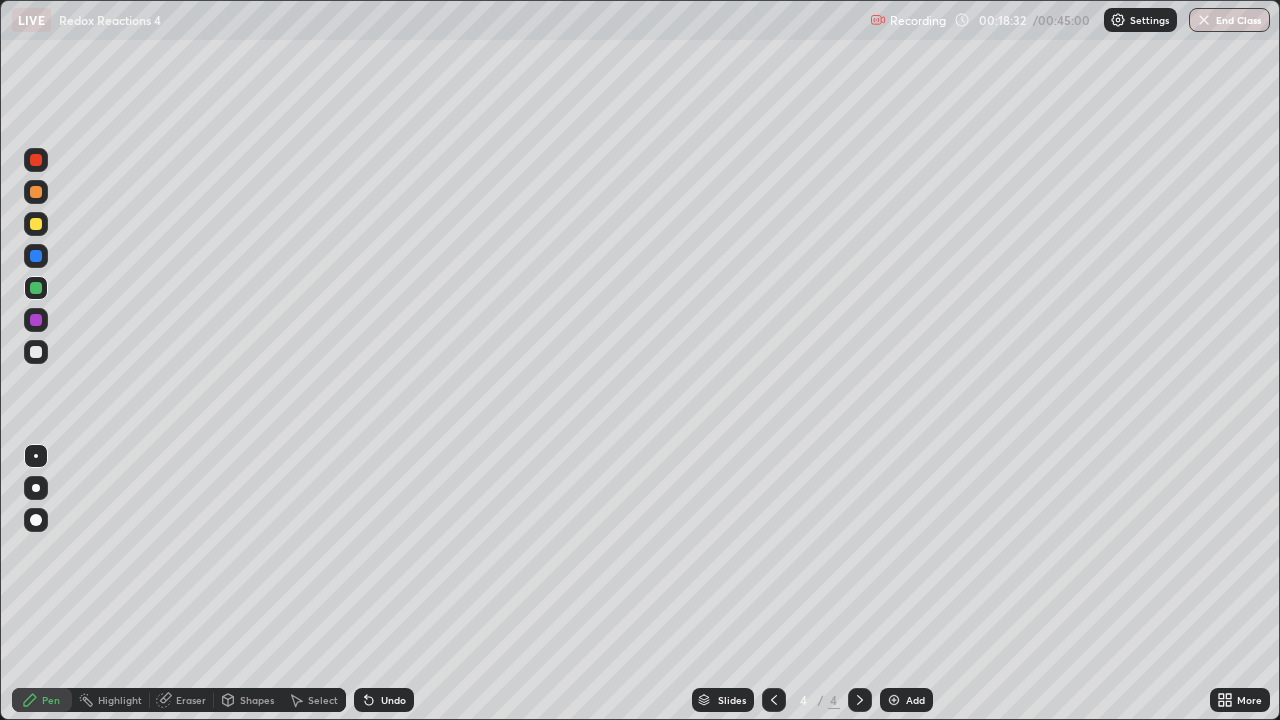 click on "Add" at bounding box center [915, 700] 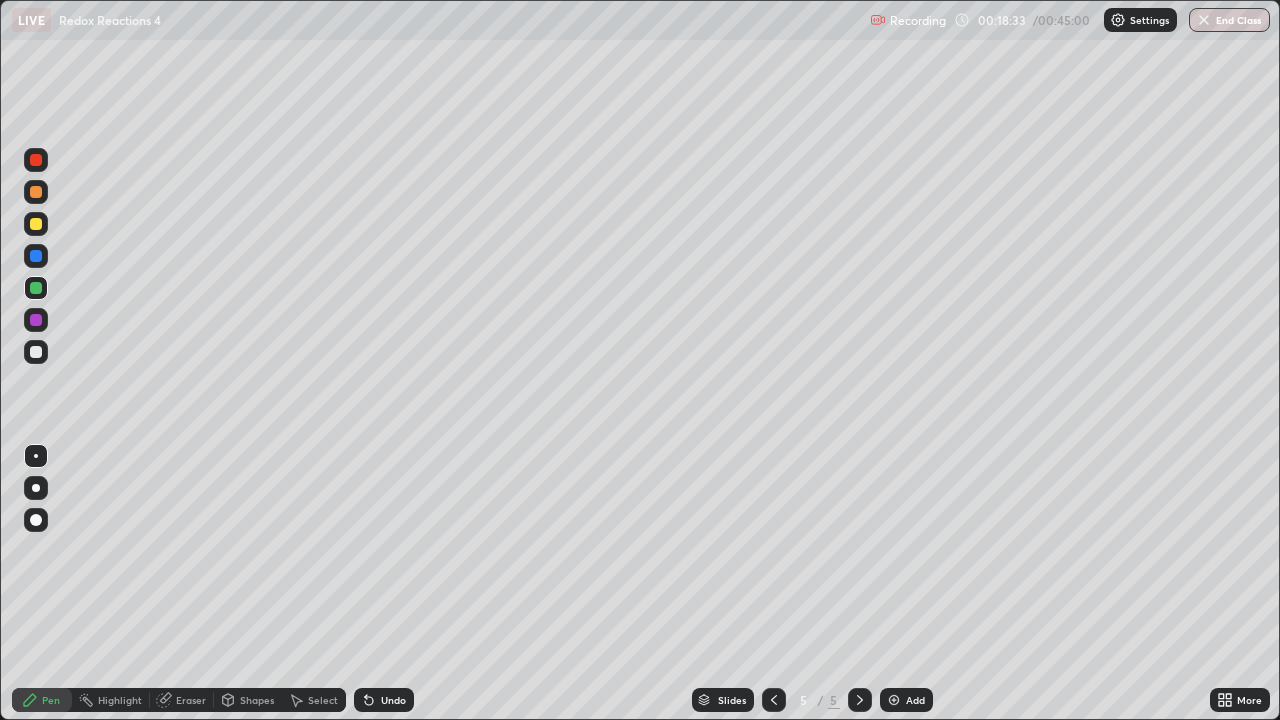 click at bounding box center [36, 224] 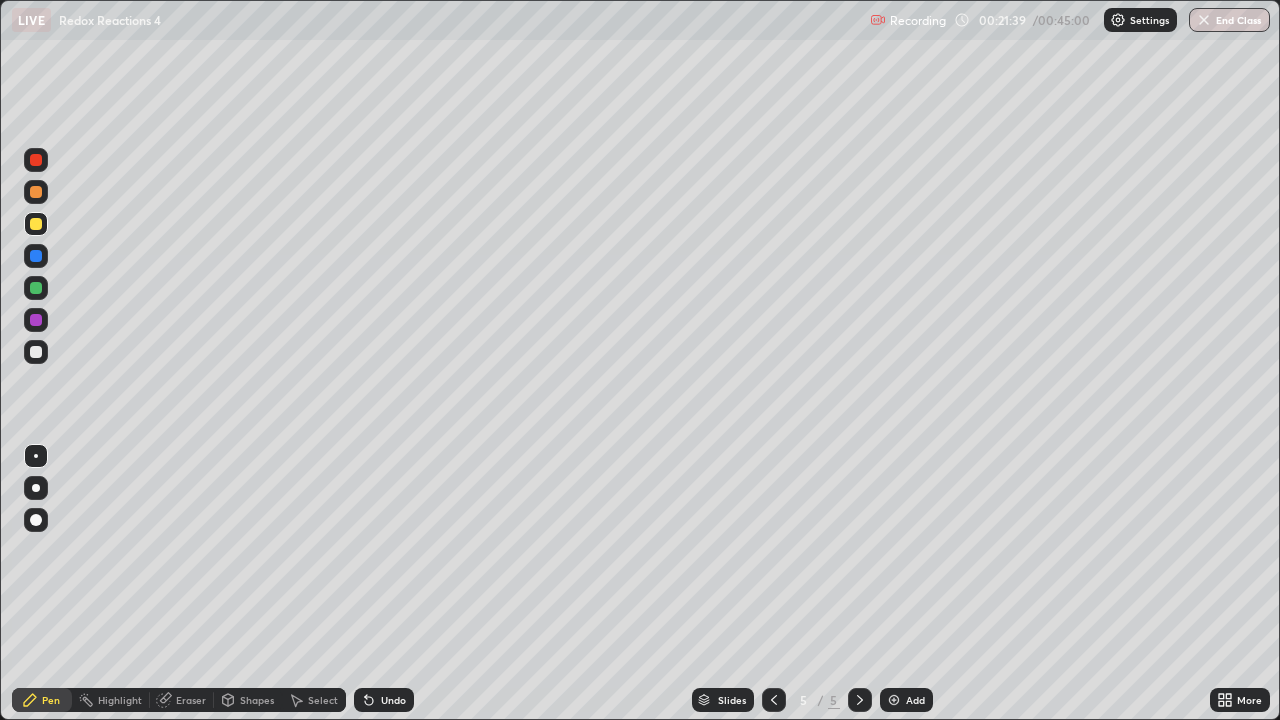 click at bounding box center [36, 192] 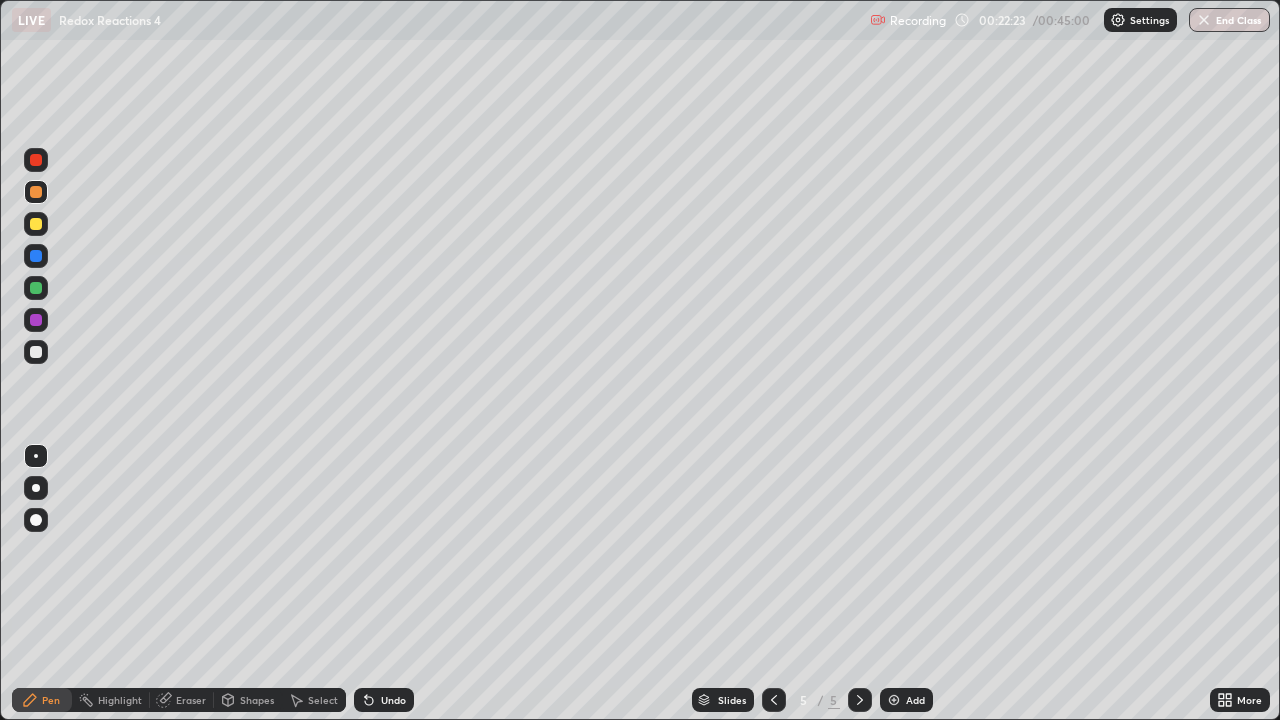 click at bounding box center [36, 288] 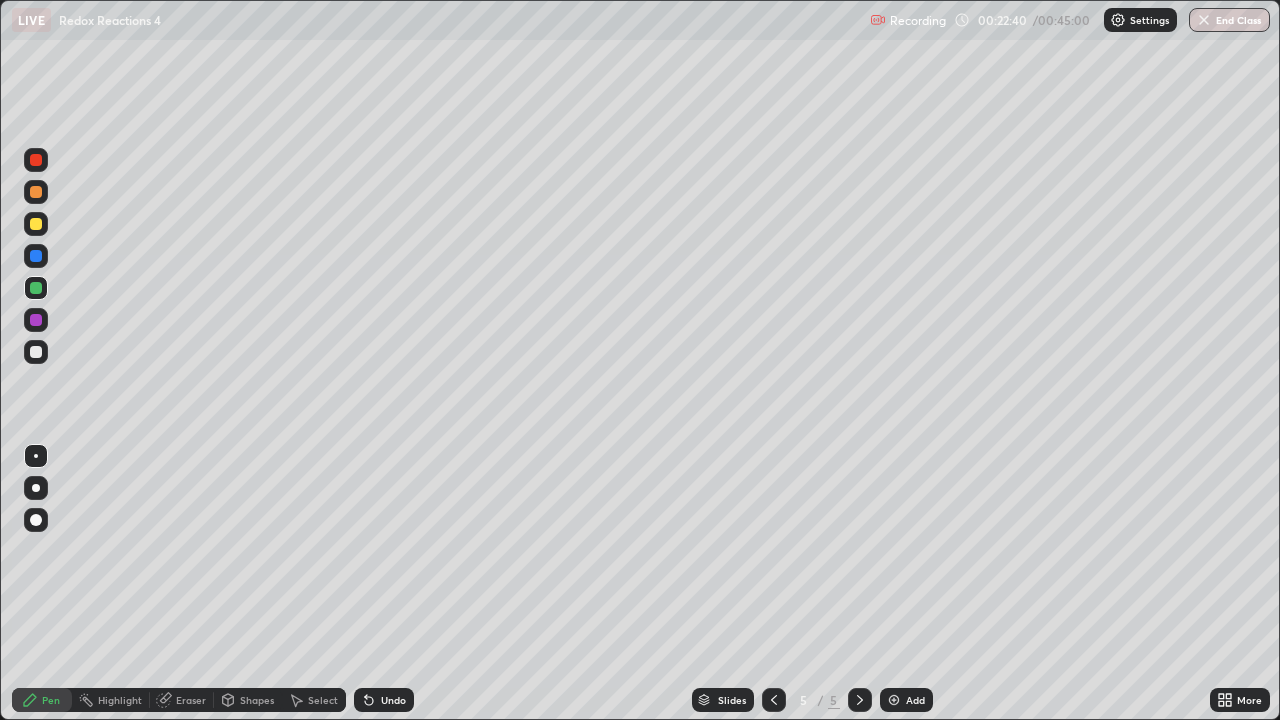 click at bounding box center (36, 320) 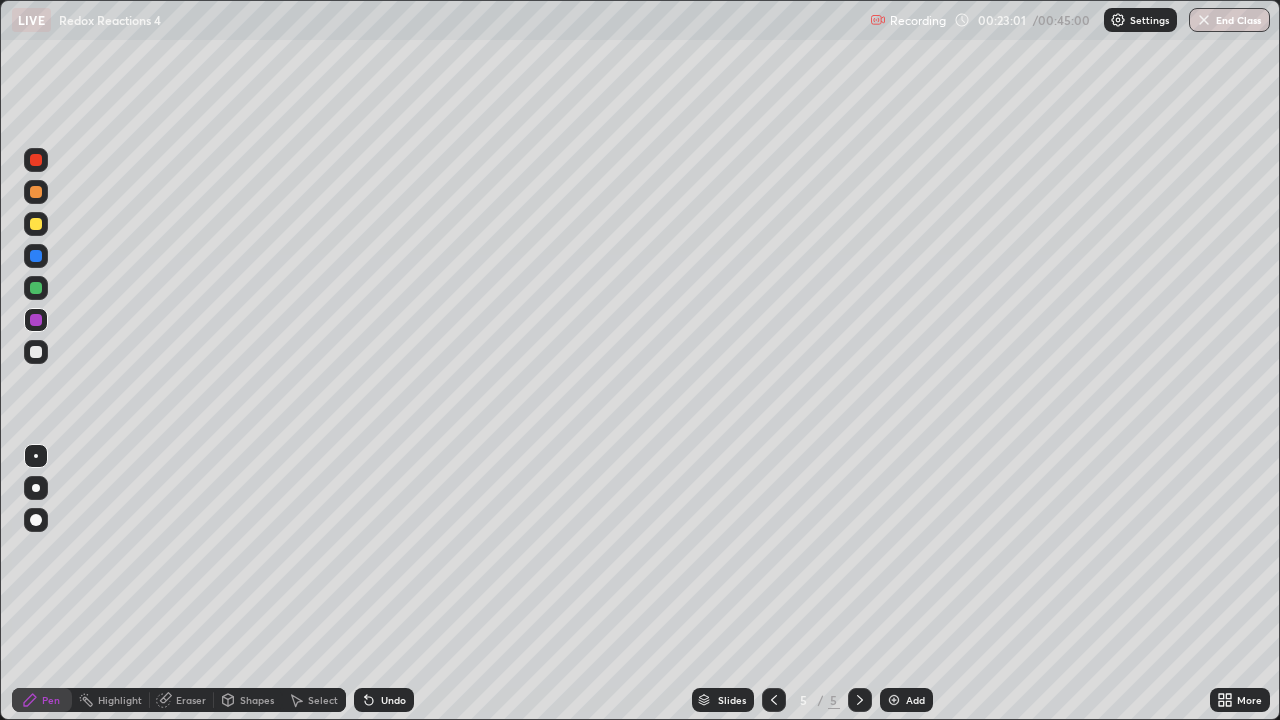 click at bounding box center (36, 352) 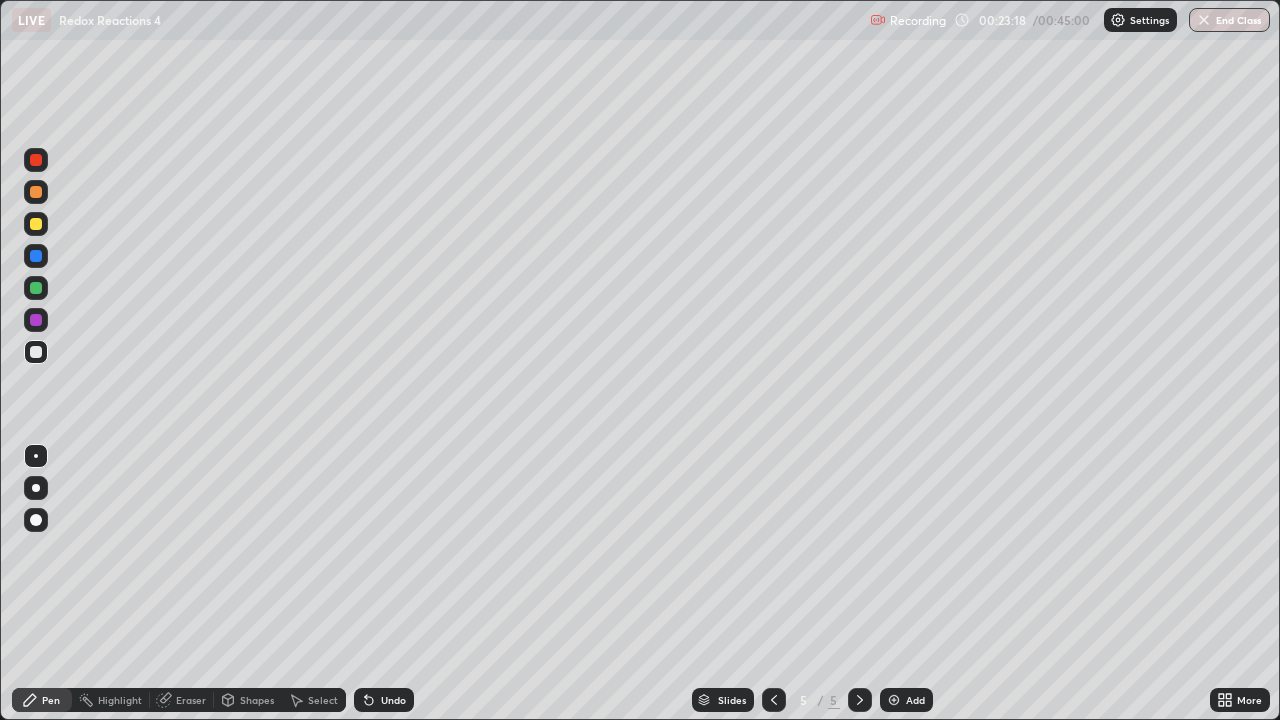 click on "Erase all" at bounding box center (36, 360) 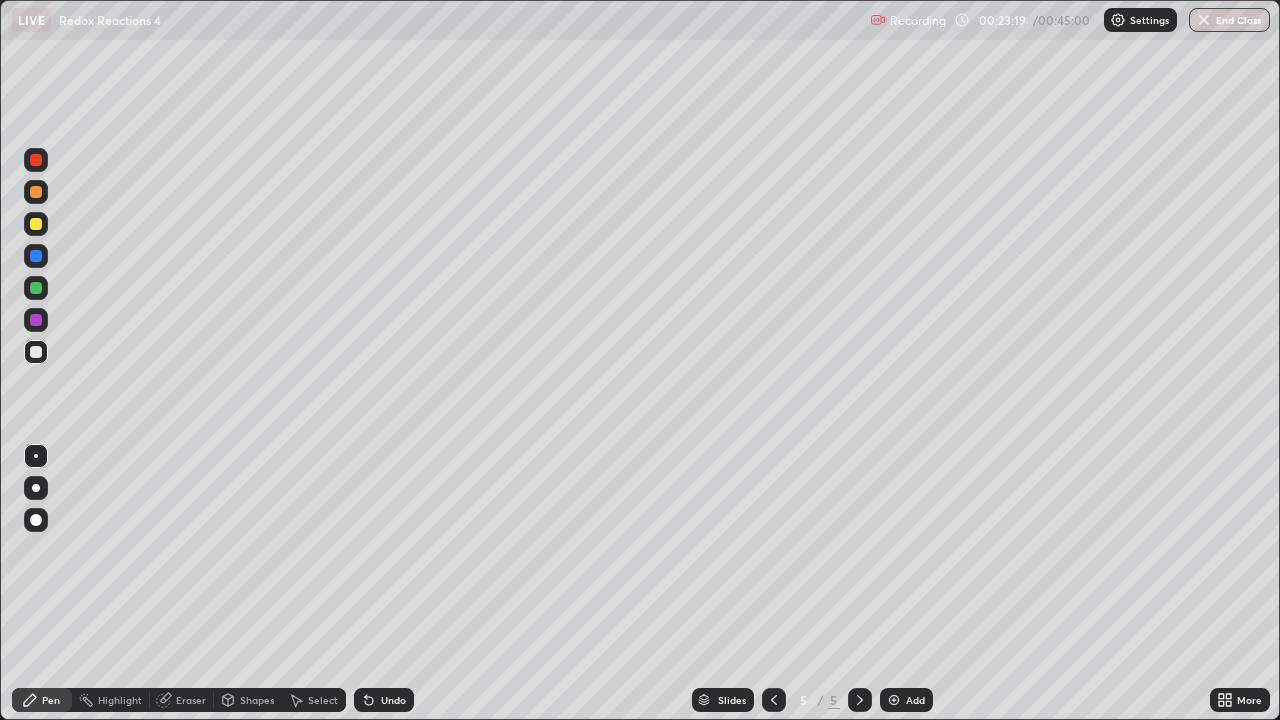 click at bounding box center [36, 160] 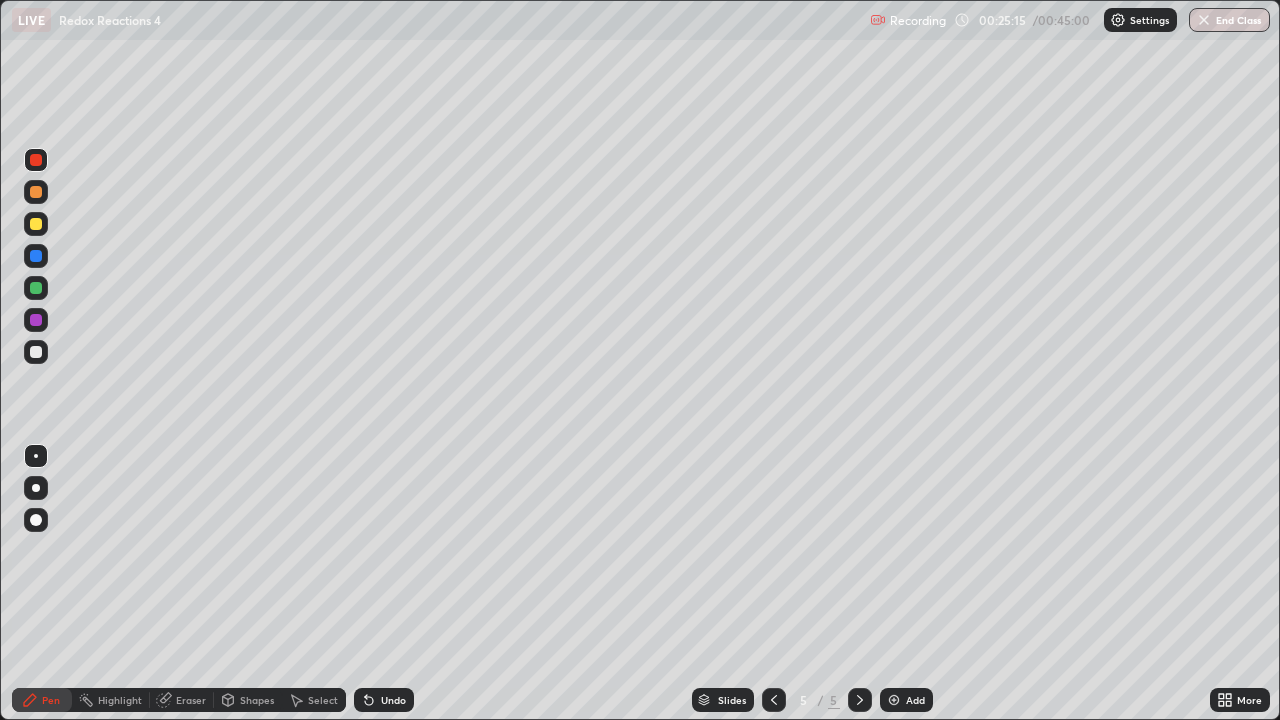 click at bounding box center [36, 320] 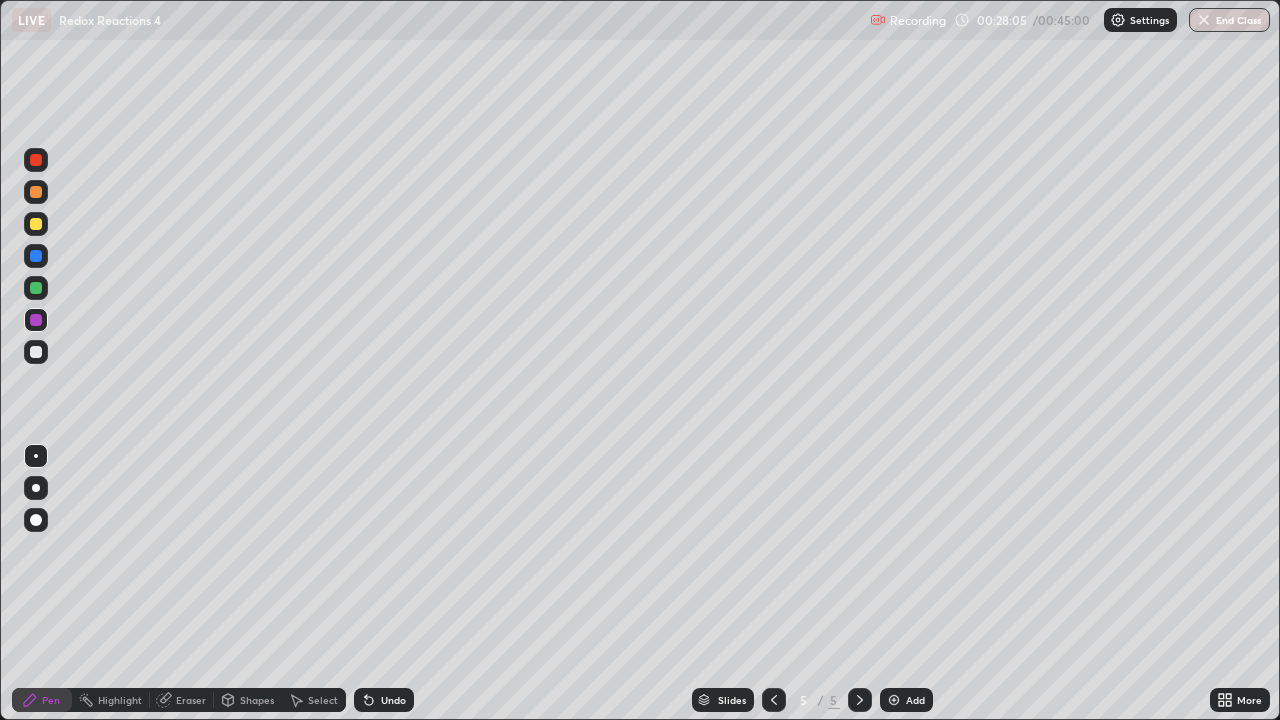 click on "Add" at bounding box center (906, 700) 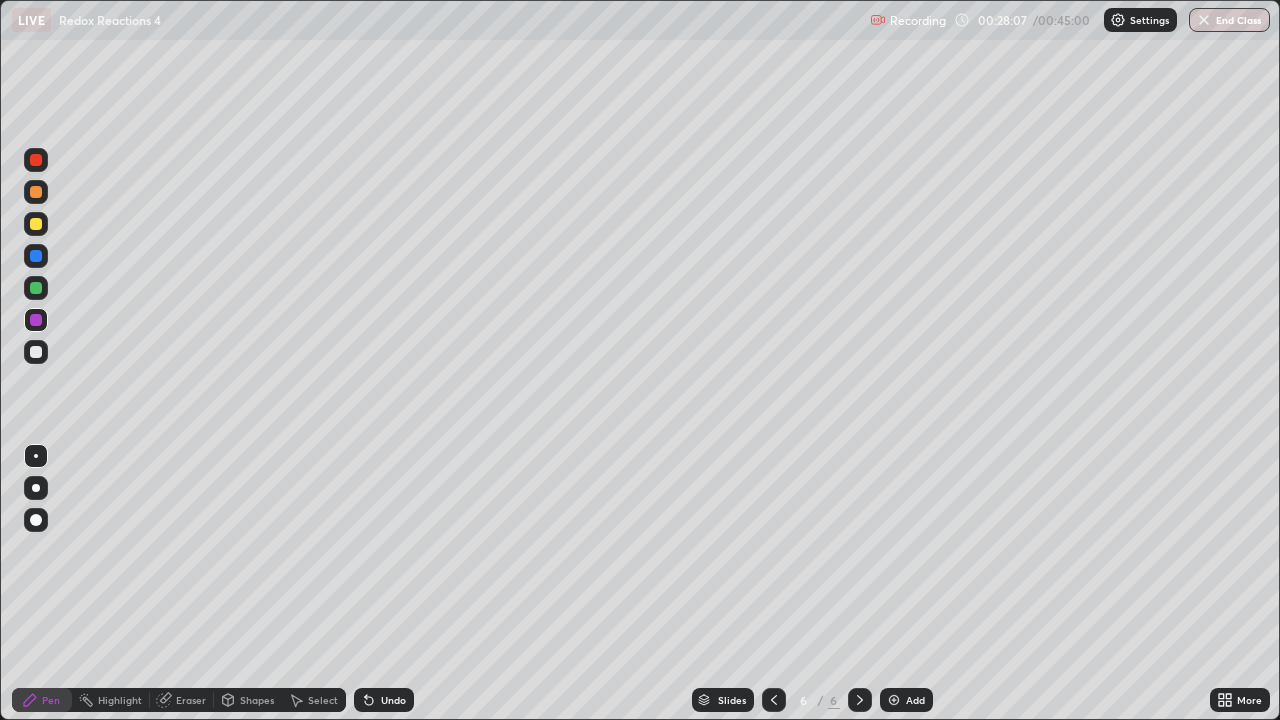 click at bounding box center [36, 224] 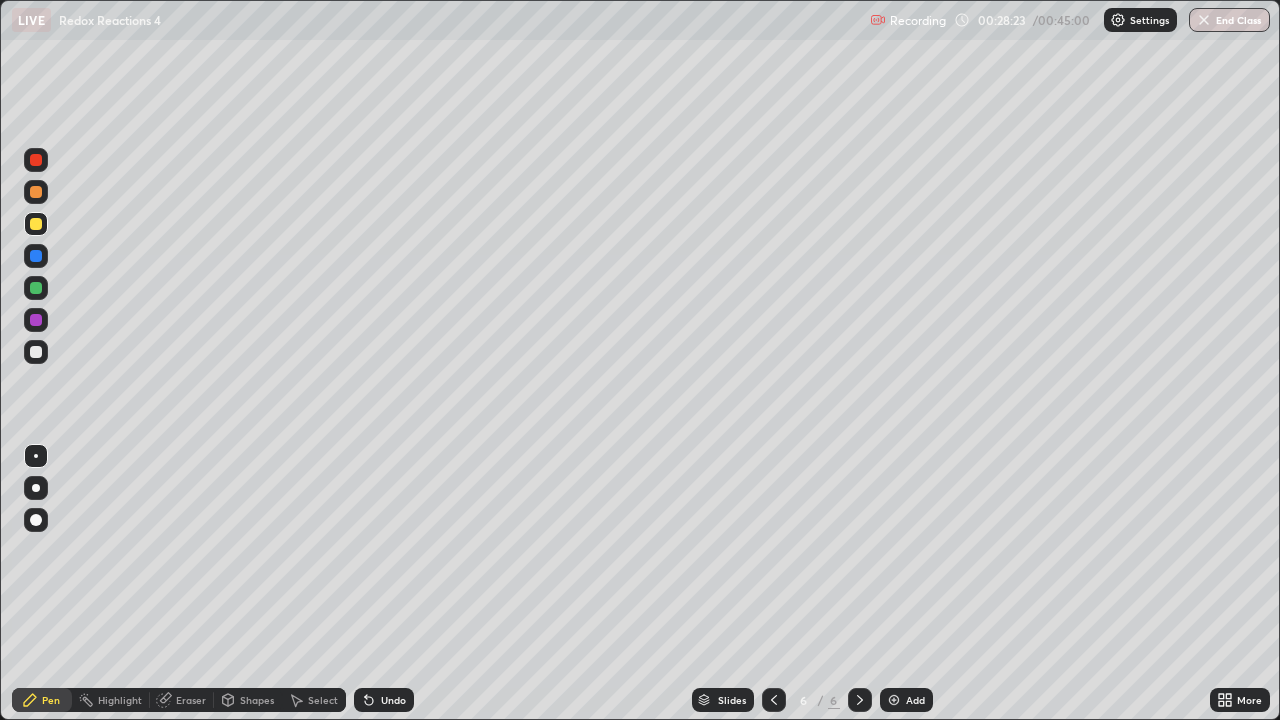 click at bounding box center (36, 192) 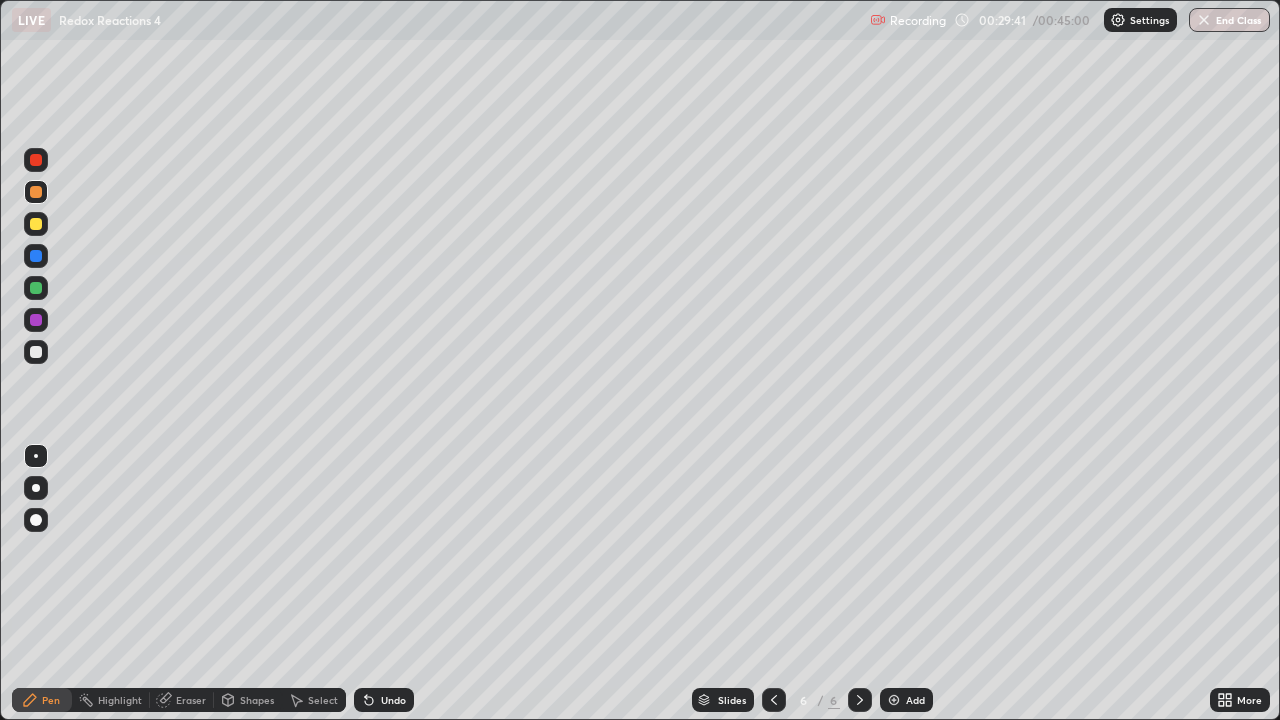 click at bounding box center (36, 288) 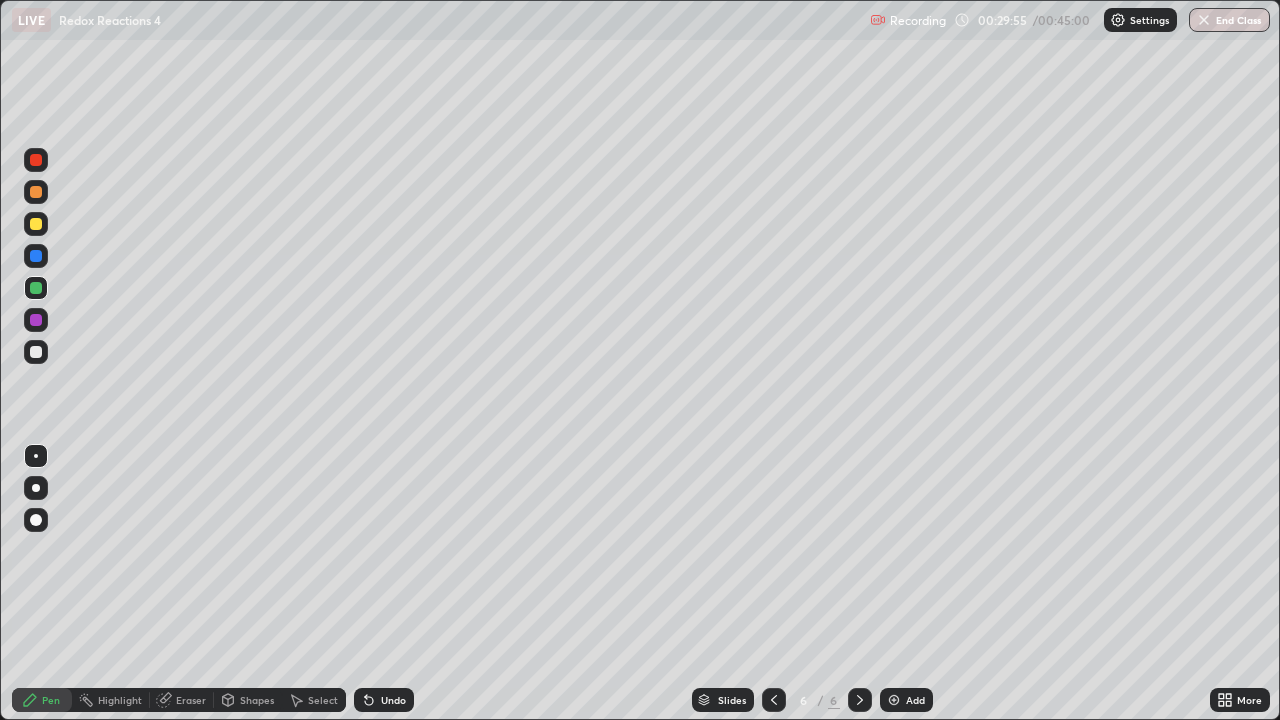 click at bounding box center [36, 320] 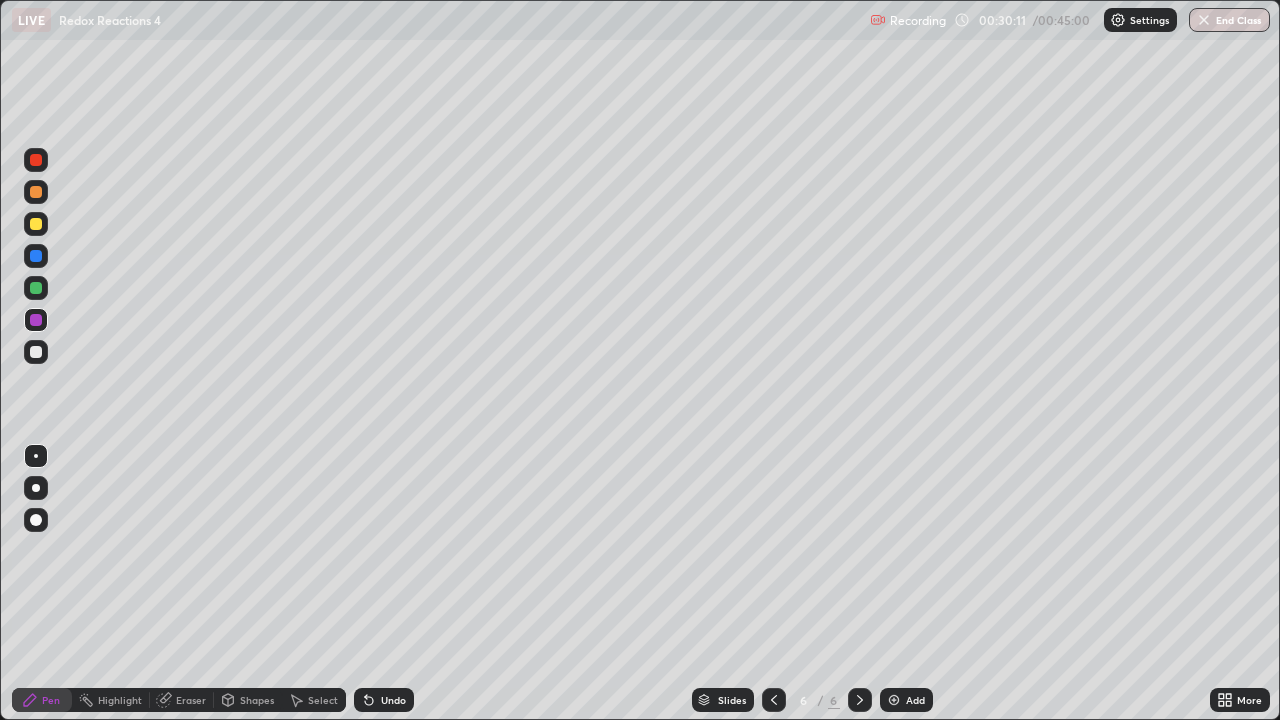 click at bounding box center (36, 352) 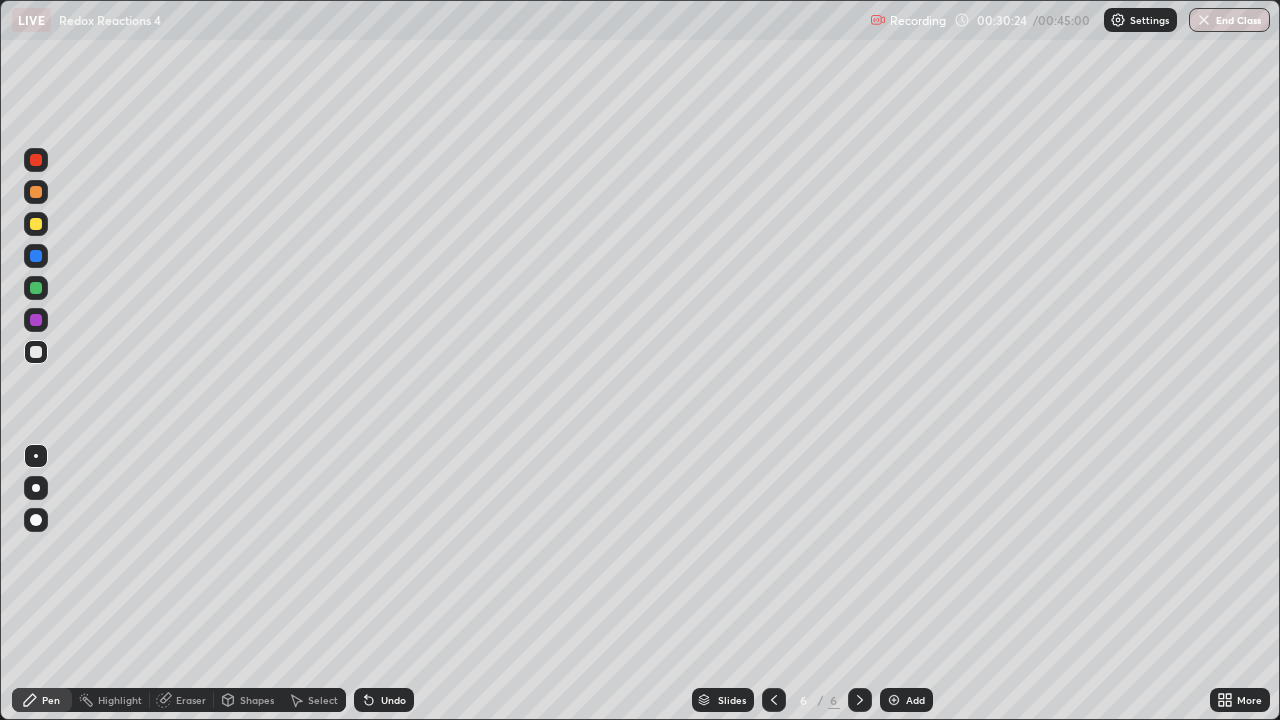 click at bounding box center [36, 160] 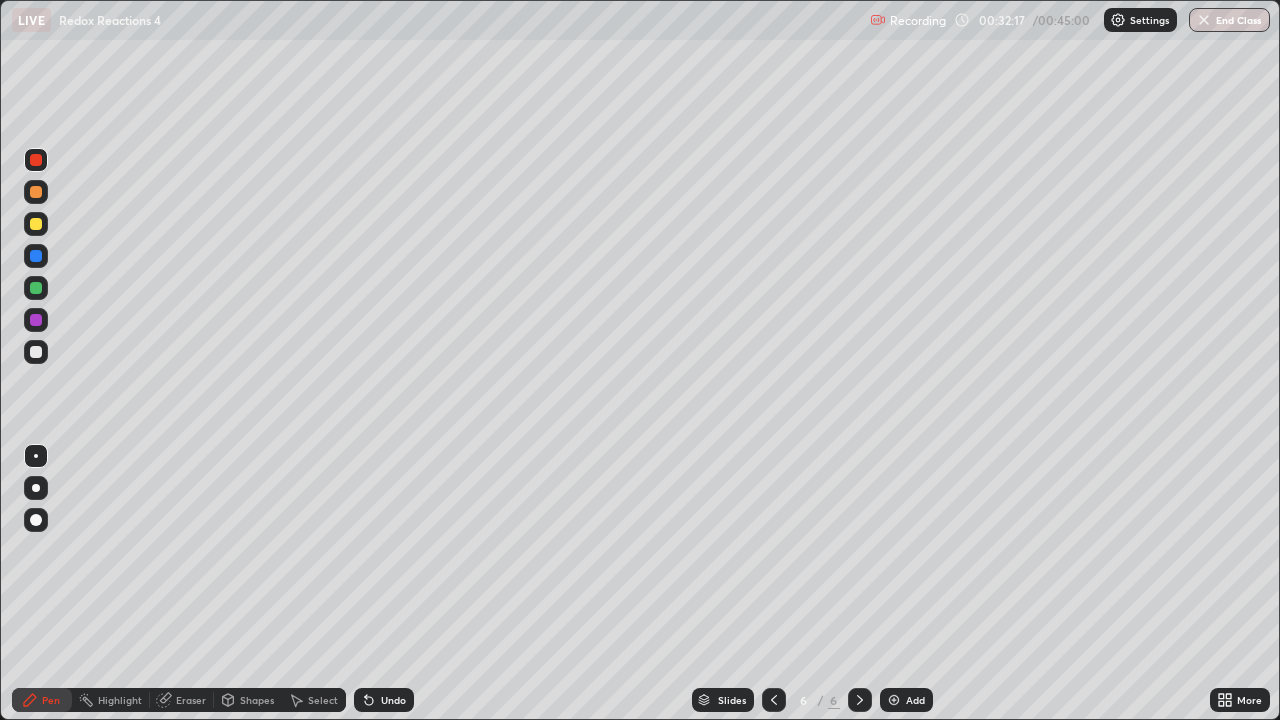 click on "Add" at bounding box center [915, 700] 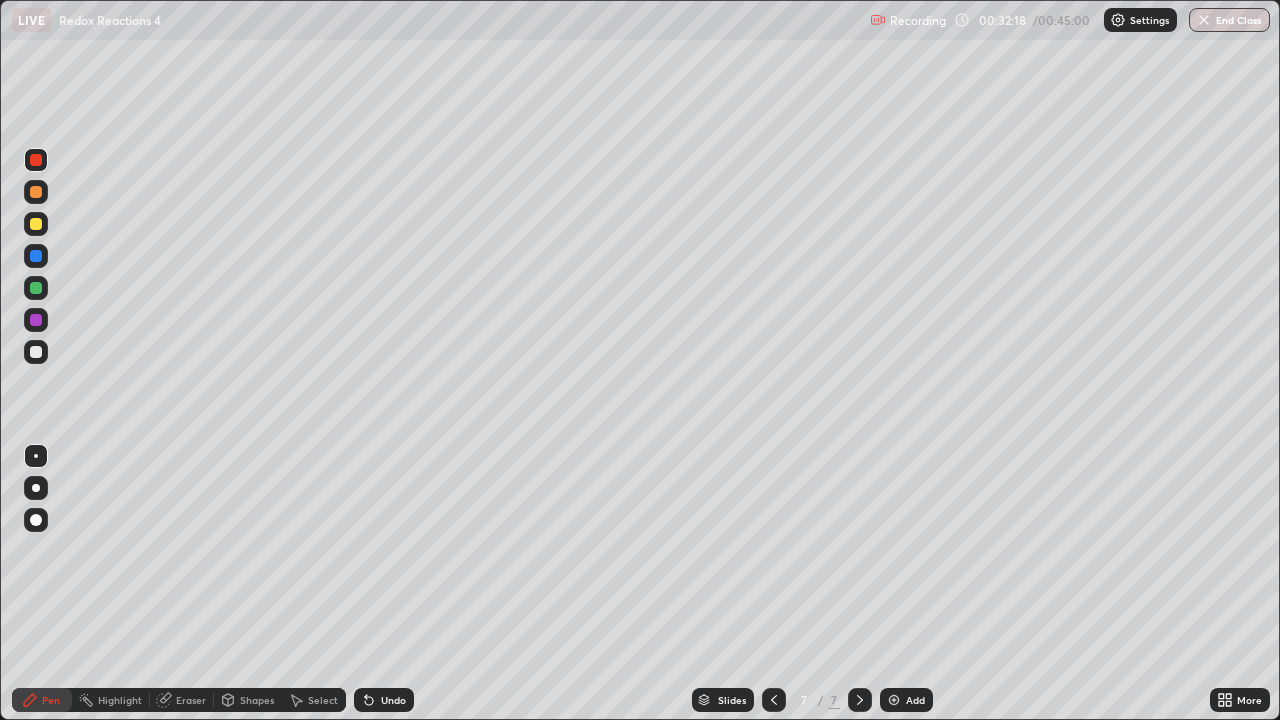 click at bounding box center [36, 224] 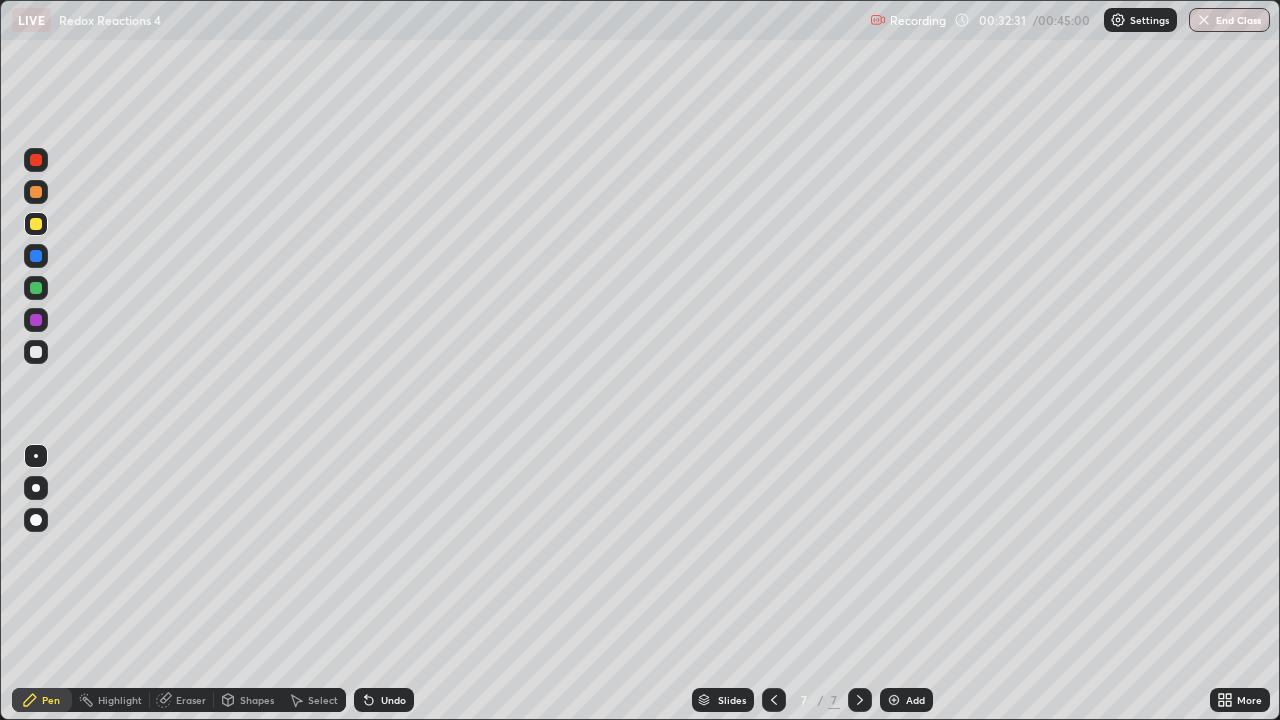 click on "Erase all" at bounding box center (36, 360) 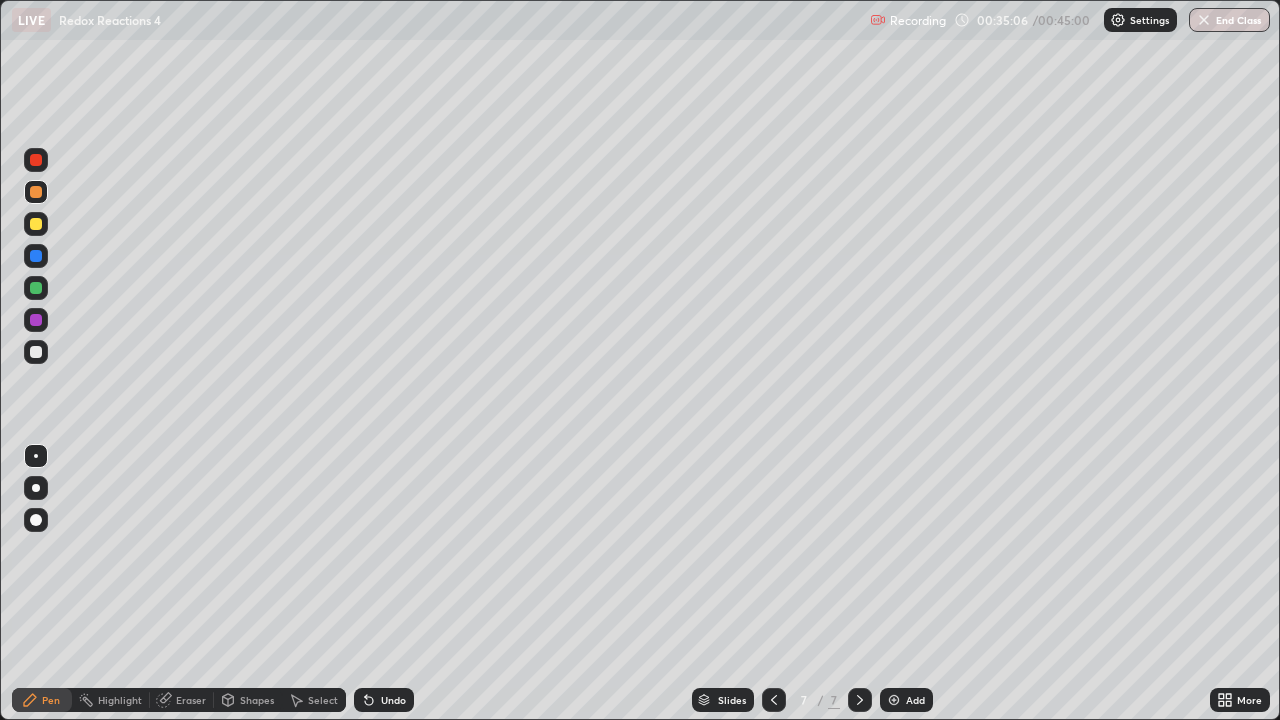 click at bounding box center (36, 288) 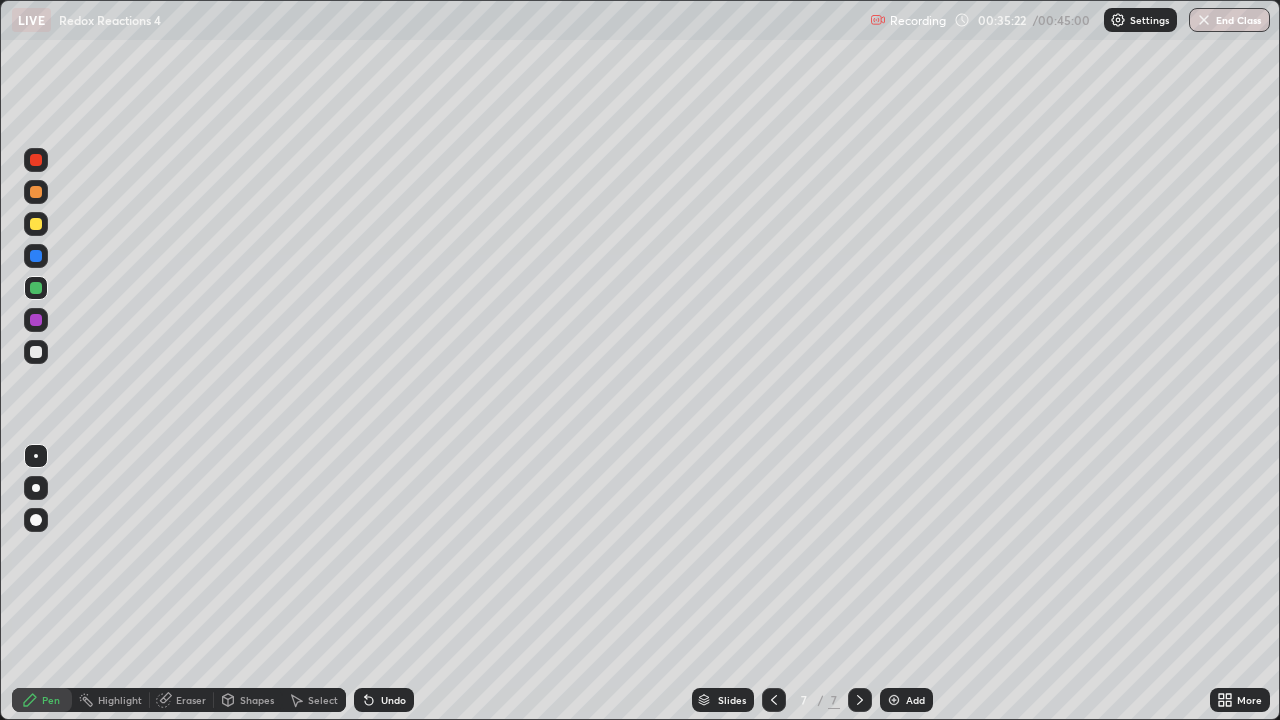 click at bounding box center [36, 320] 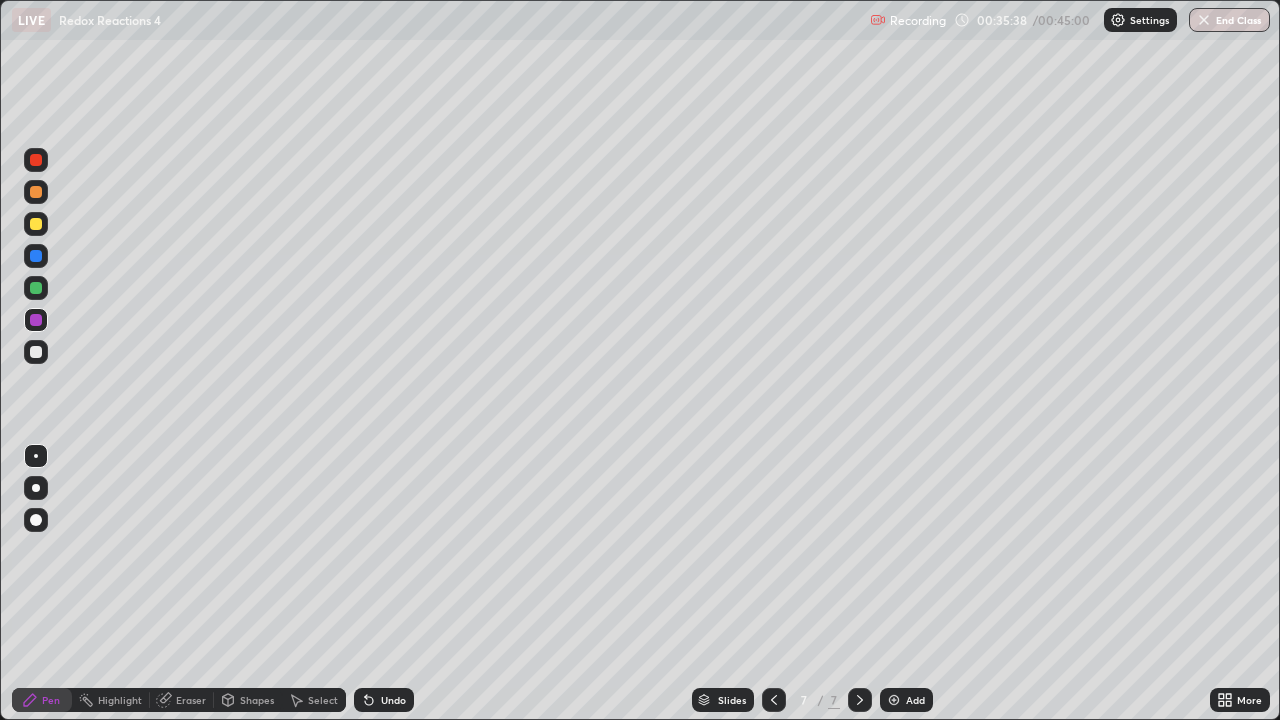 click at bounding box center (36, 352) 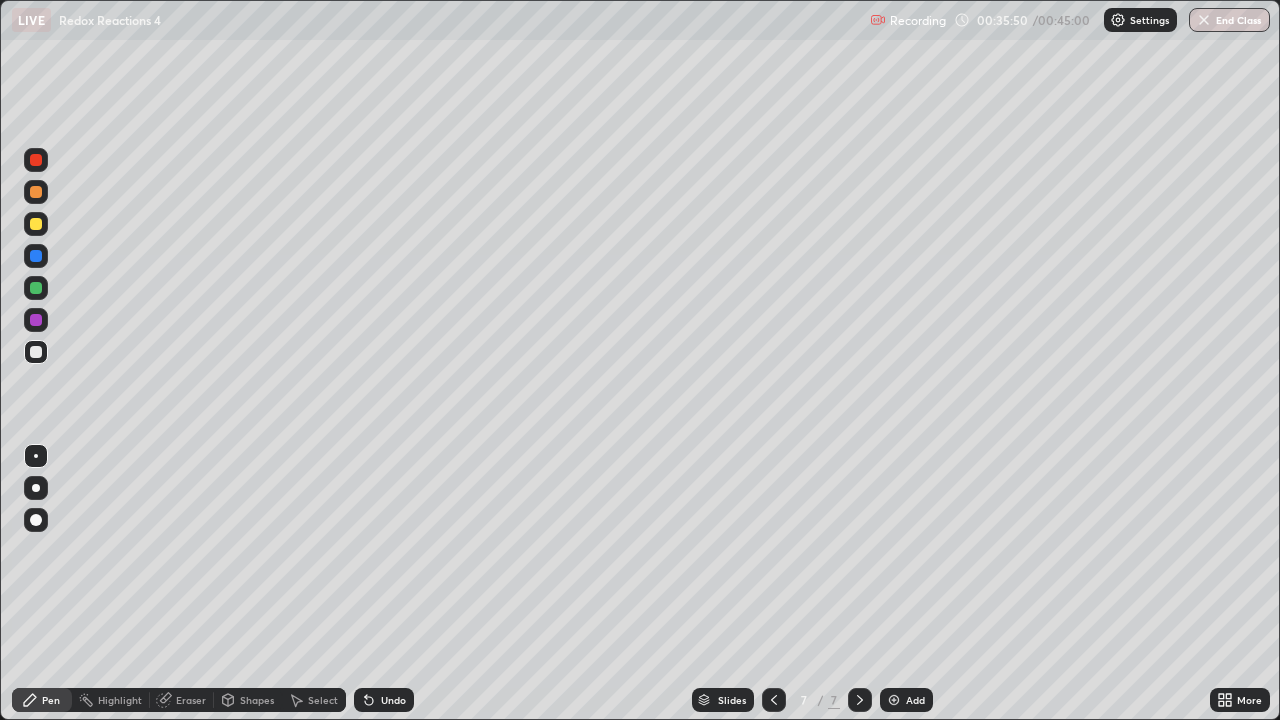 click at bounding box center (36, 160) 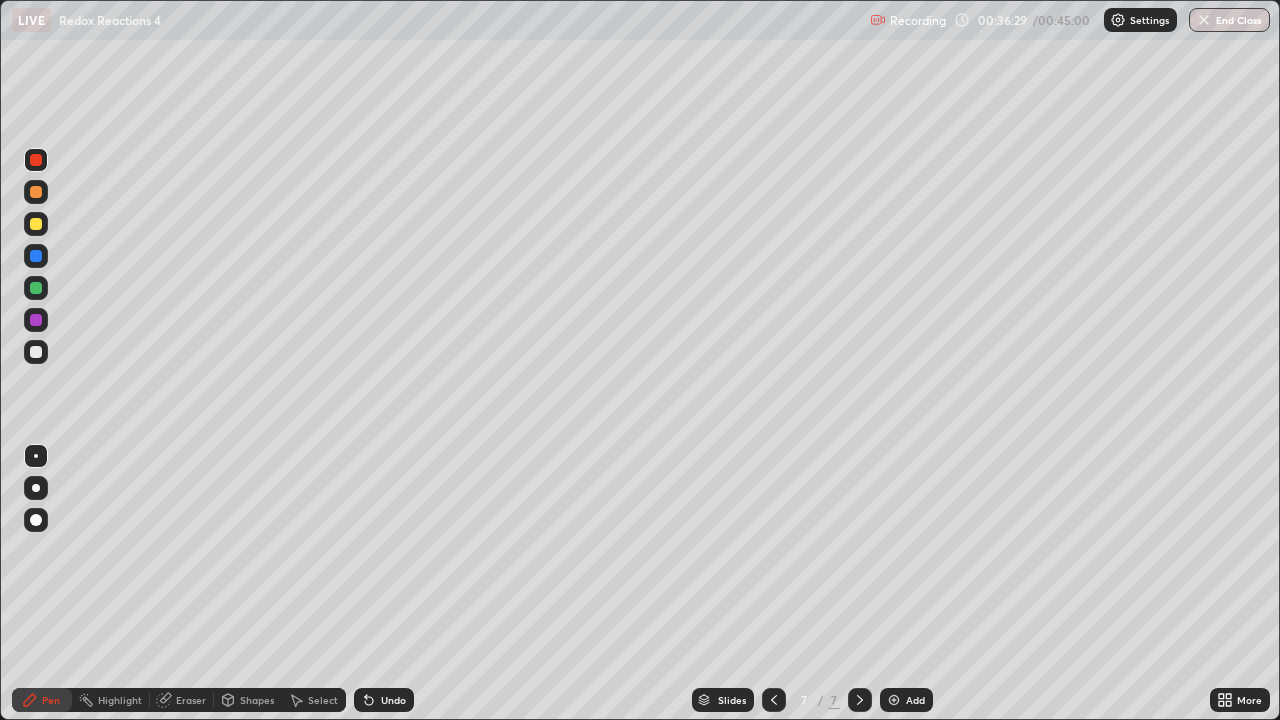 click at bounding box center (36, 288) 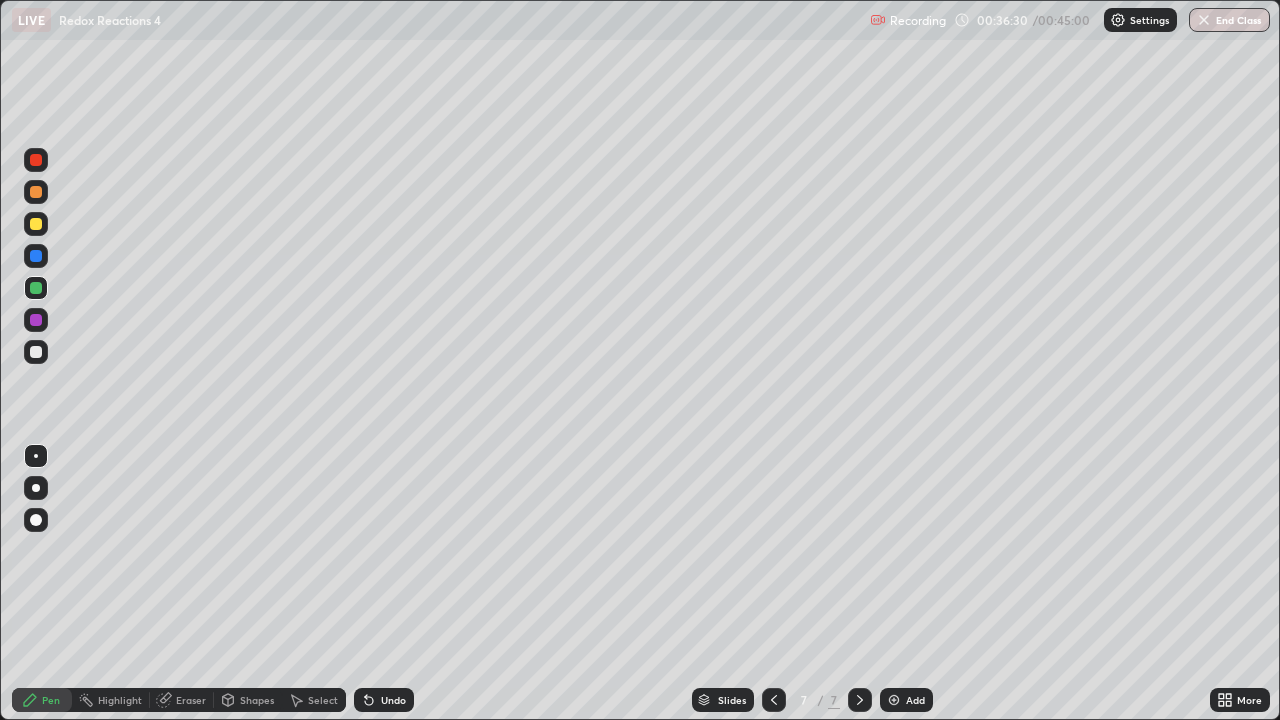 click at bounding box center (36, 224) 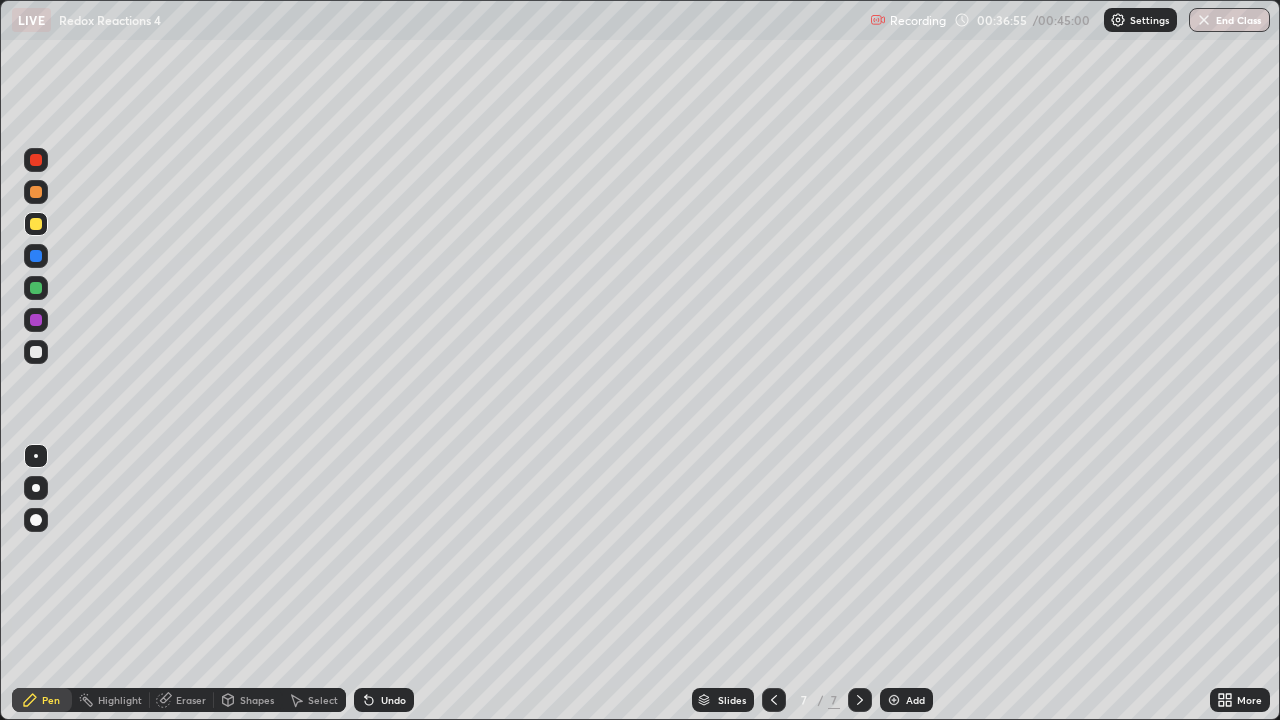 click at bounding box center (36, 160) 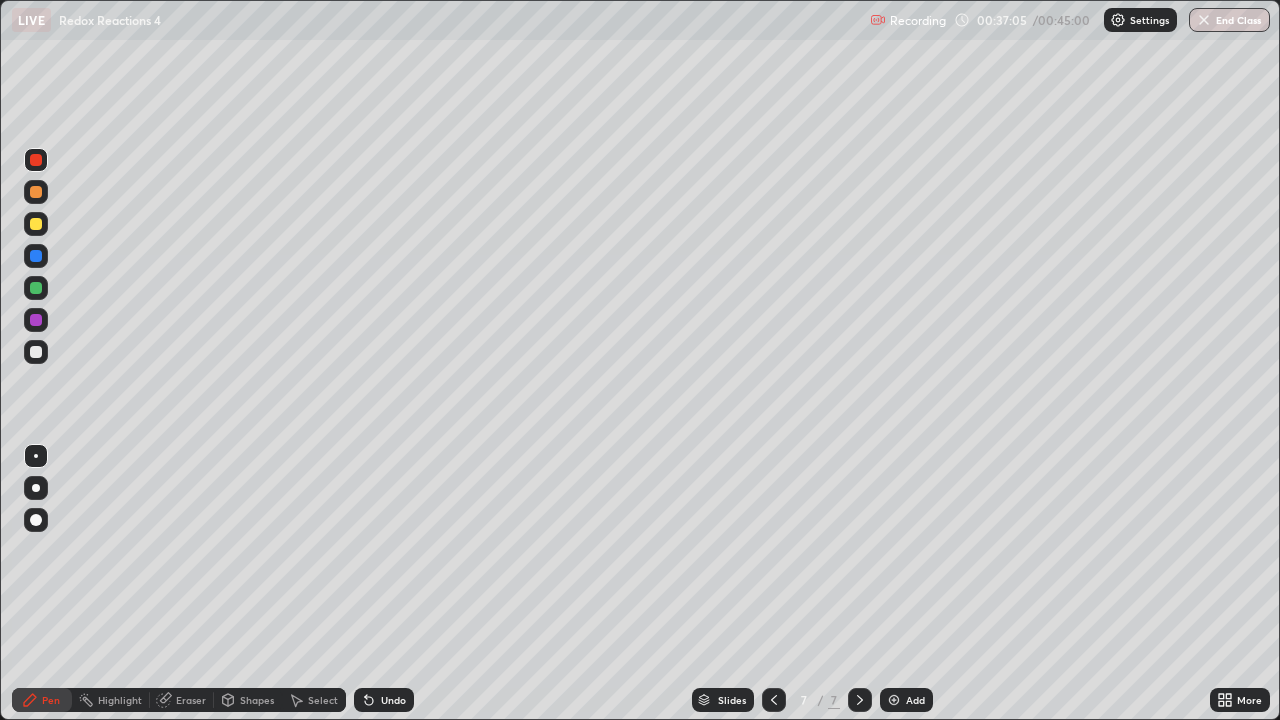 click on "Undo" at bounding box center [393, 700] 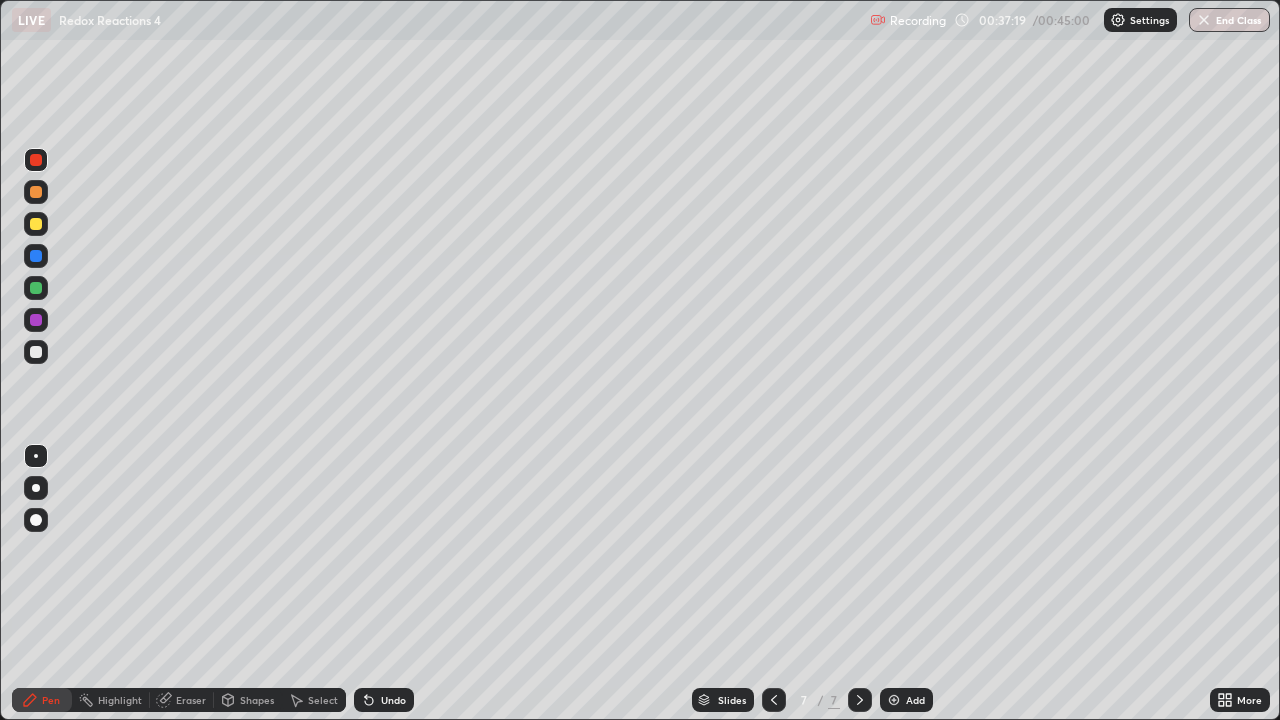 click at bounding box center (36, 256) 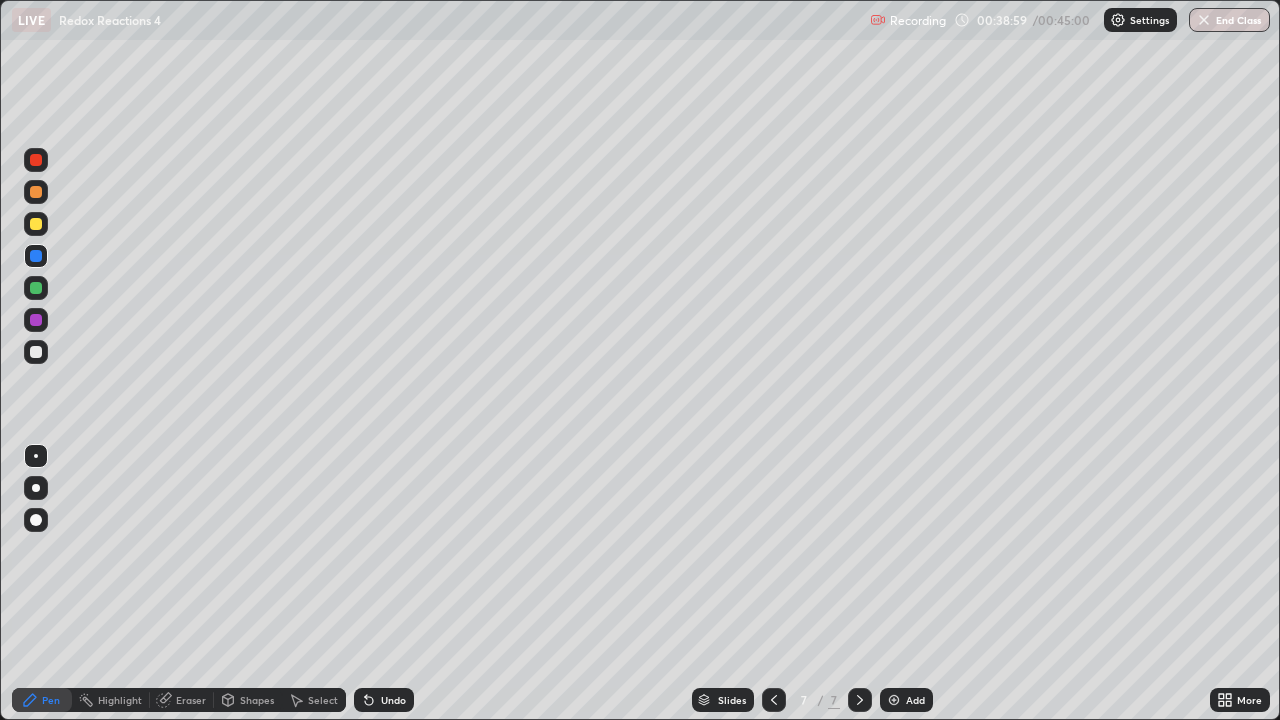 click on "Add" at bounding box center (915, 700) 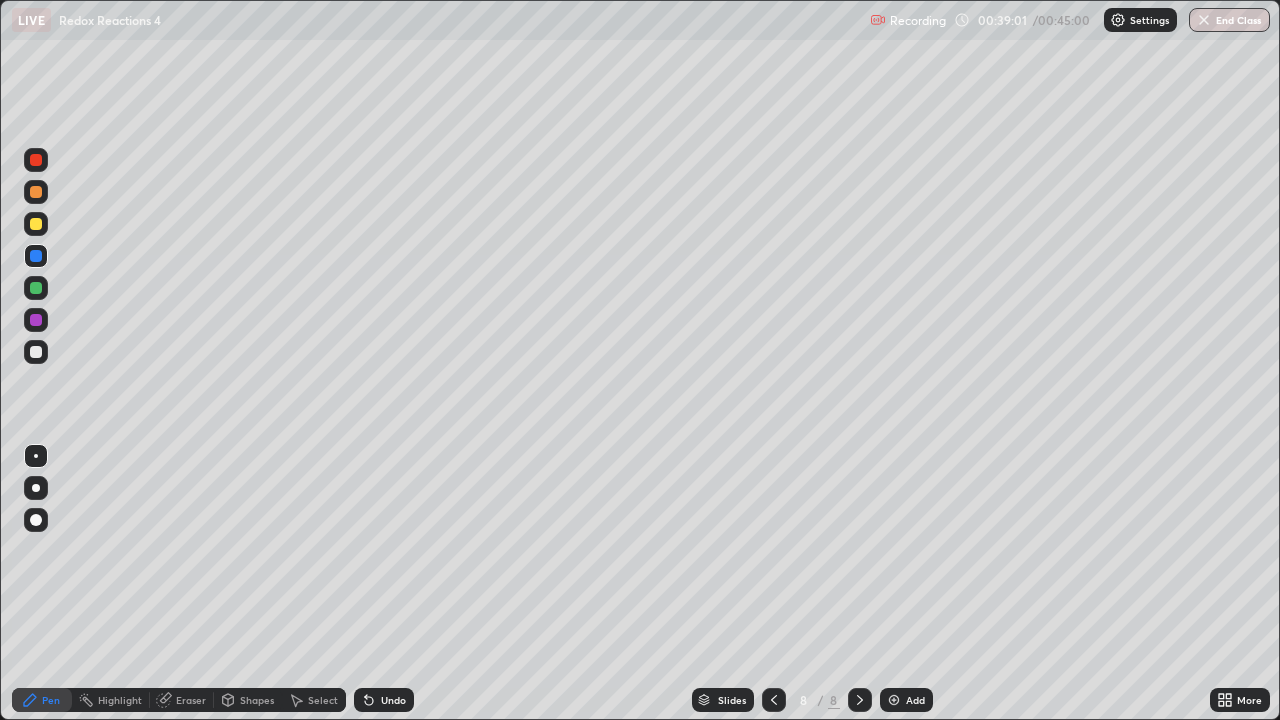 click at bounding box center [36, 224] 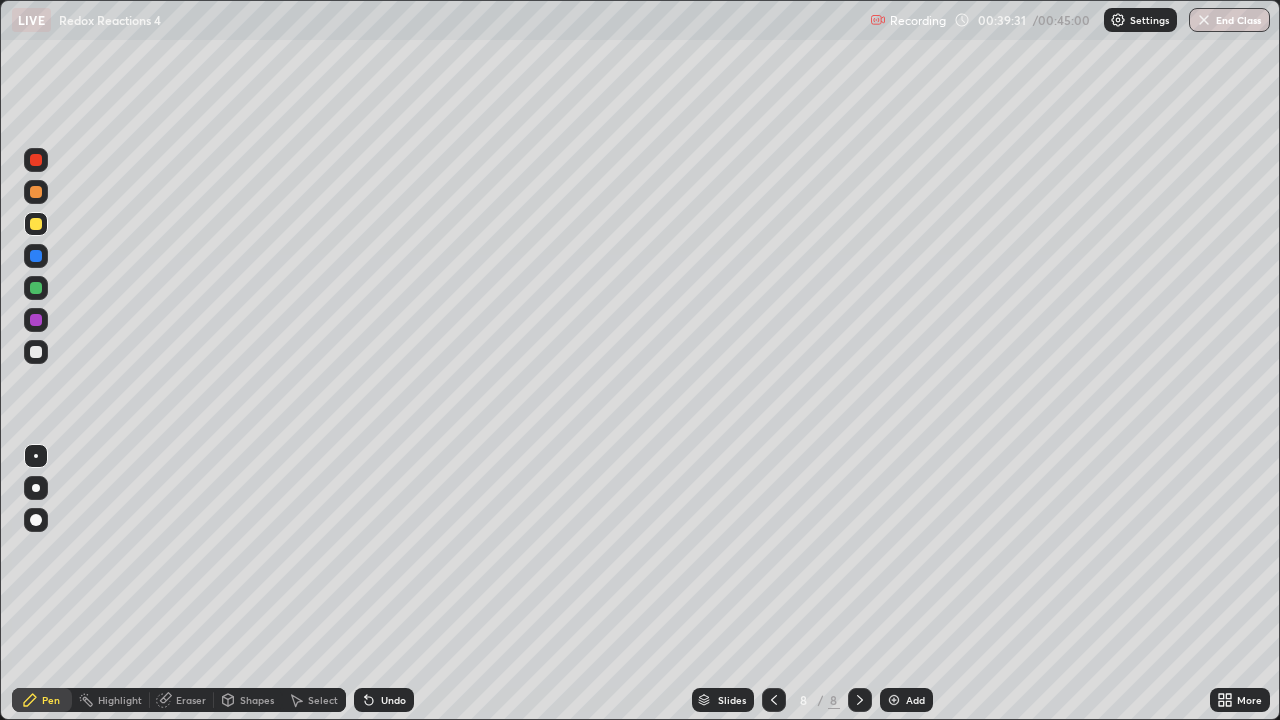 click on "Undo" at bounding box center (384, 700) 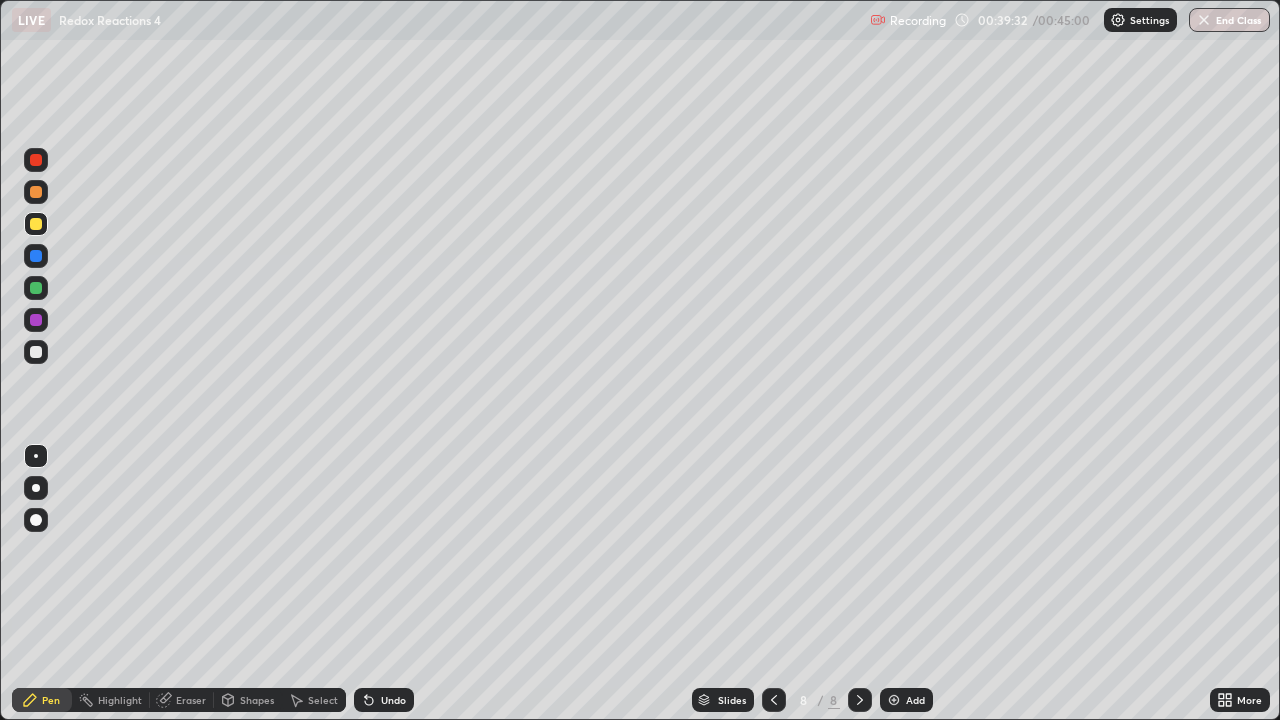 click on "Undo" at bounding box center [393, 700] 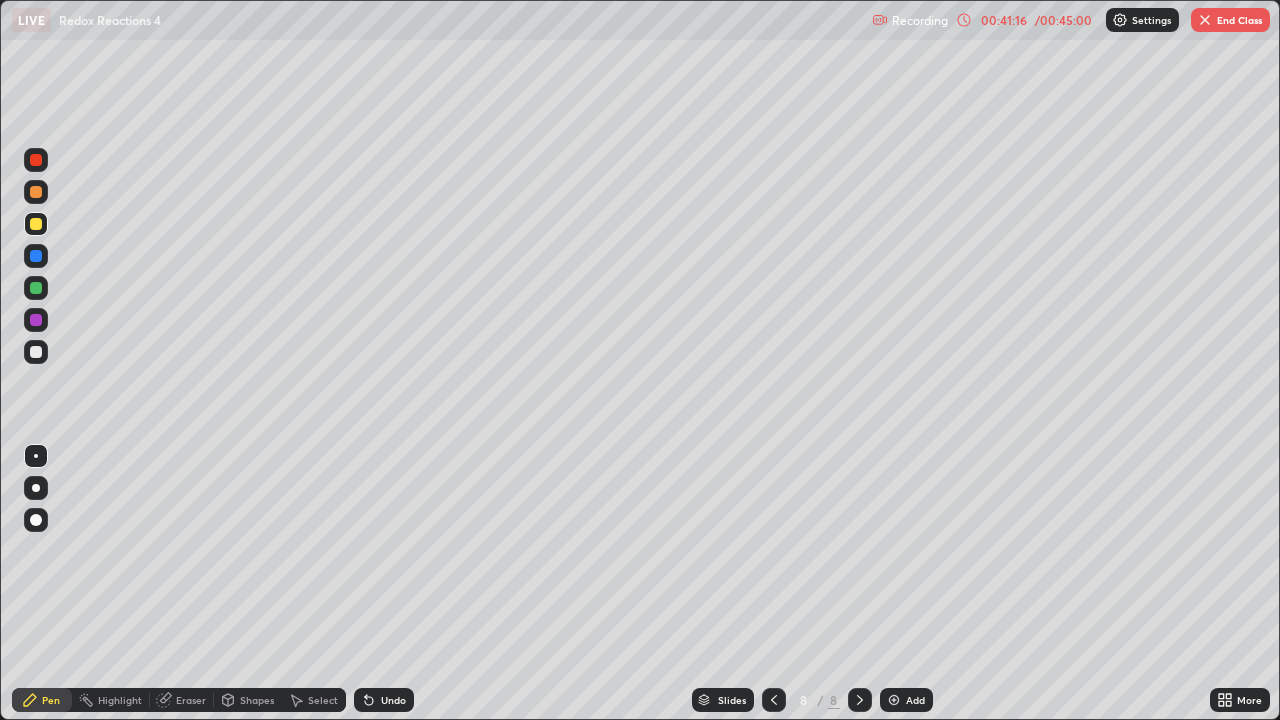 click on "/  00:45:00" at bounding box center [1063, 20] 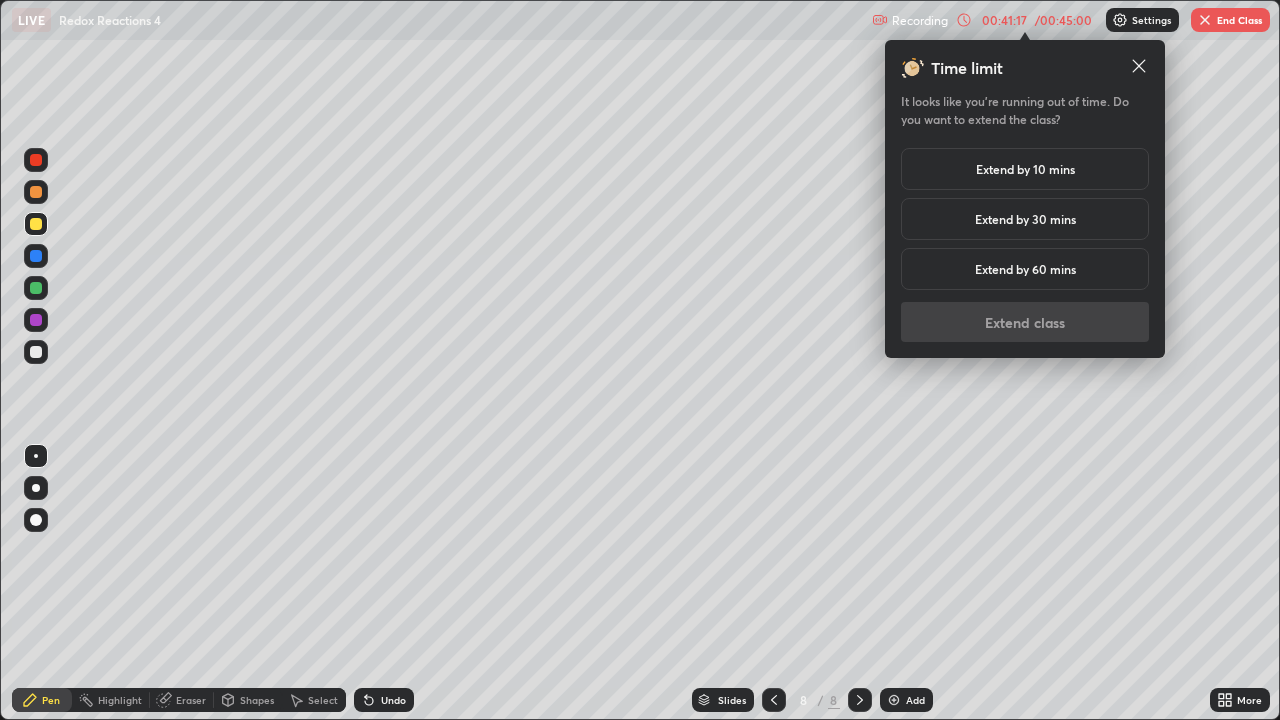 click on "Extend by 30 mins" at bounding box center (1025, 219) 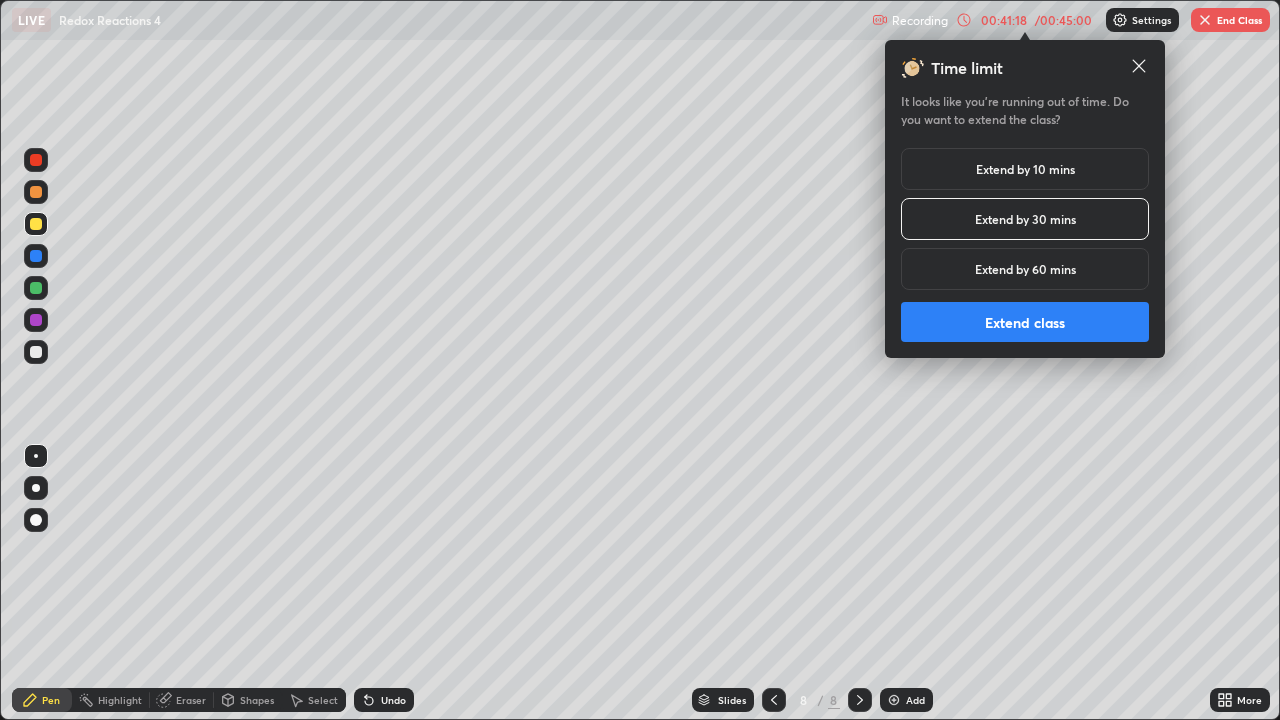 click on "Extend class" at bounding box center [1025, 322] 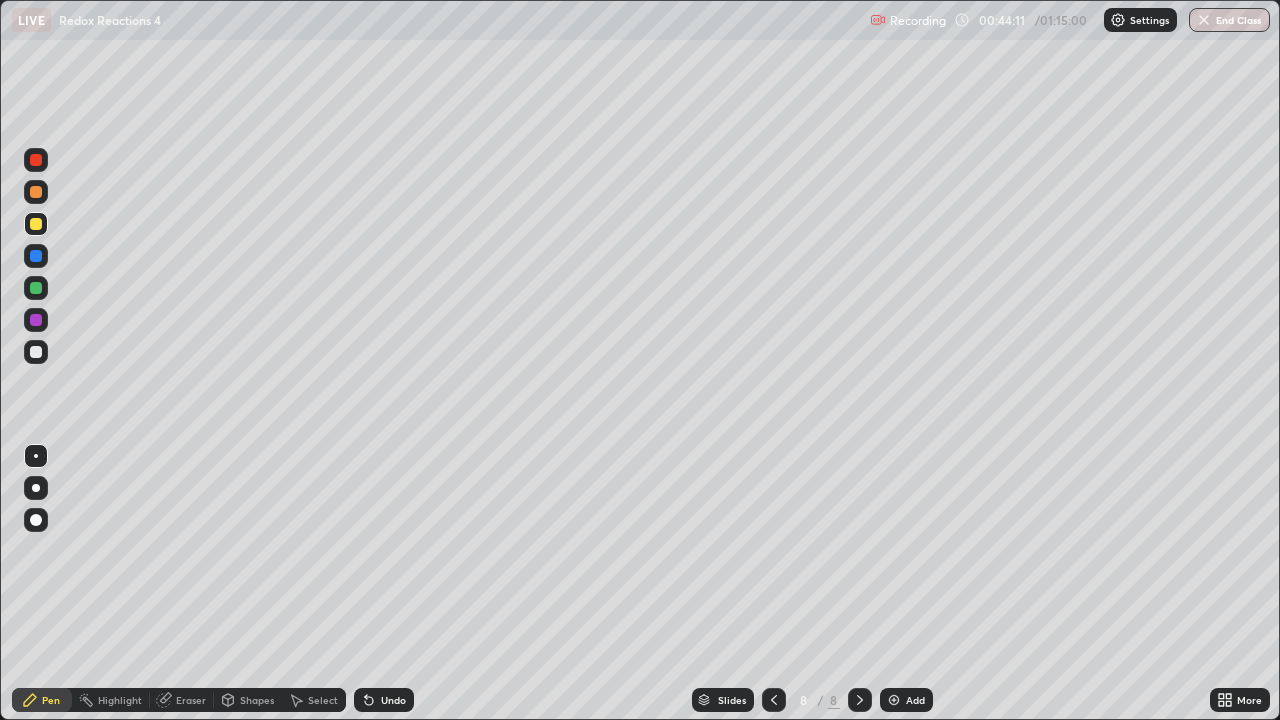 click at bounding box center [36, 192] 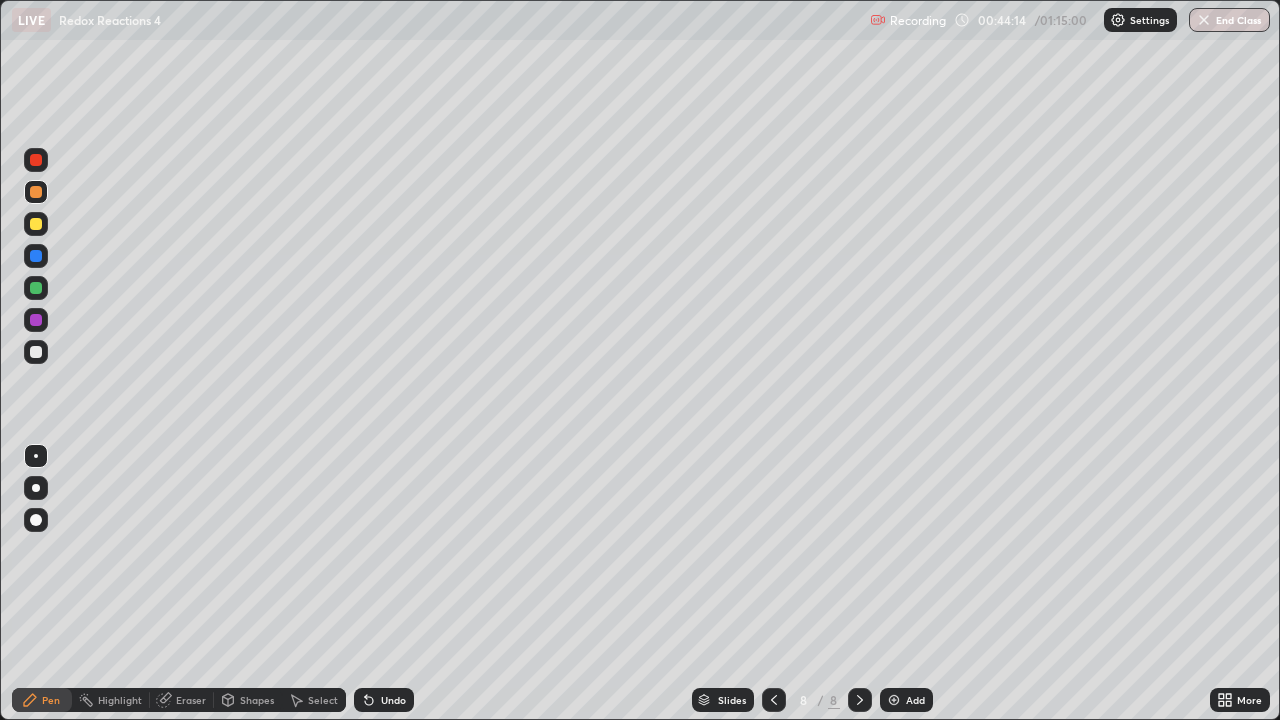 click on "Erase all" at bounding box center [36, 360] 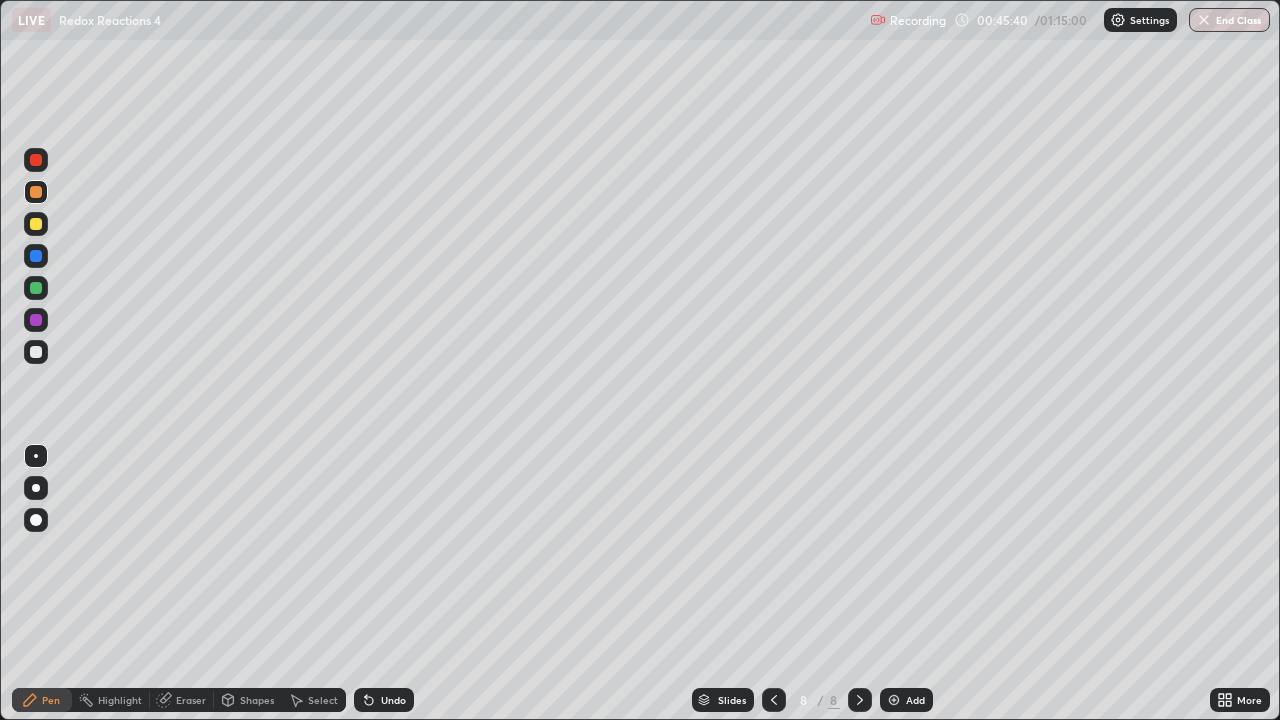 click at bounding box center [36, 224] 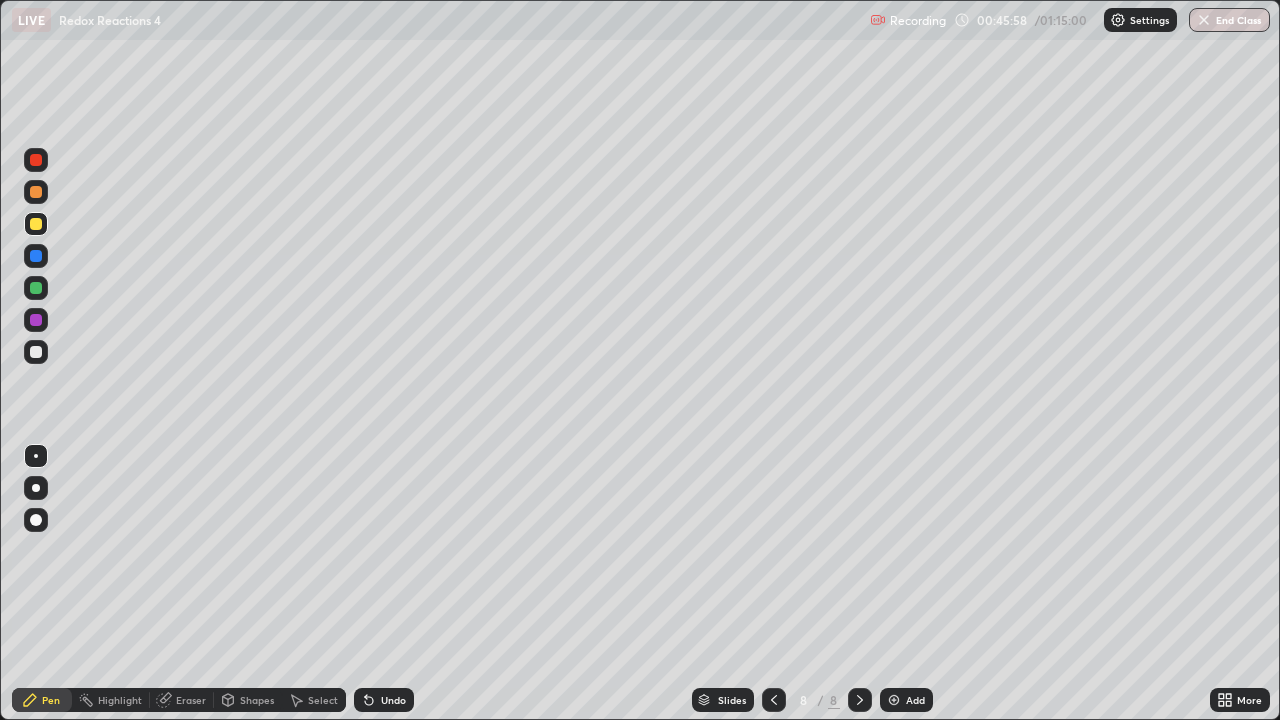 click on "Add" at bounding box center (906, 700) 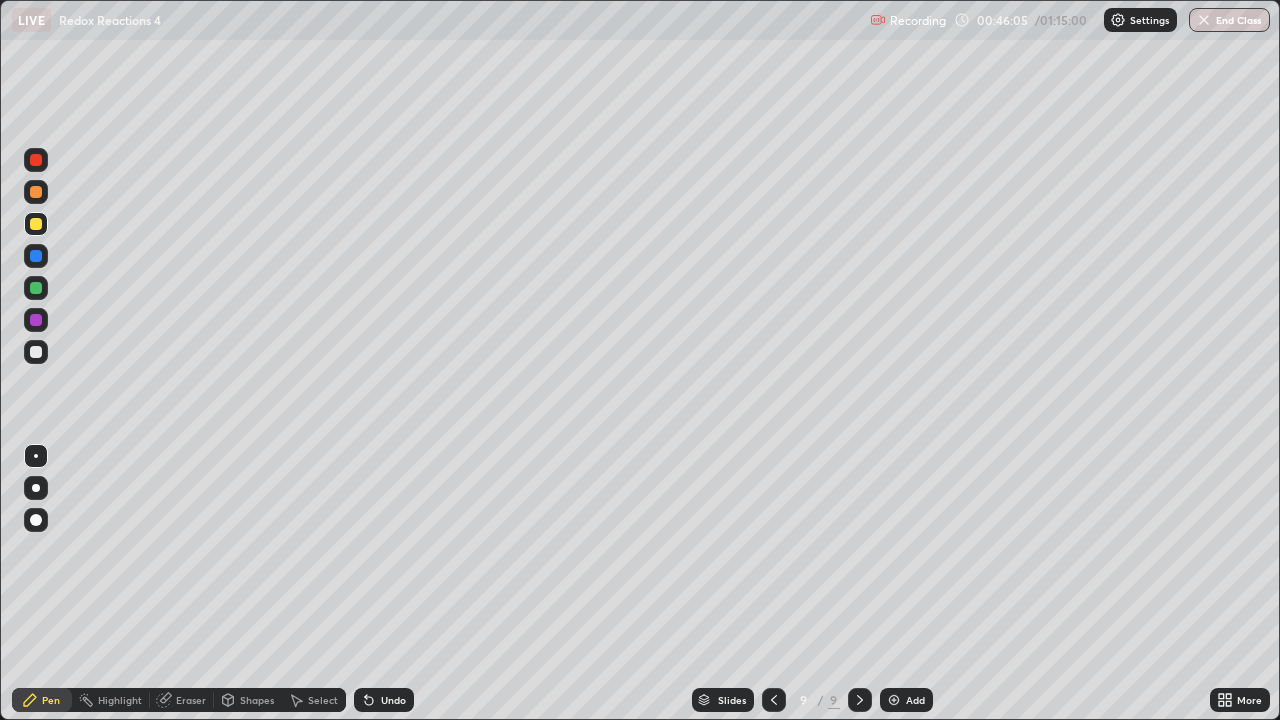click on "Undo" at bounding box center [393, 700] 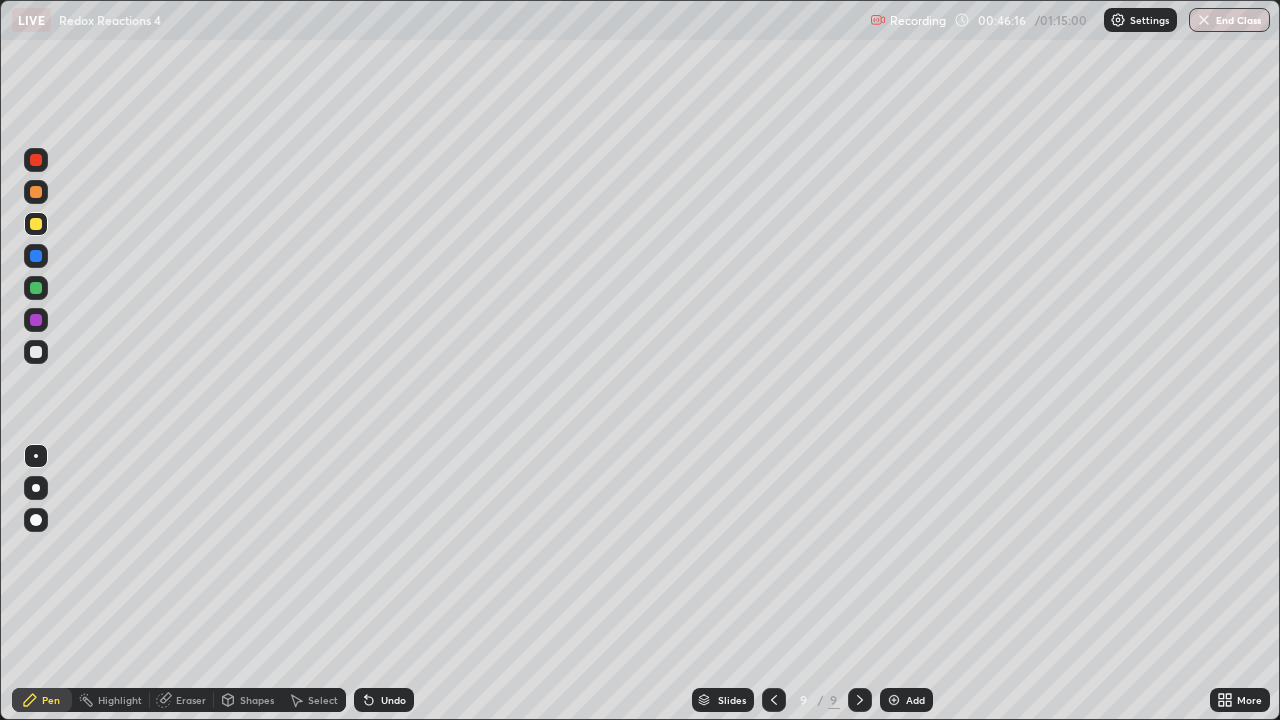 click at bounding box center [774, 700] 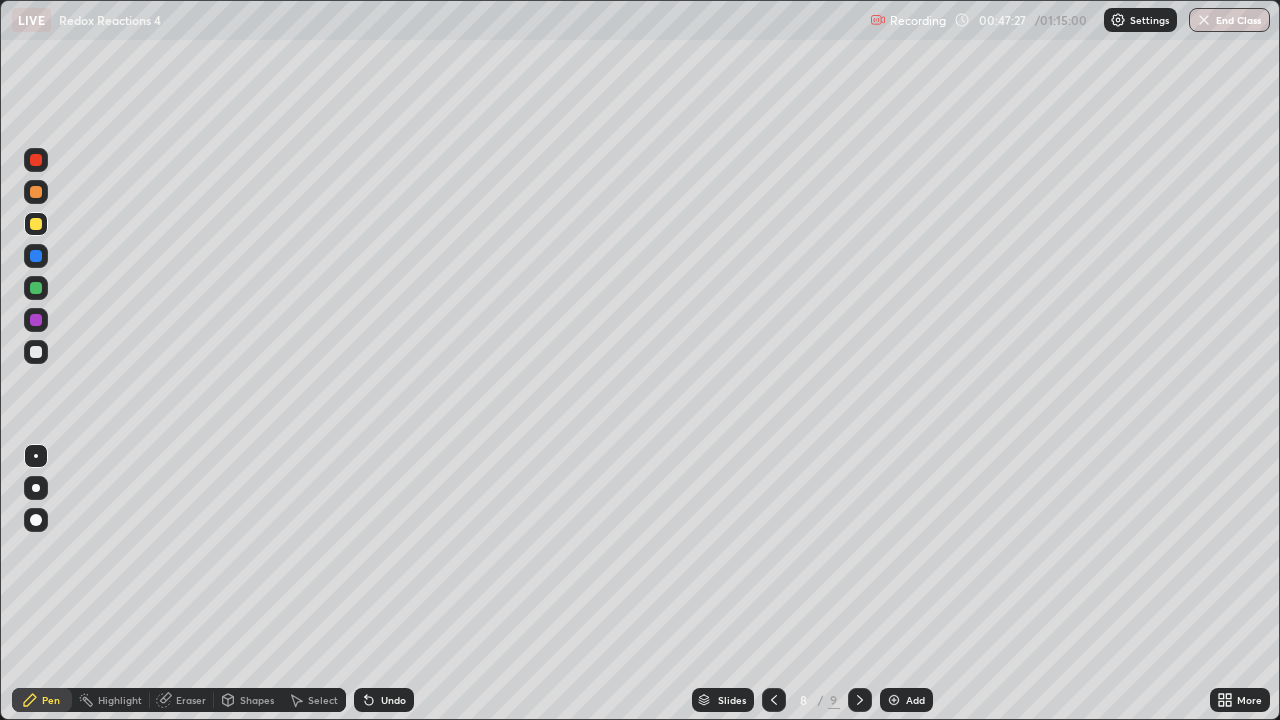 click at bounding box center (36, 192) 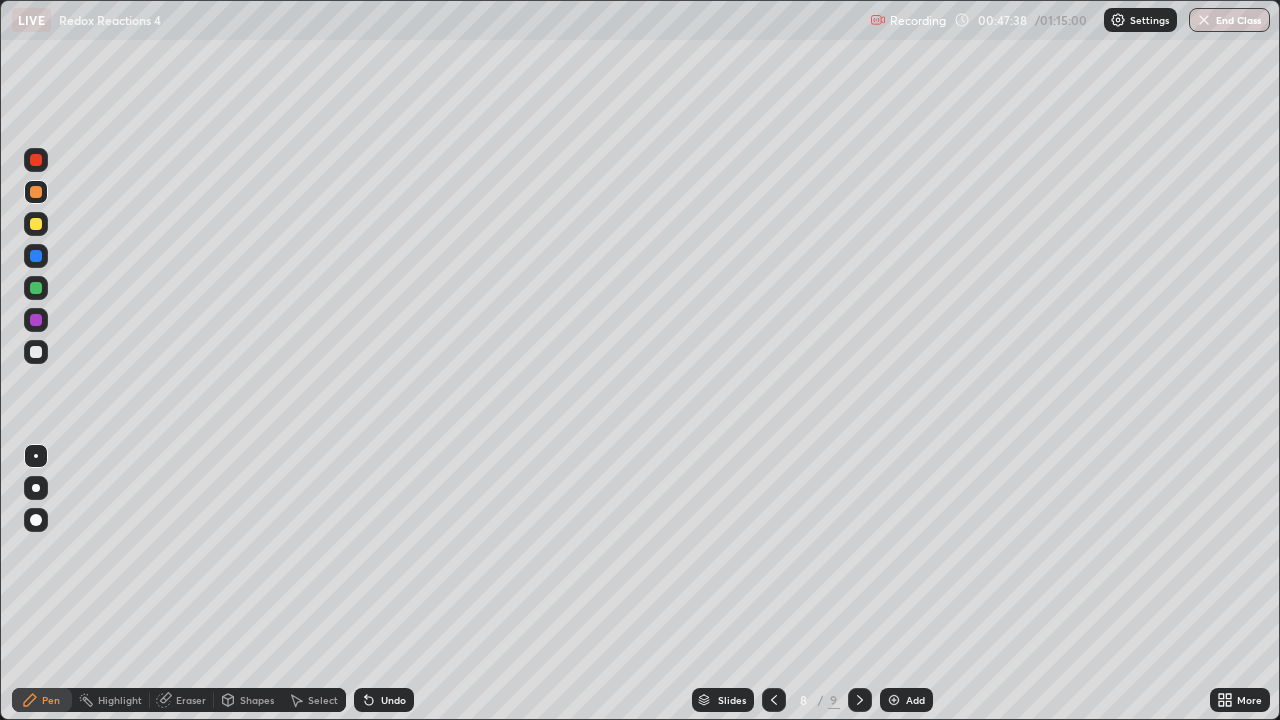 click at bounding box center (36, 288) 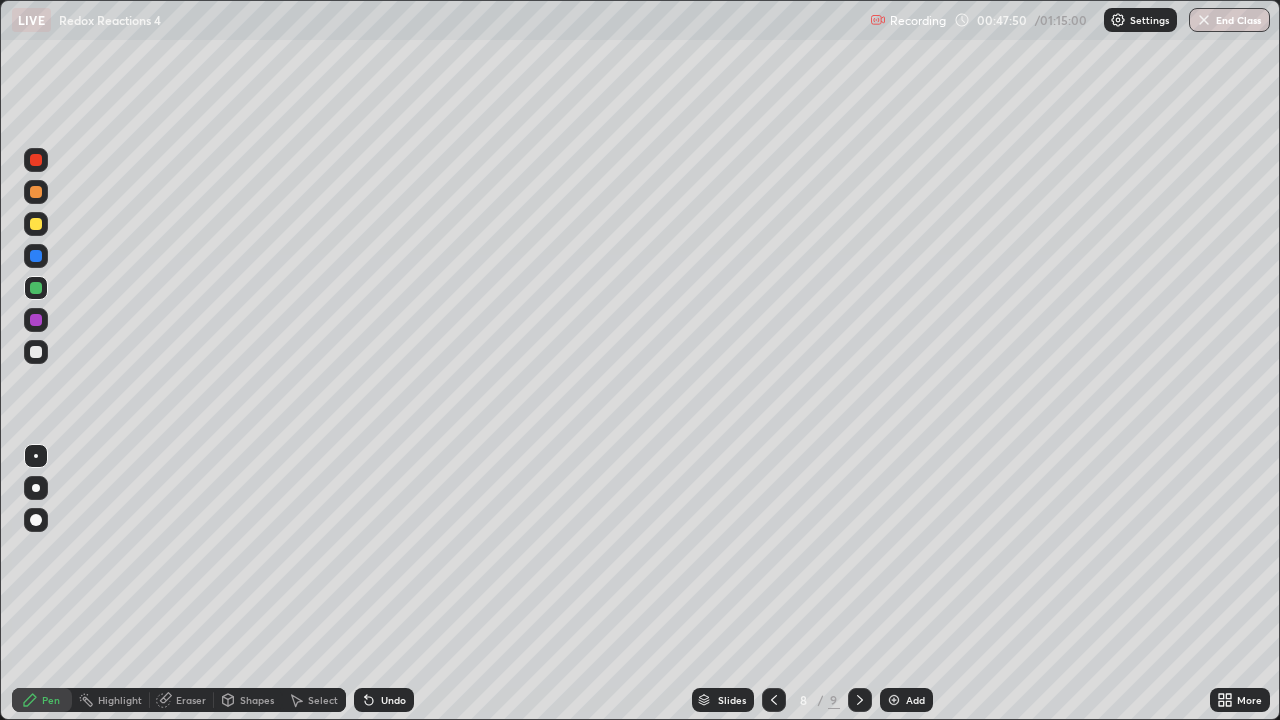 click at bounding box center [36, 352] 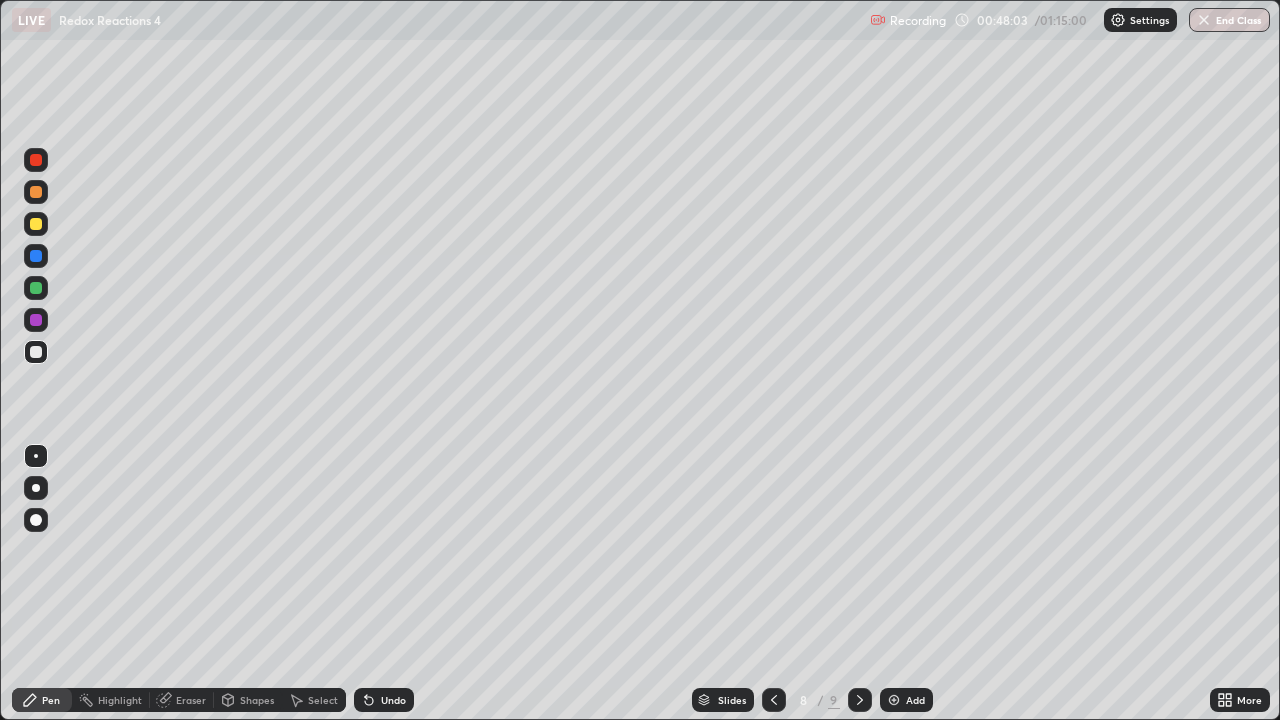 click on "Undo" at bounding box center (384, 700) 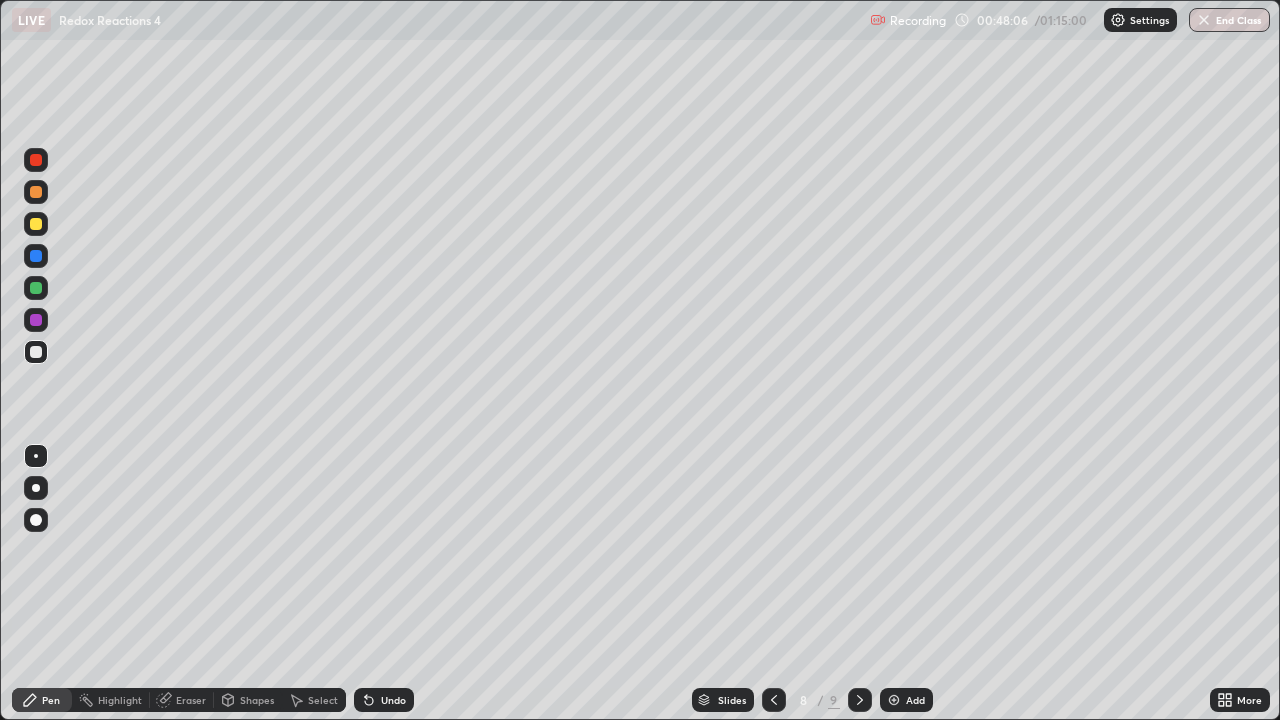 click at bounding box center [36, 320] 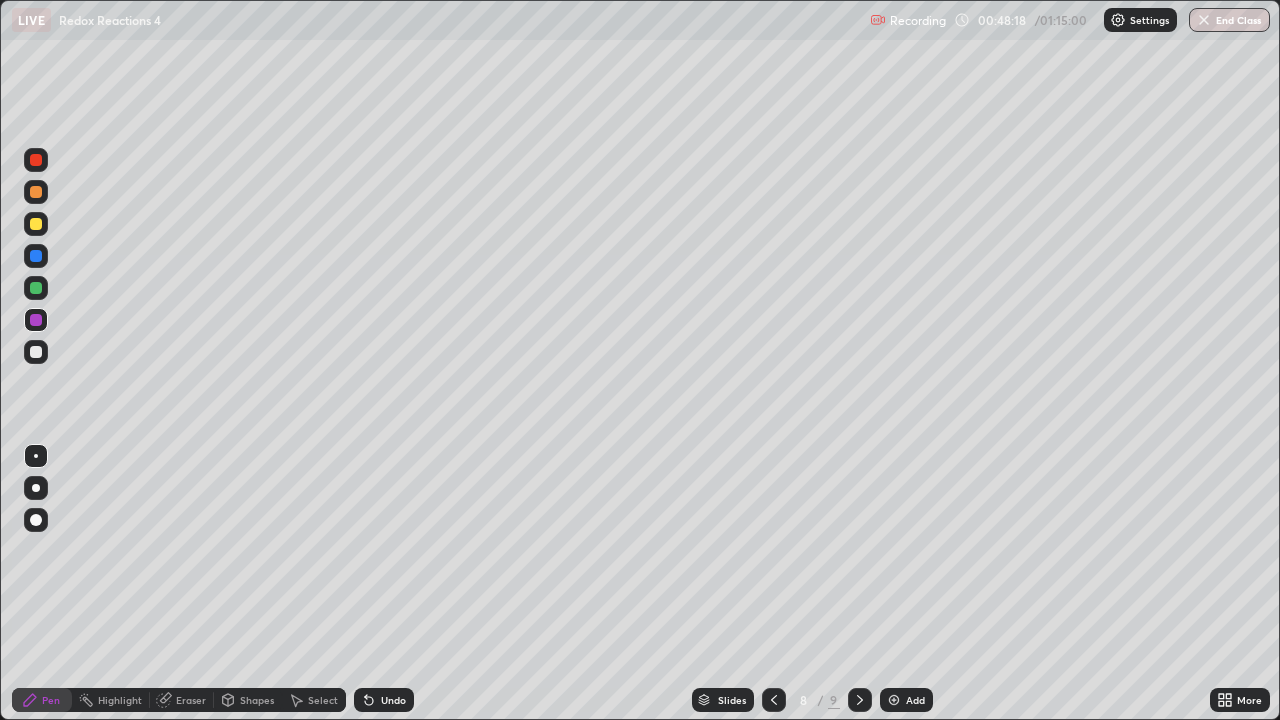 click at bounding box center [36, 352] 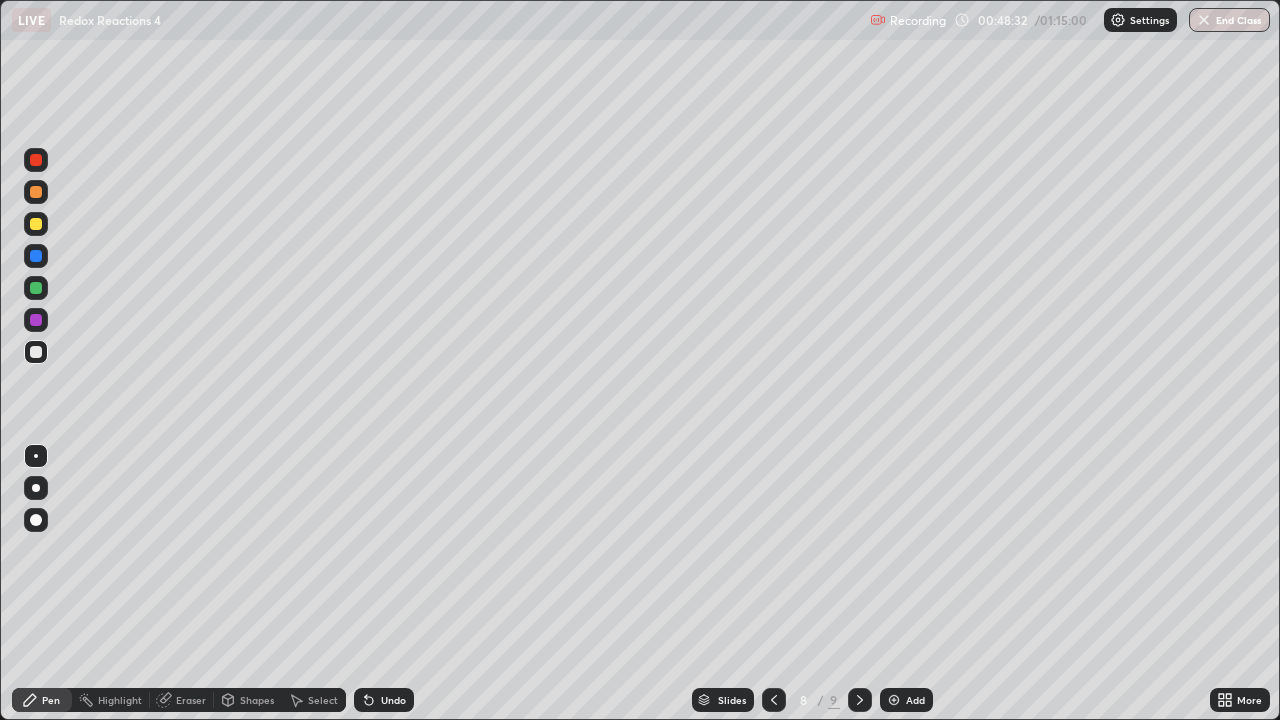 click at bounding box center [36, 160] 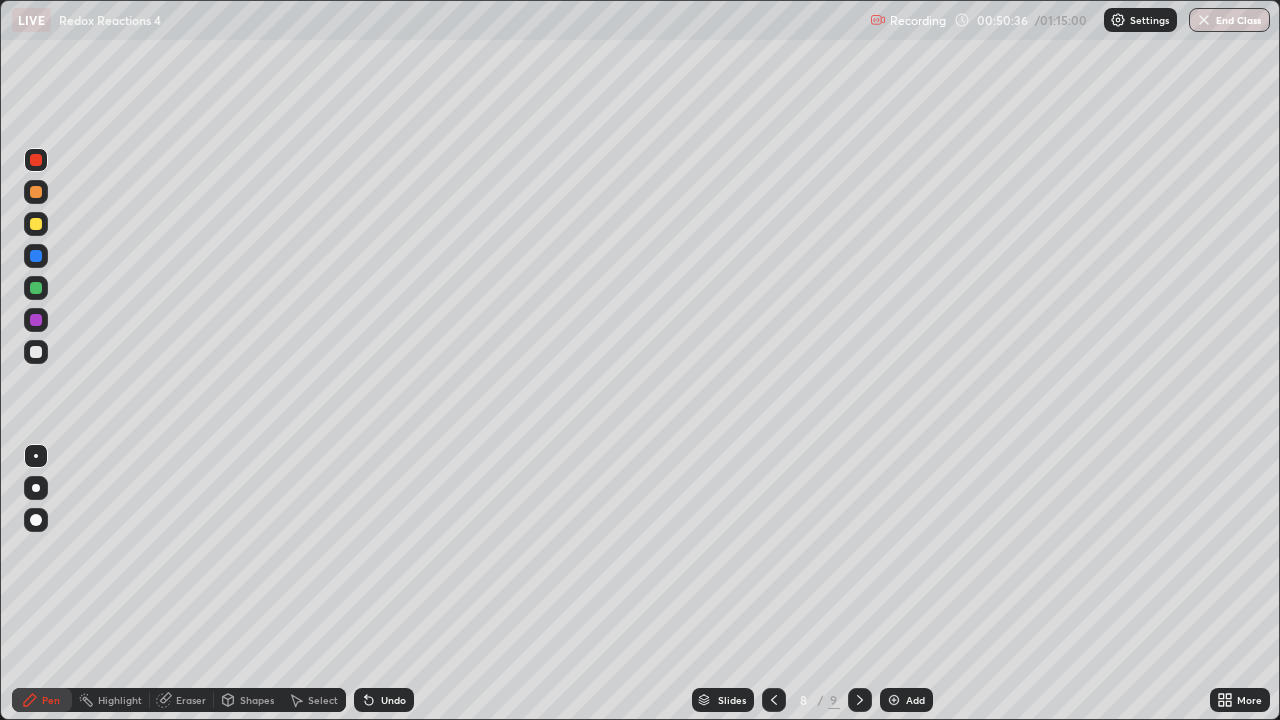click at bounding box center [36, 224] 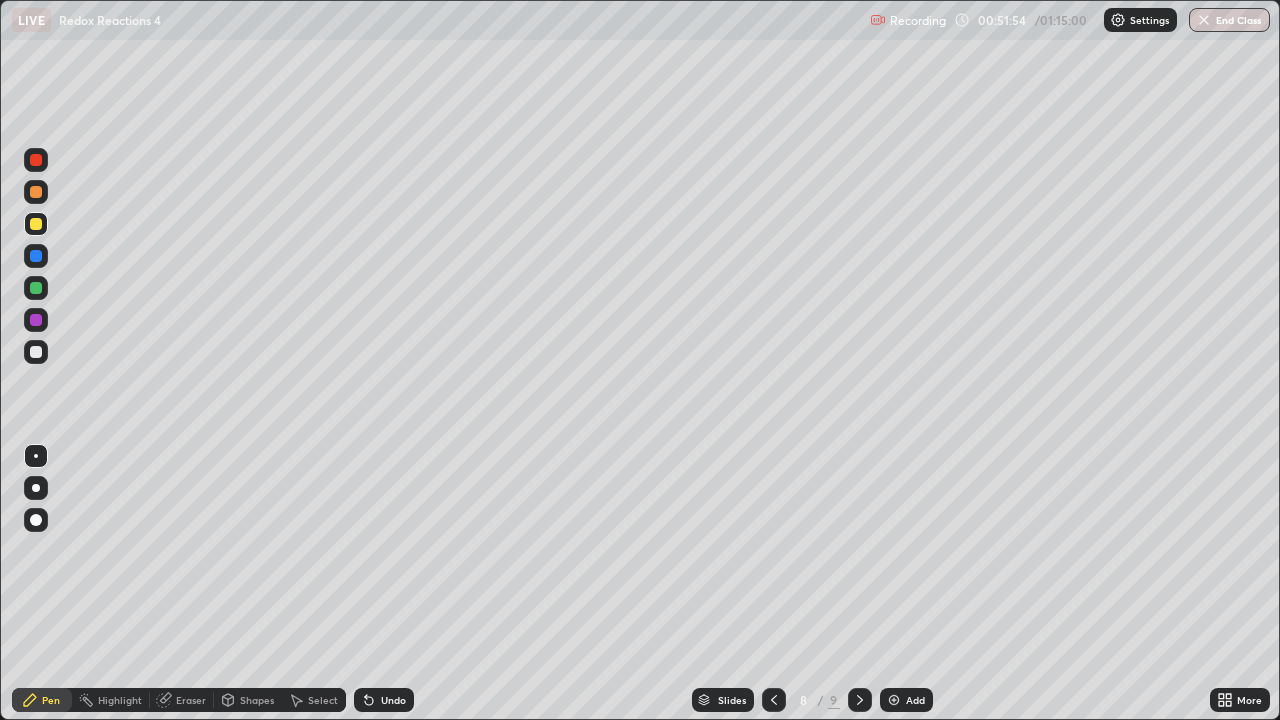 click at bounding box center (36, 288) 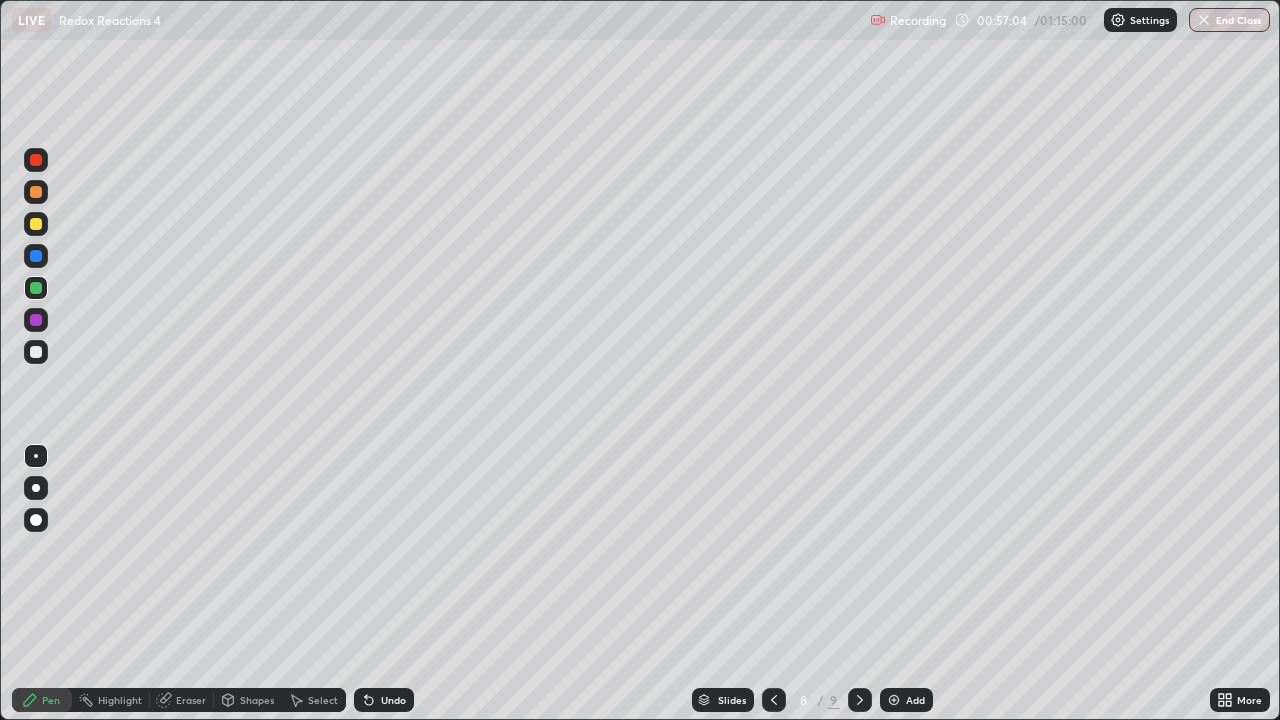 click at bounding box center [36, 352] 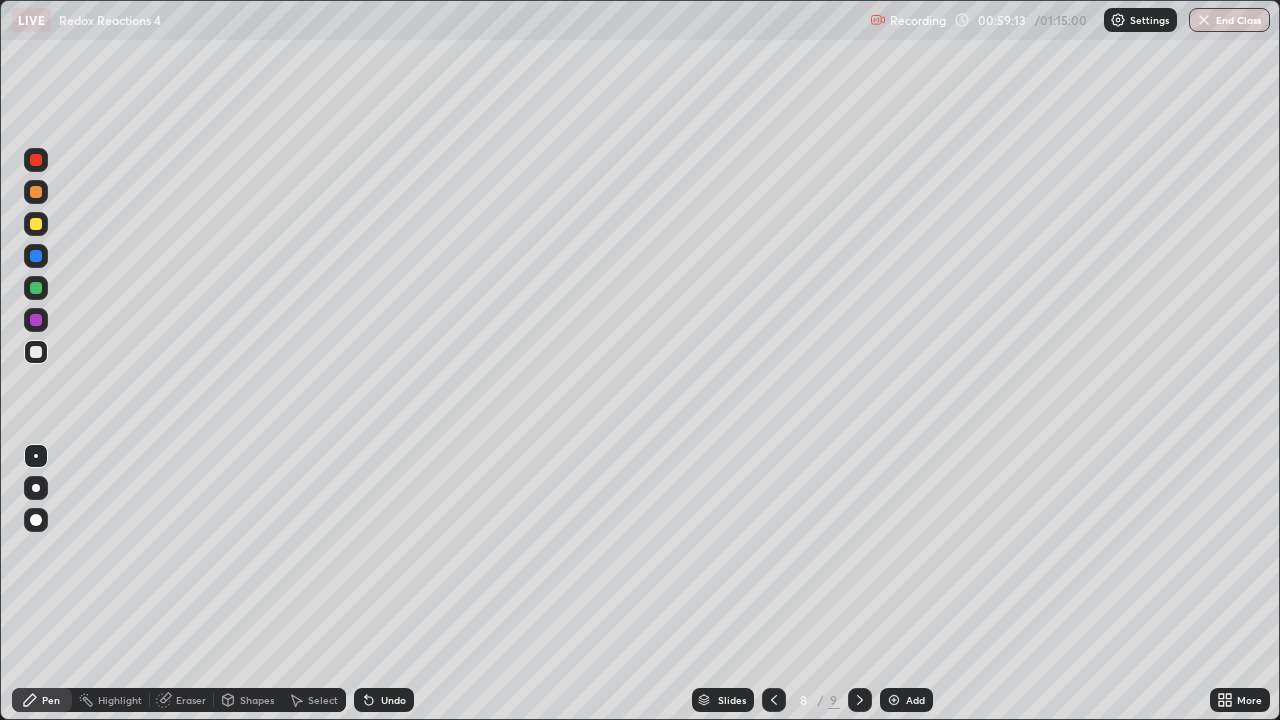 click on "Add" at bounding box center [906, 700] 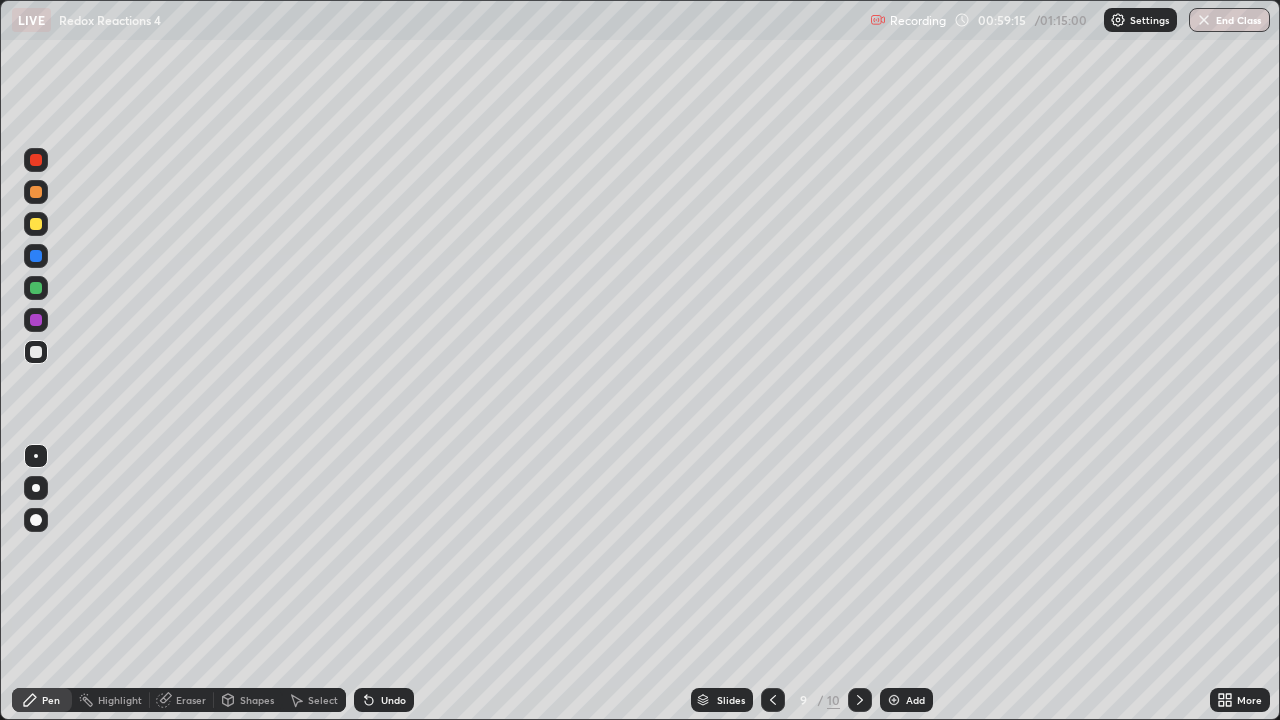 click at bounding box center [36, 224] 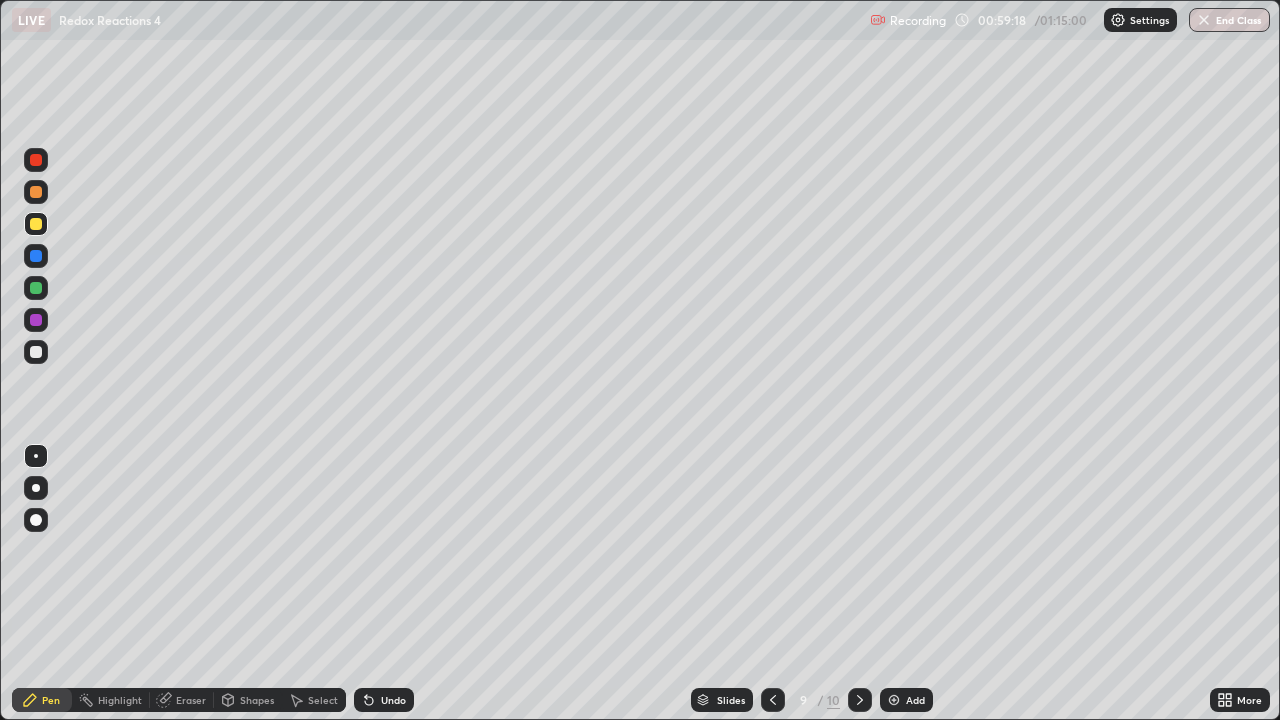 click on "Undo" at bounding box center (384, 700) 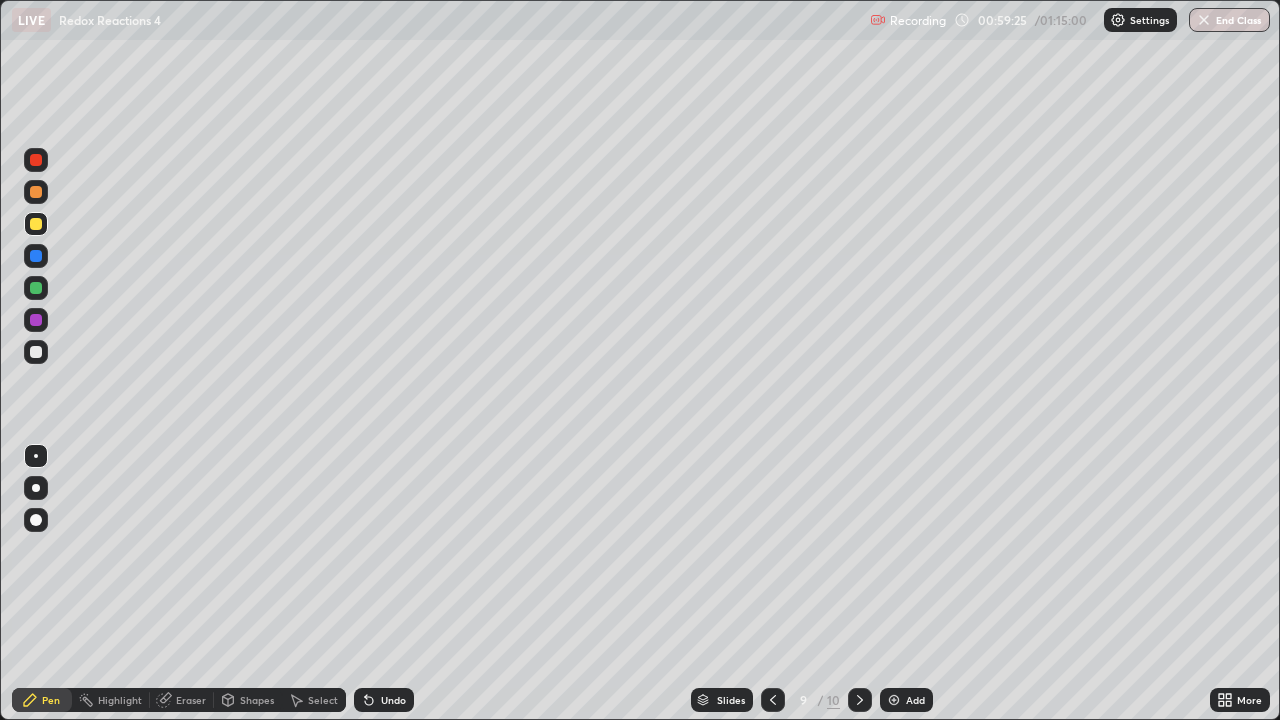 click on "Undo" at bounding box center [384, 700] 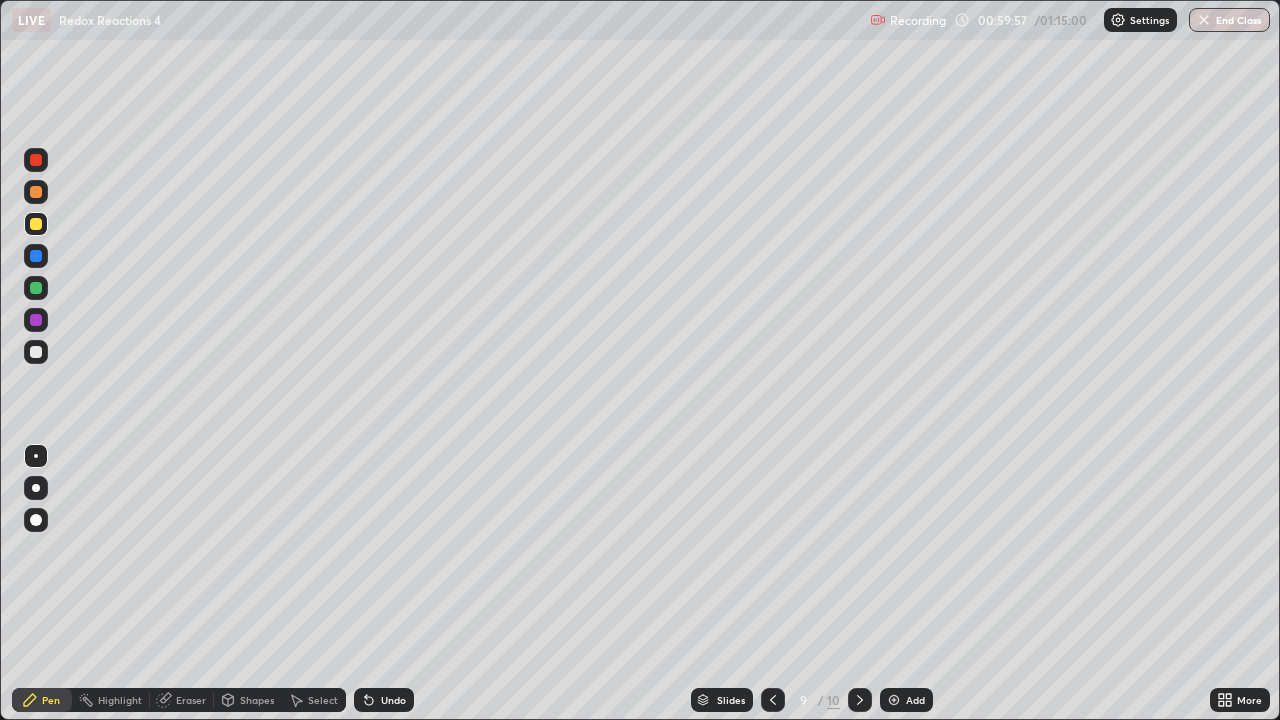click at bounding box center (36, 192) 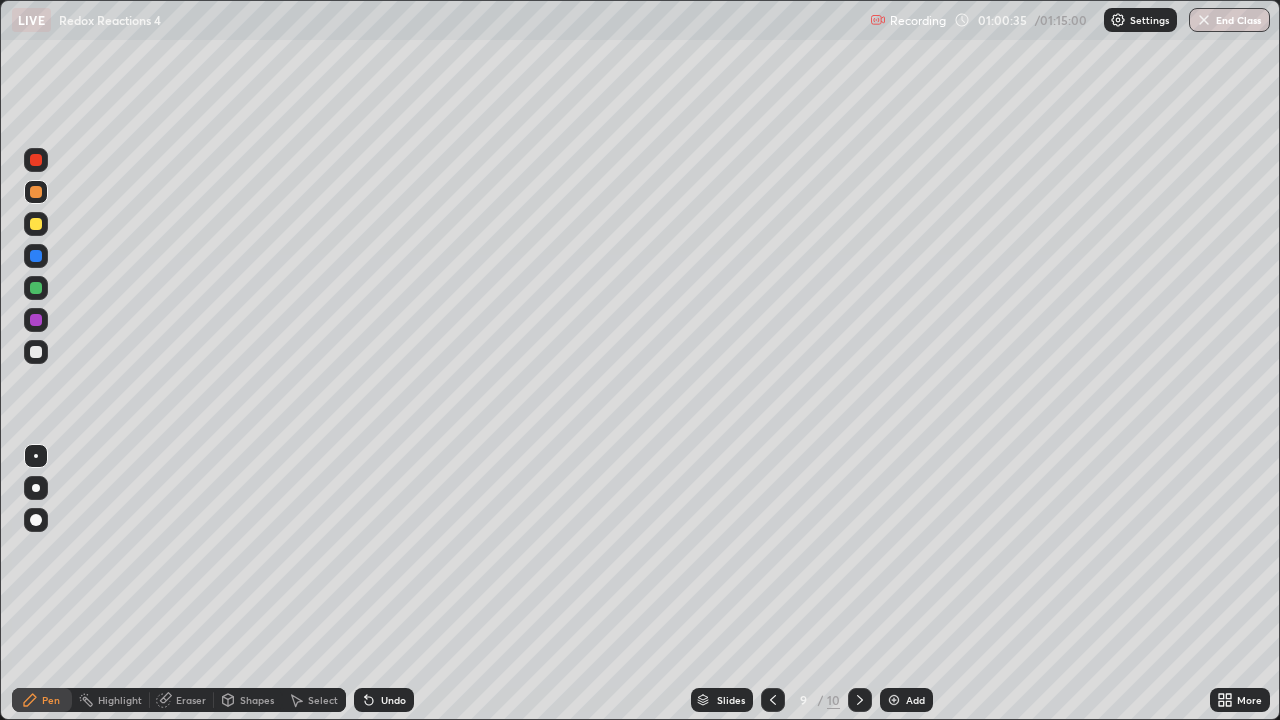 click on "Eraser" at bounding box center (191, 700) 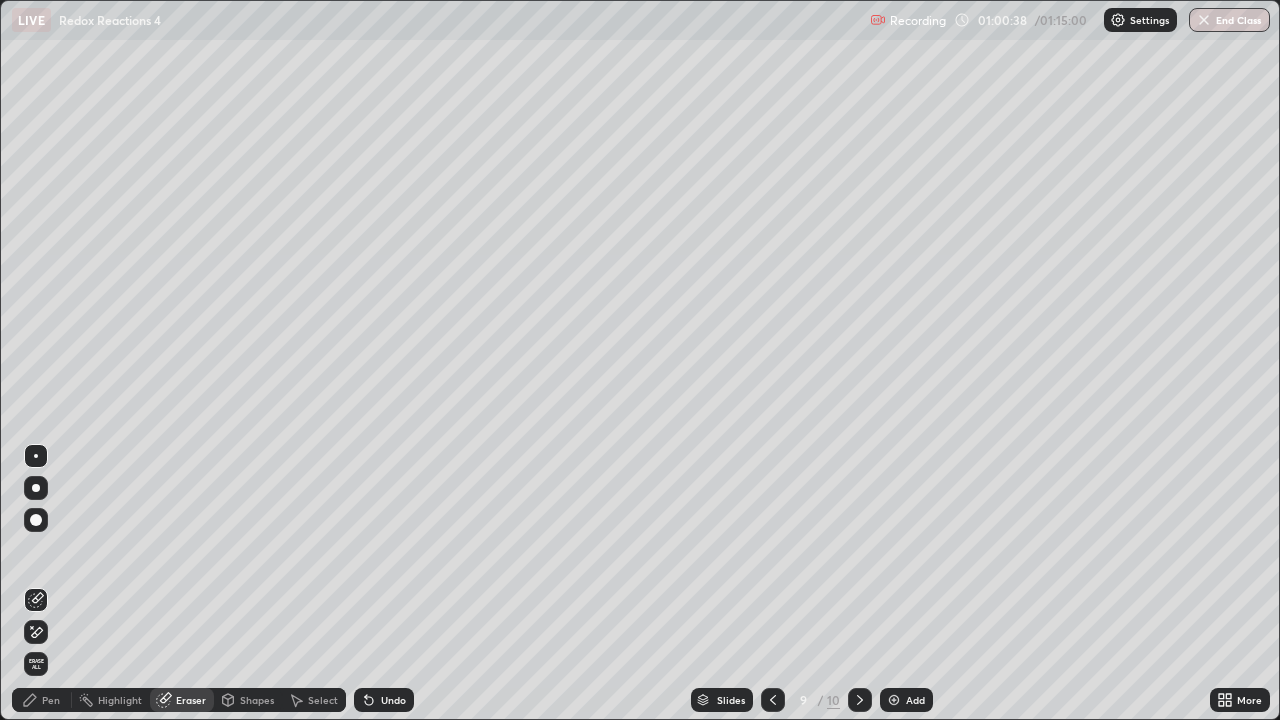 click on "Pen" at bounding box center [51, 700] 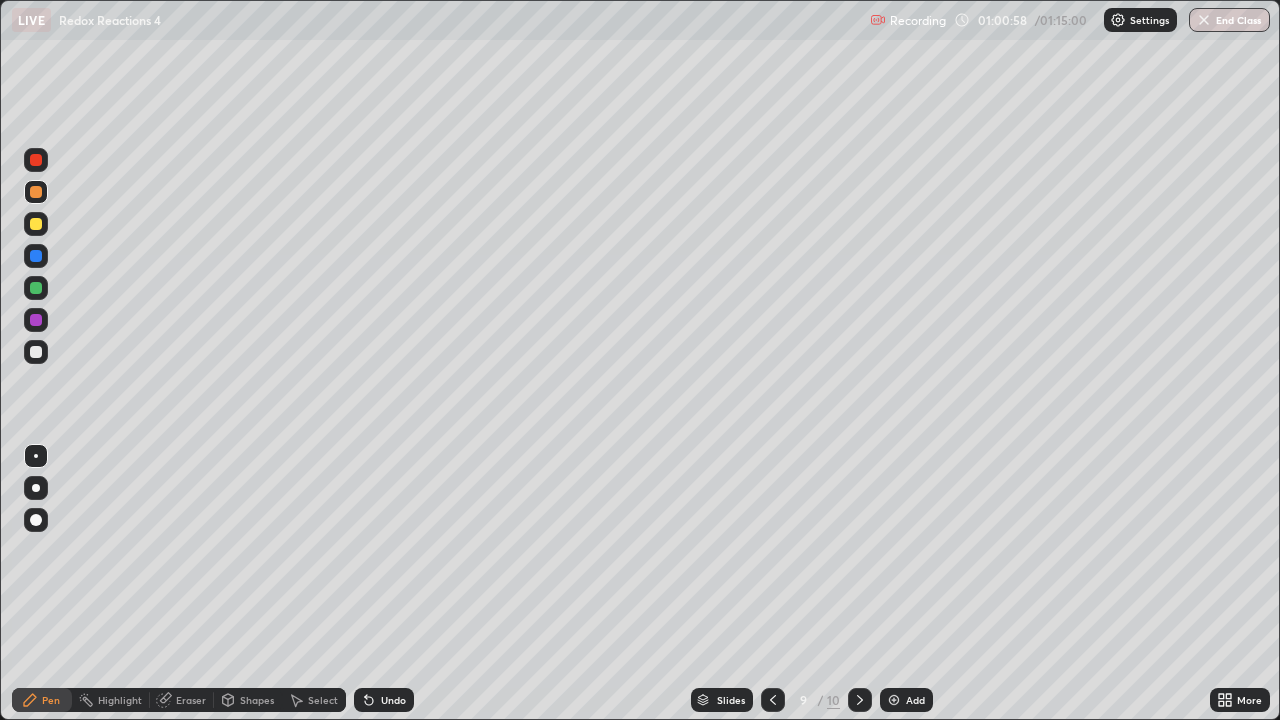 click at bounding box center (36, 288) 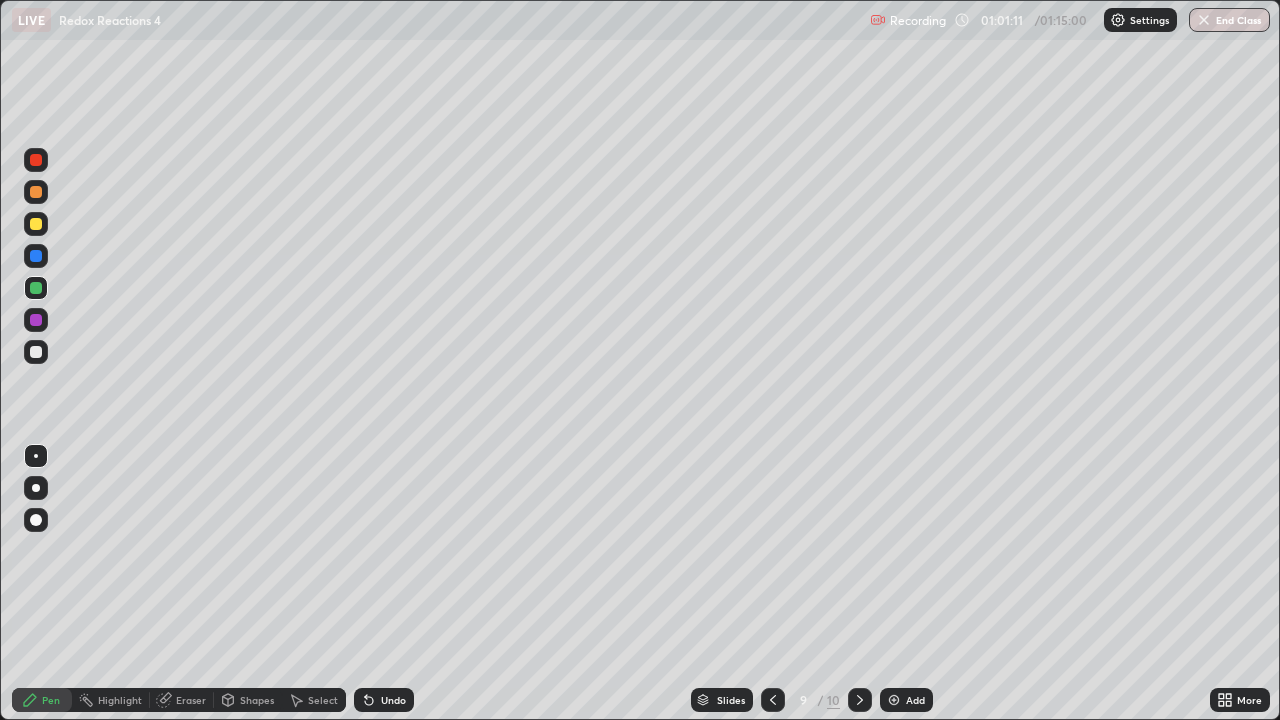 click 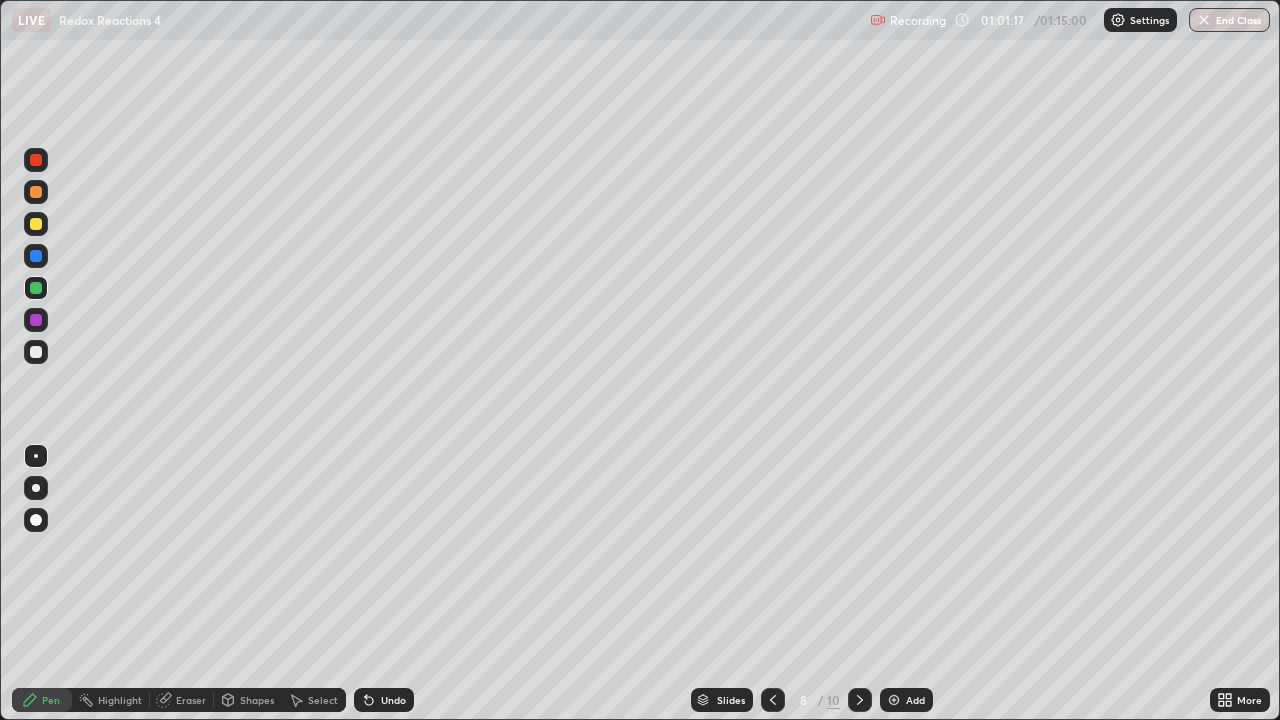 click 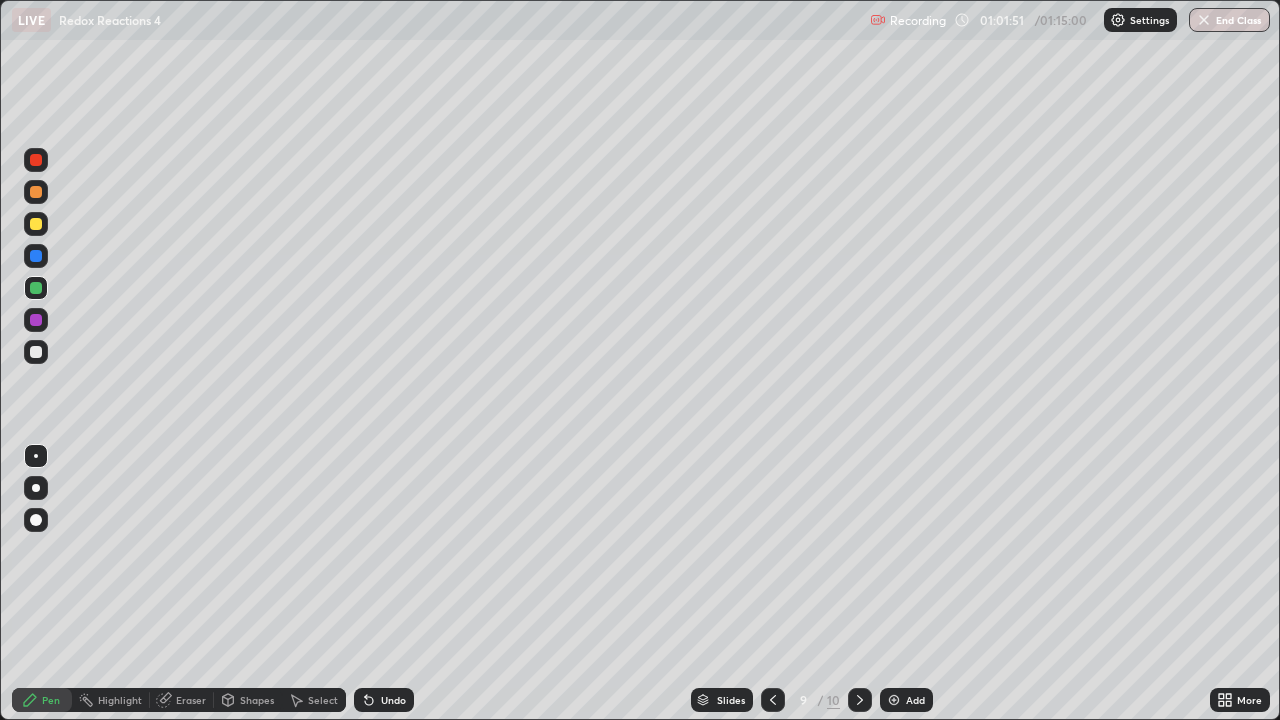 click at bounding box center (36, 192) 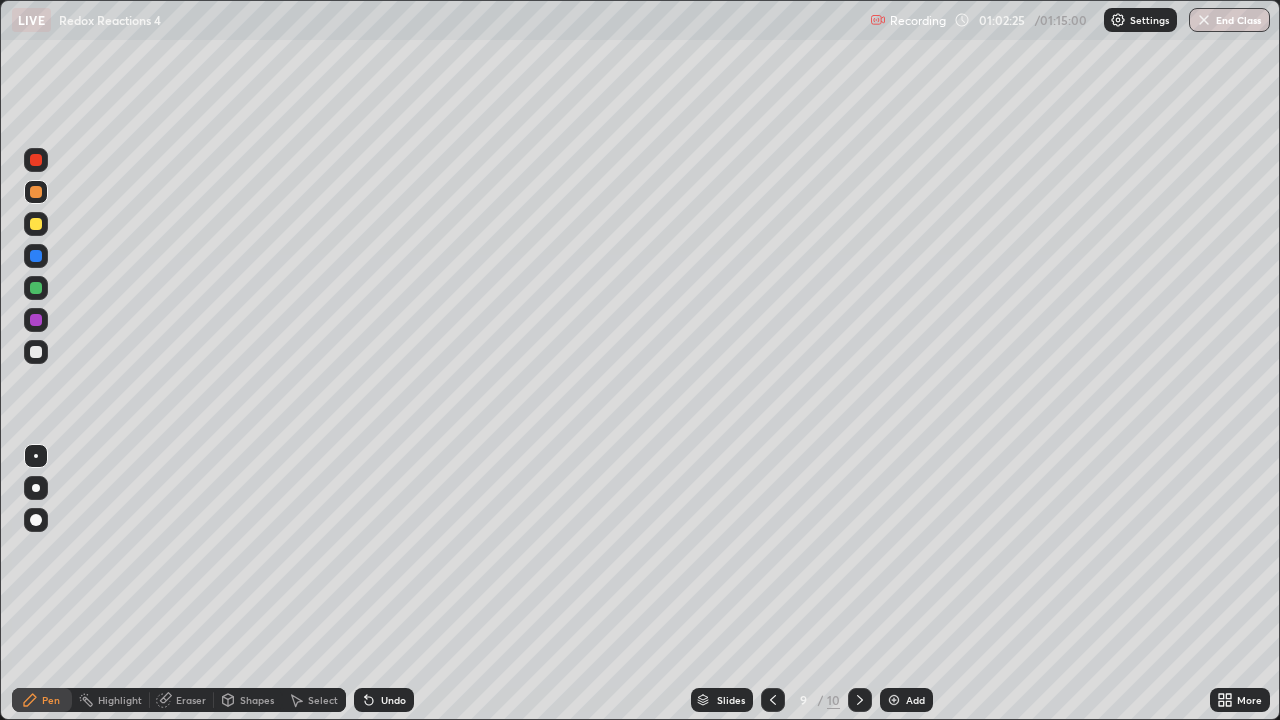 click on "Erase all" at bounding box center [36, 360] 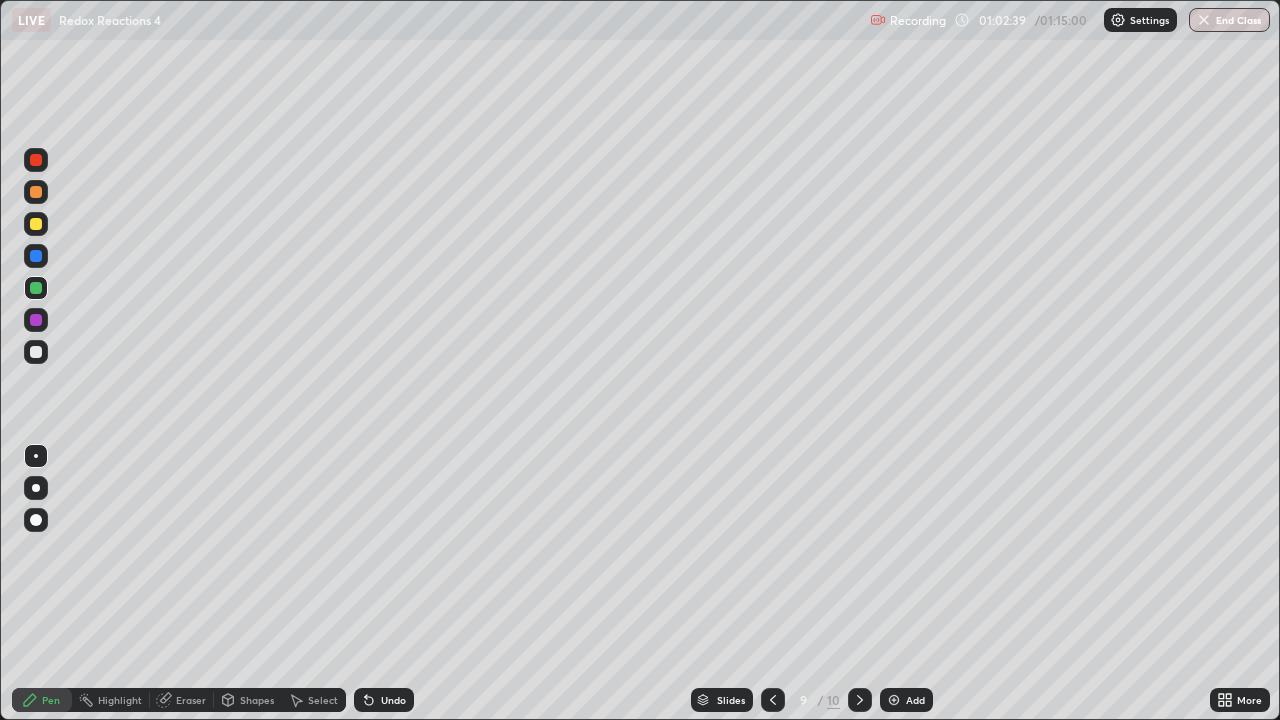 click at bounding box center [36, 320] 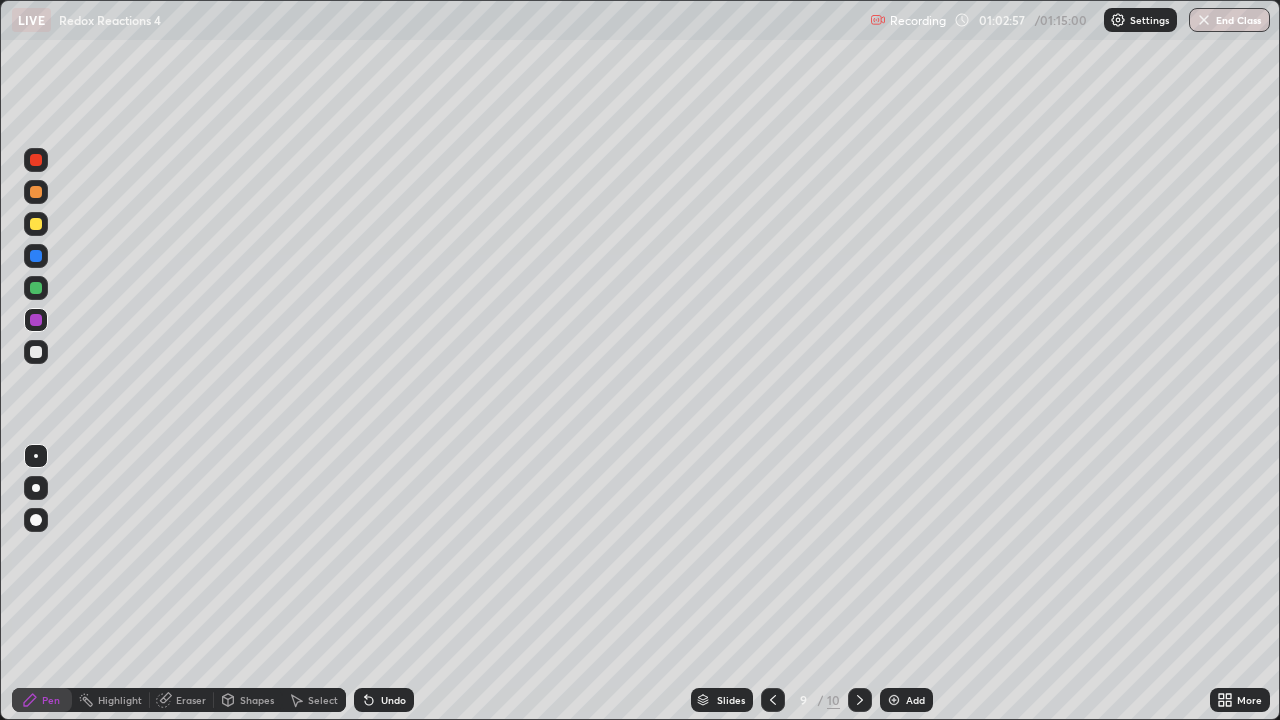 click at bounding box center [36, 352] 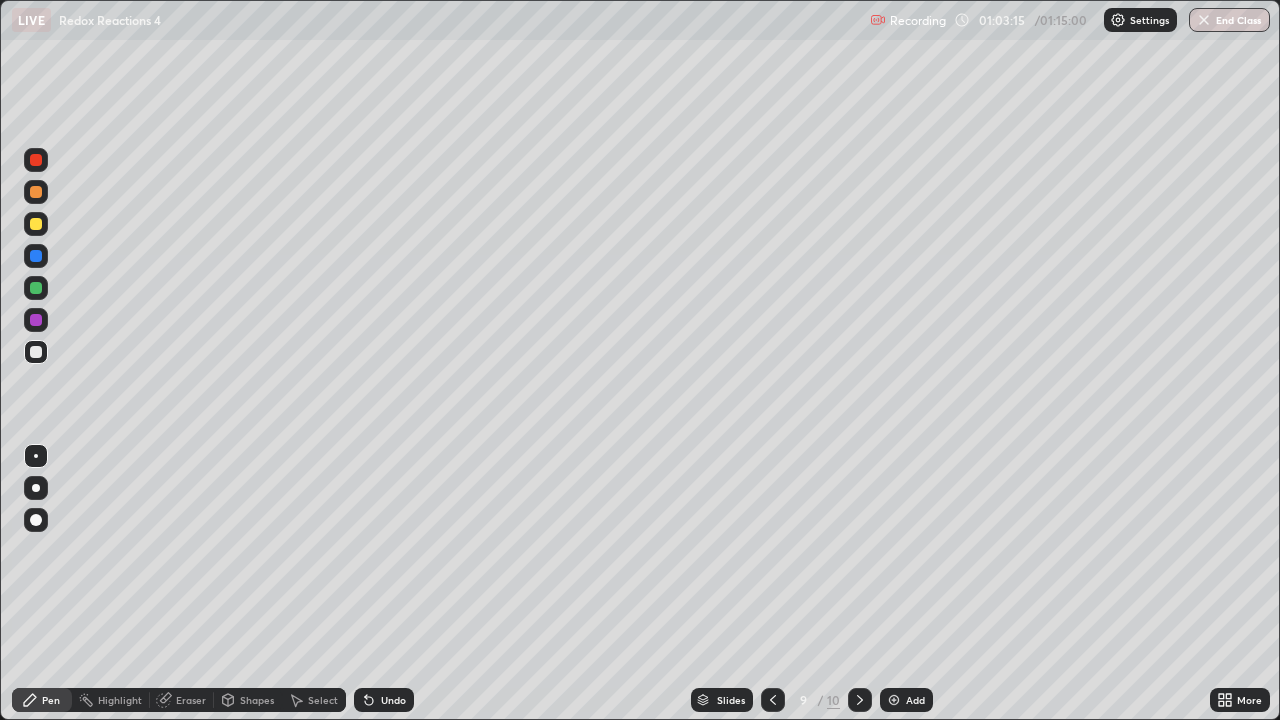 click at bounding box center [36, 160] 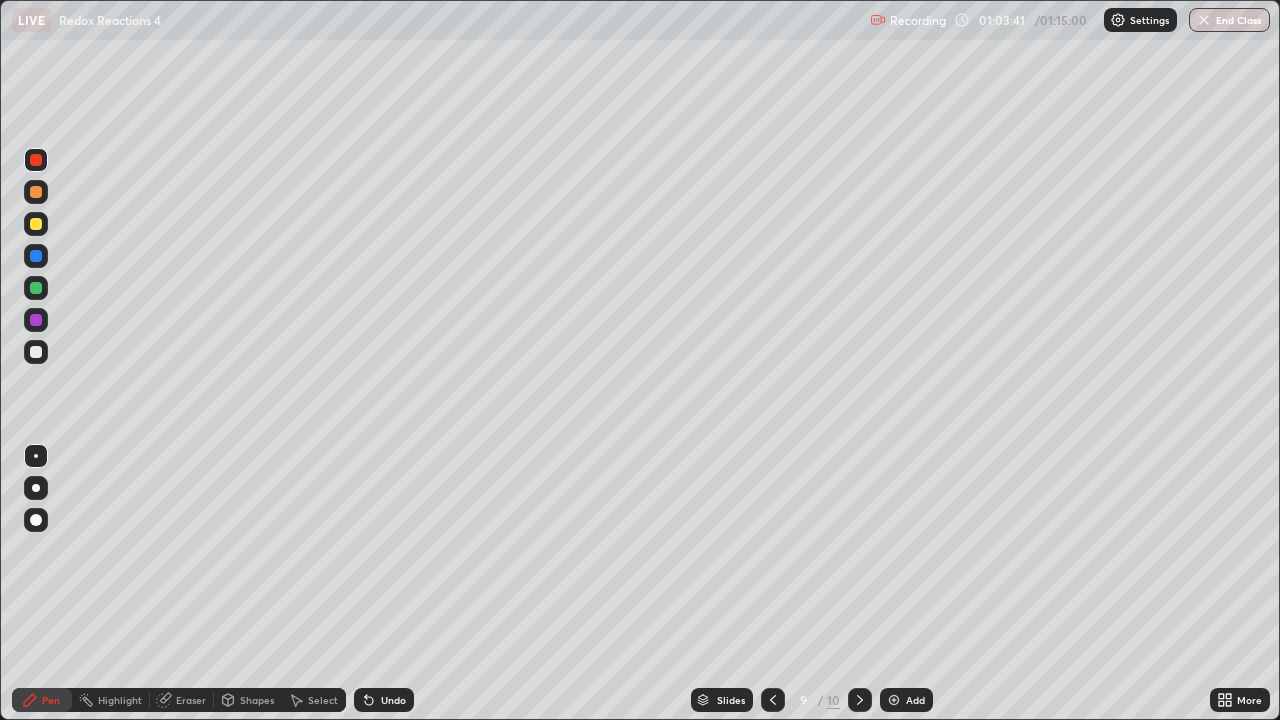 click on "Undo" at bounding box center (393, 700) 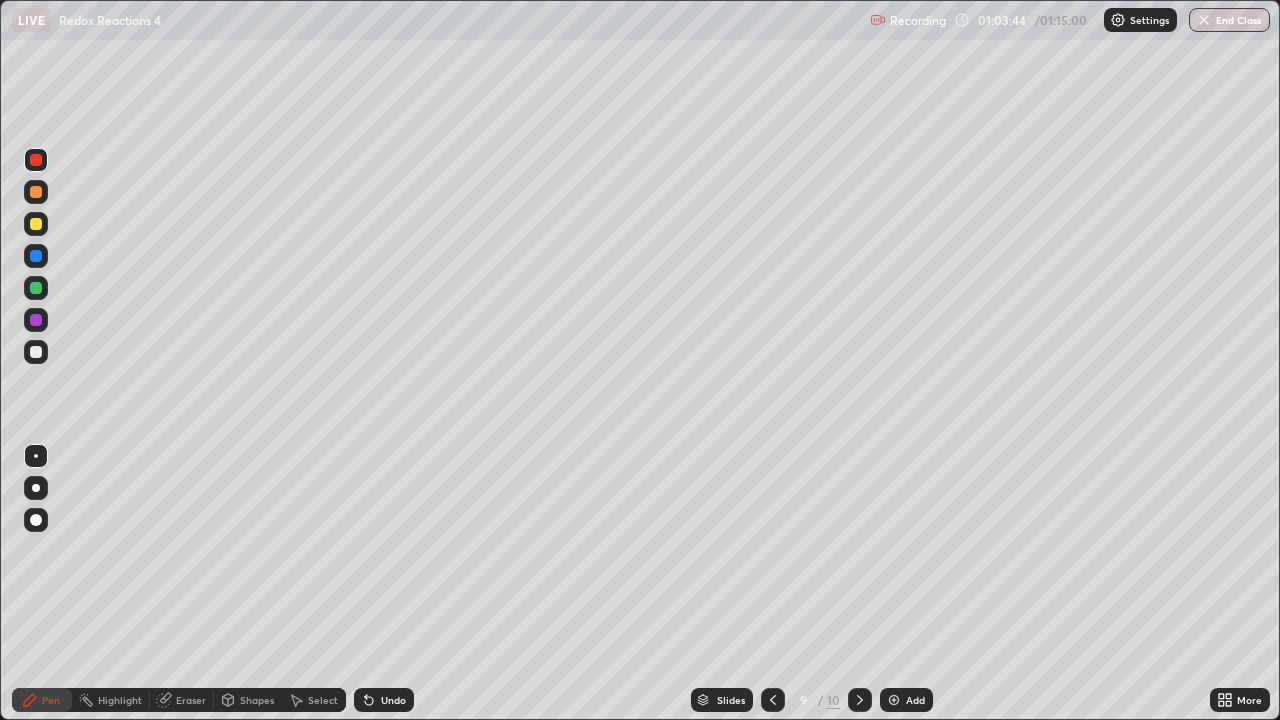 click on "Undo" at bounding box center (393, 700) 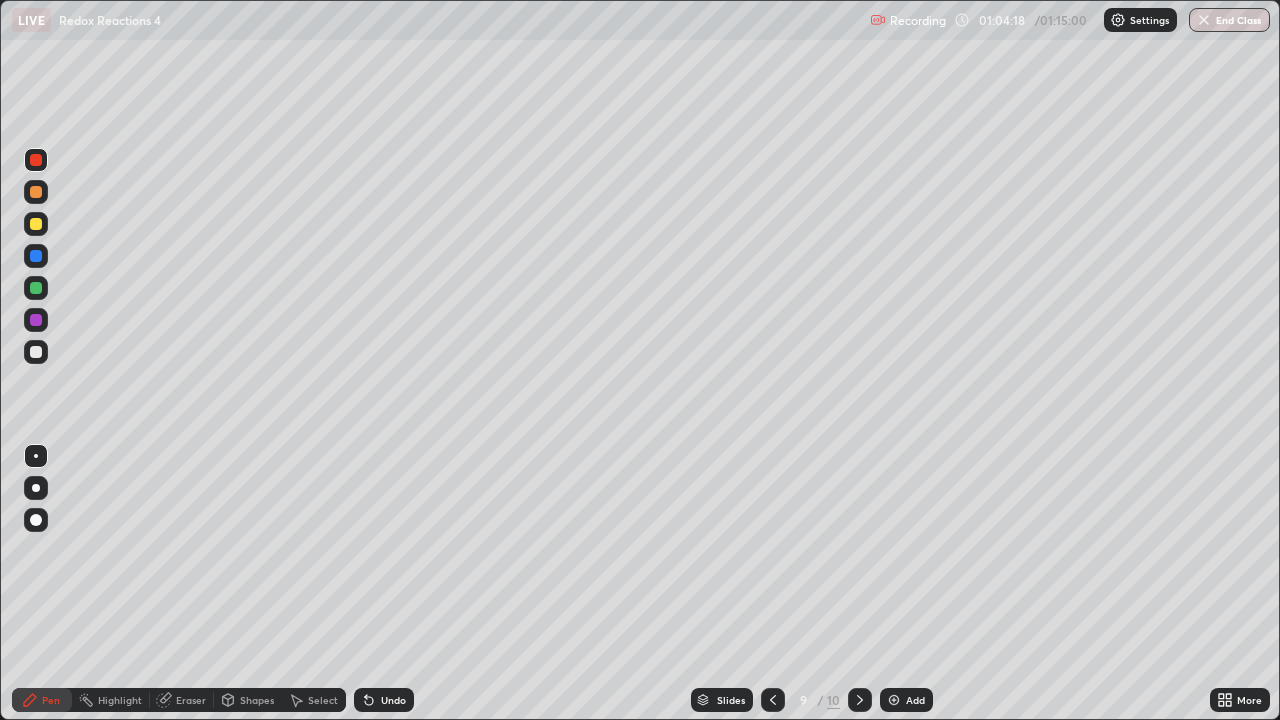 click at bounding box center [36, 256] 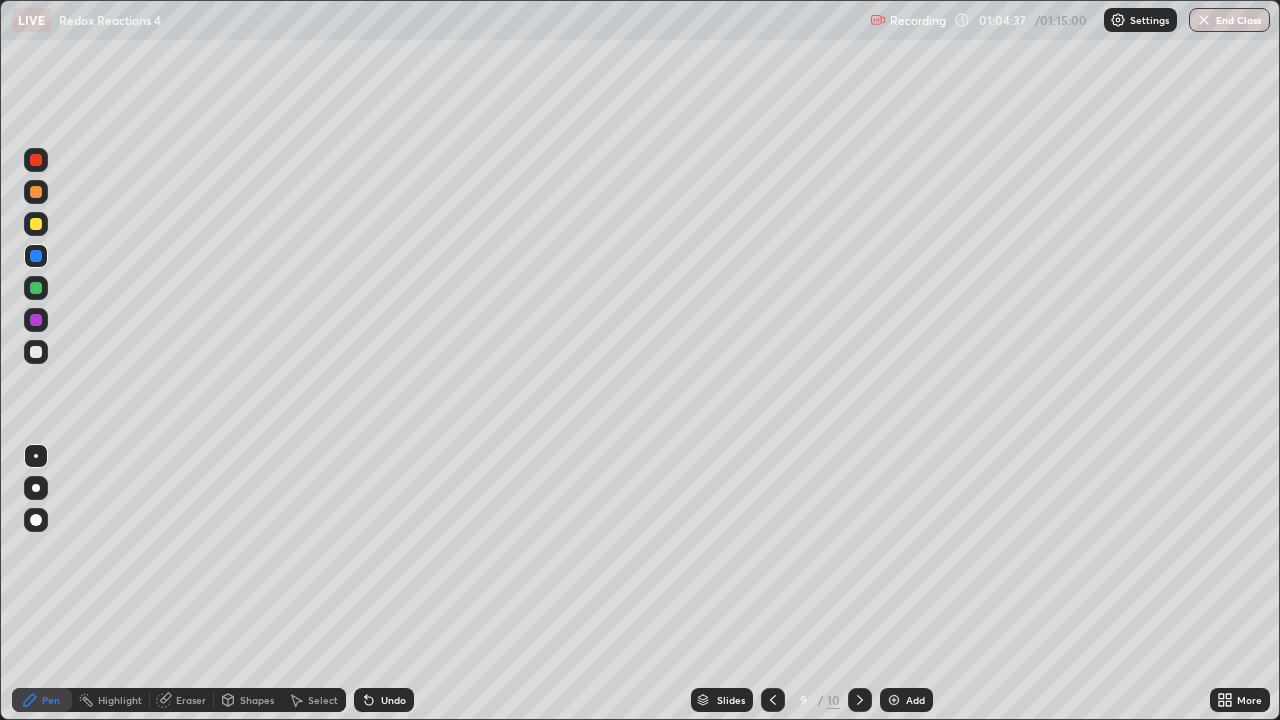 click on "Undo" at bounding box center [384, 700] 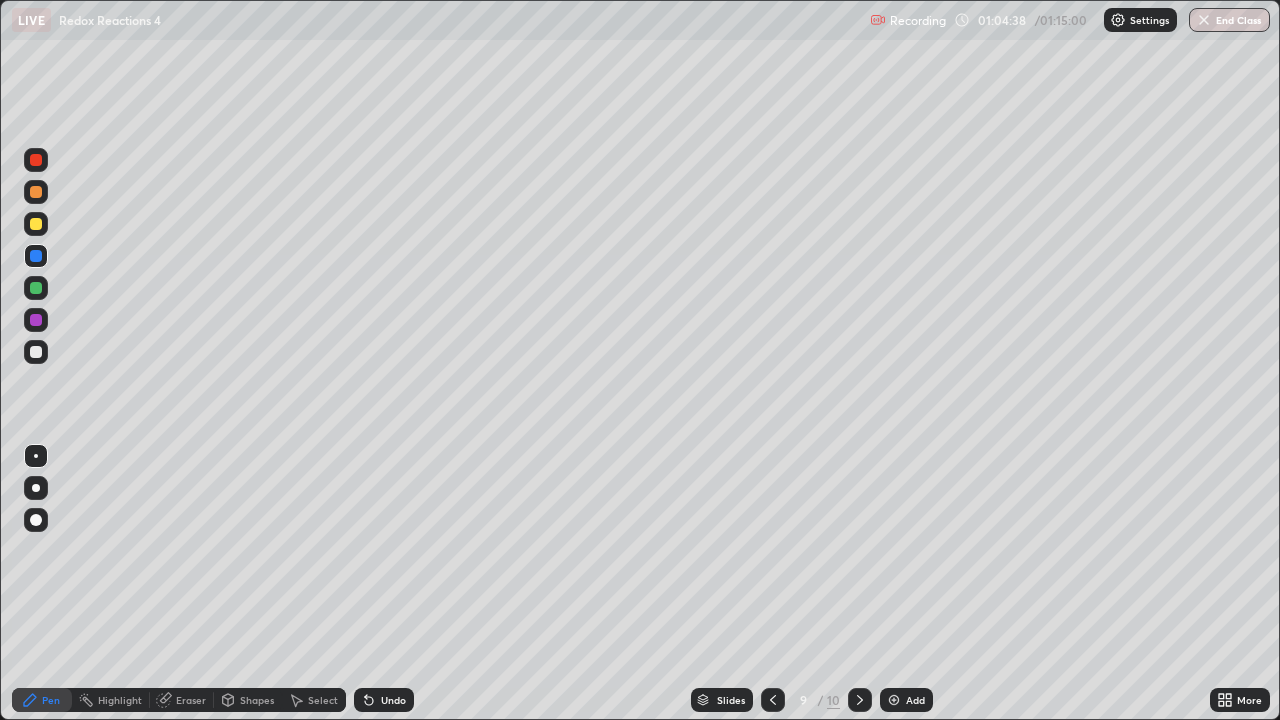click on "Undo" at bounding box center [384, 700] 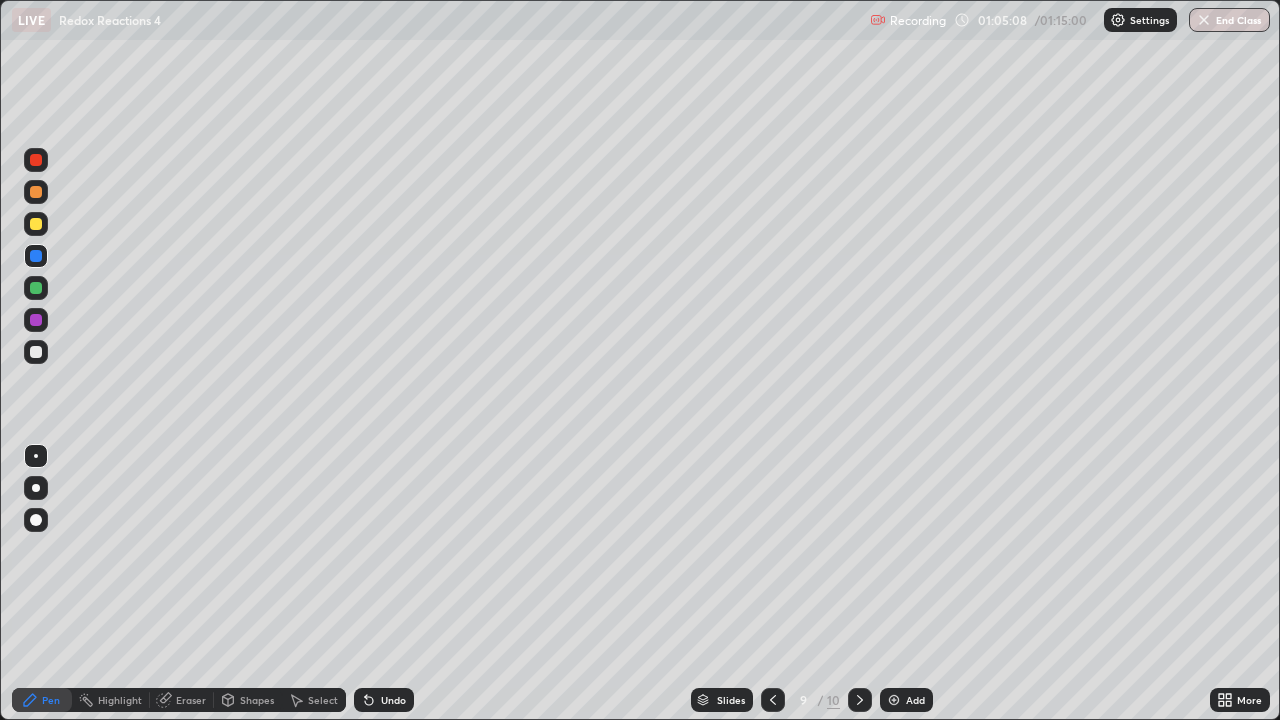 click at bounding box center [36, 352] 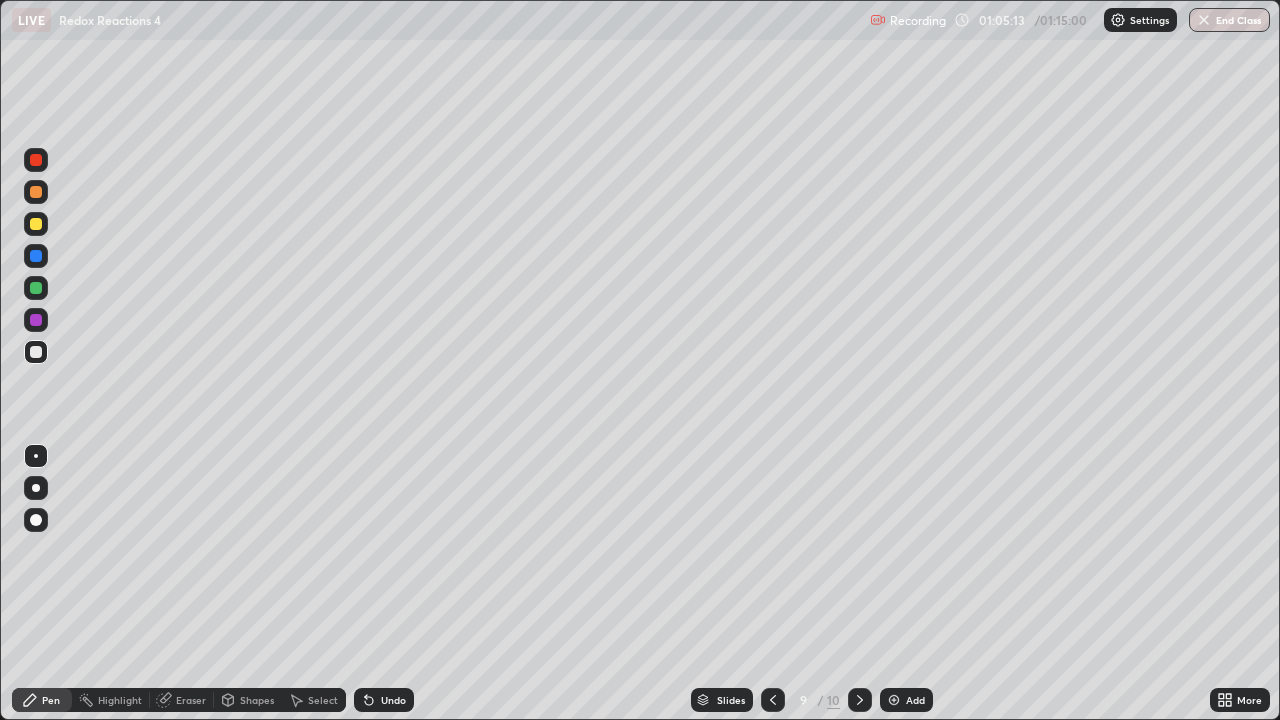 click on "Undo" at bounding box center [384, 700] 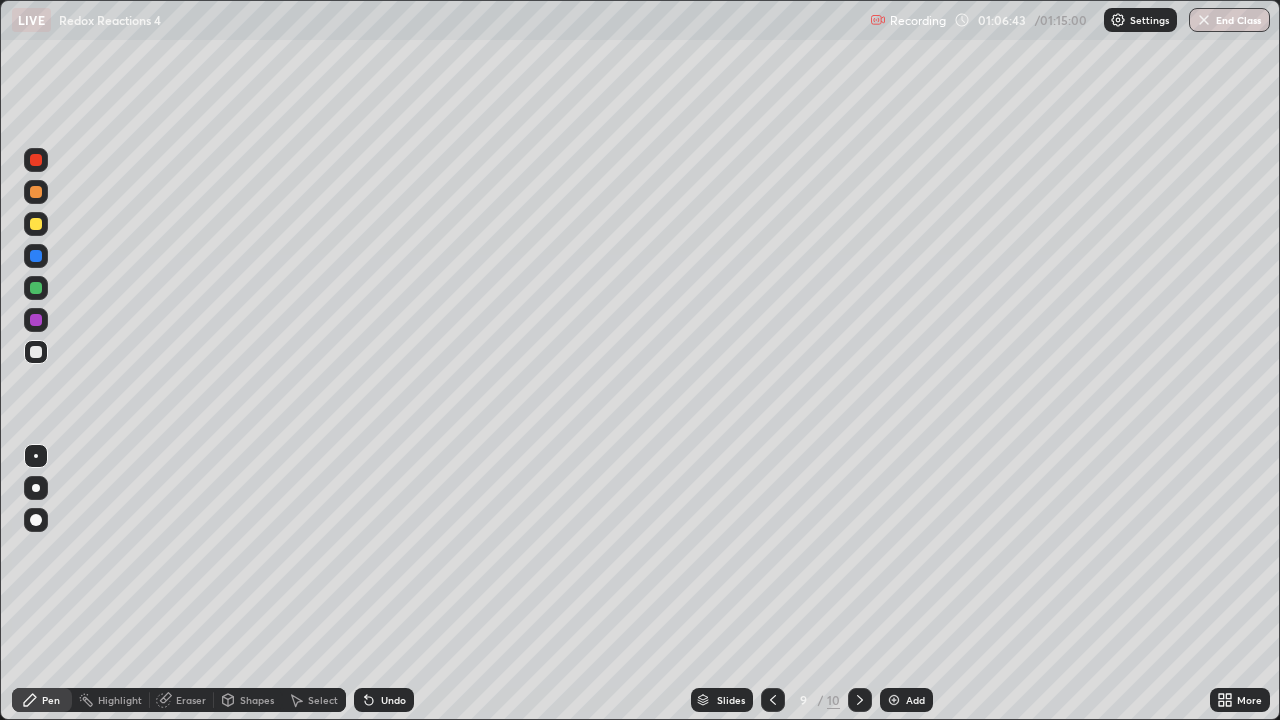 click at bounding box center (36, 288) 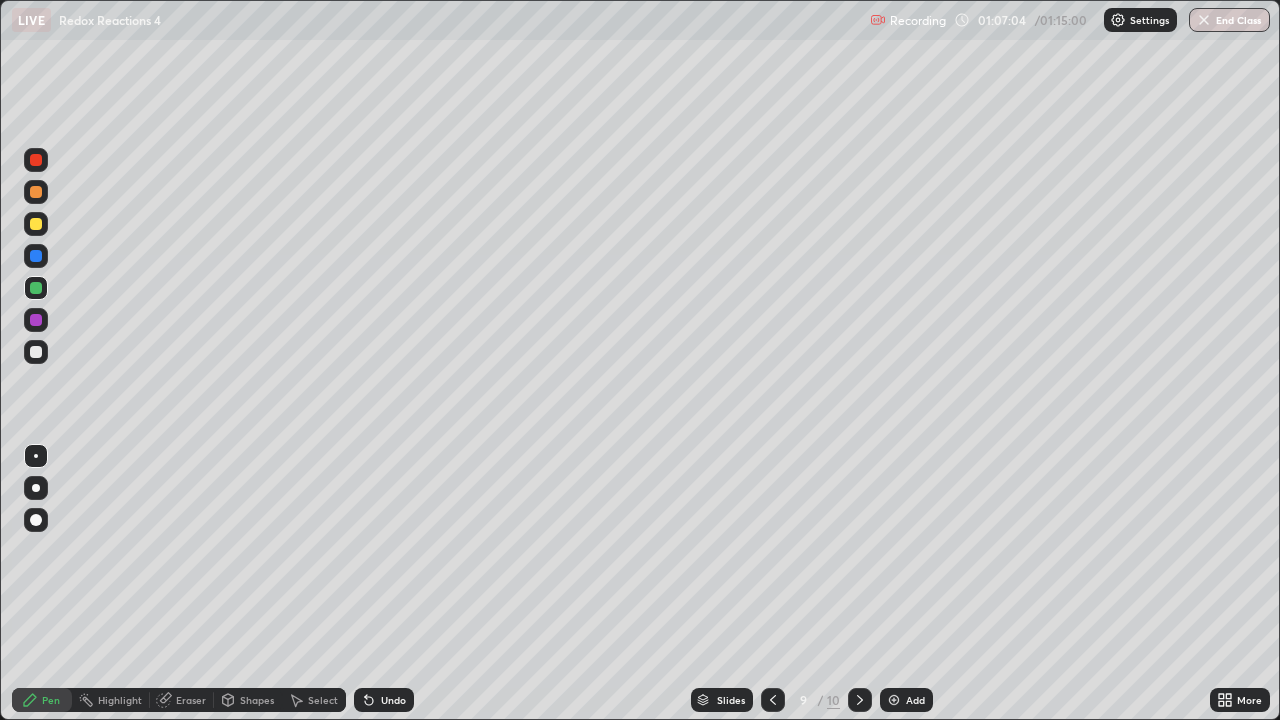 click 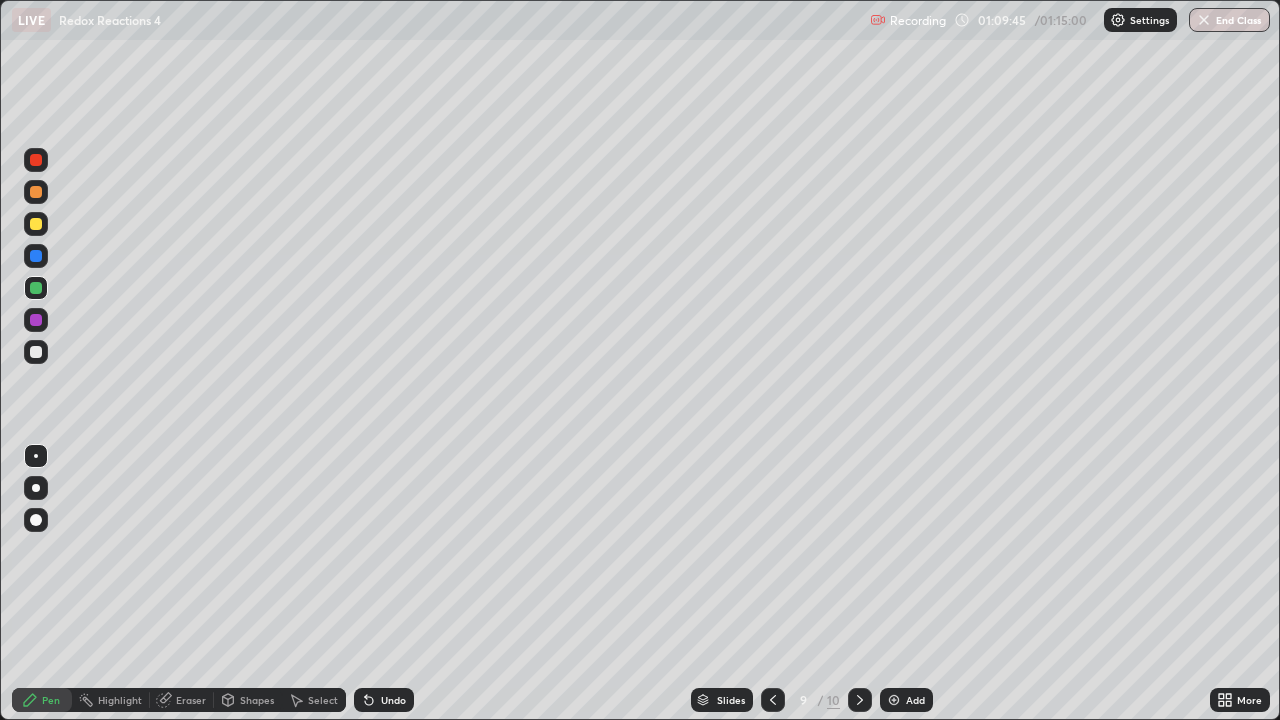 click at bounding box center [894, 700] 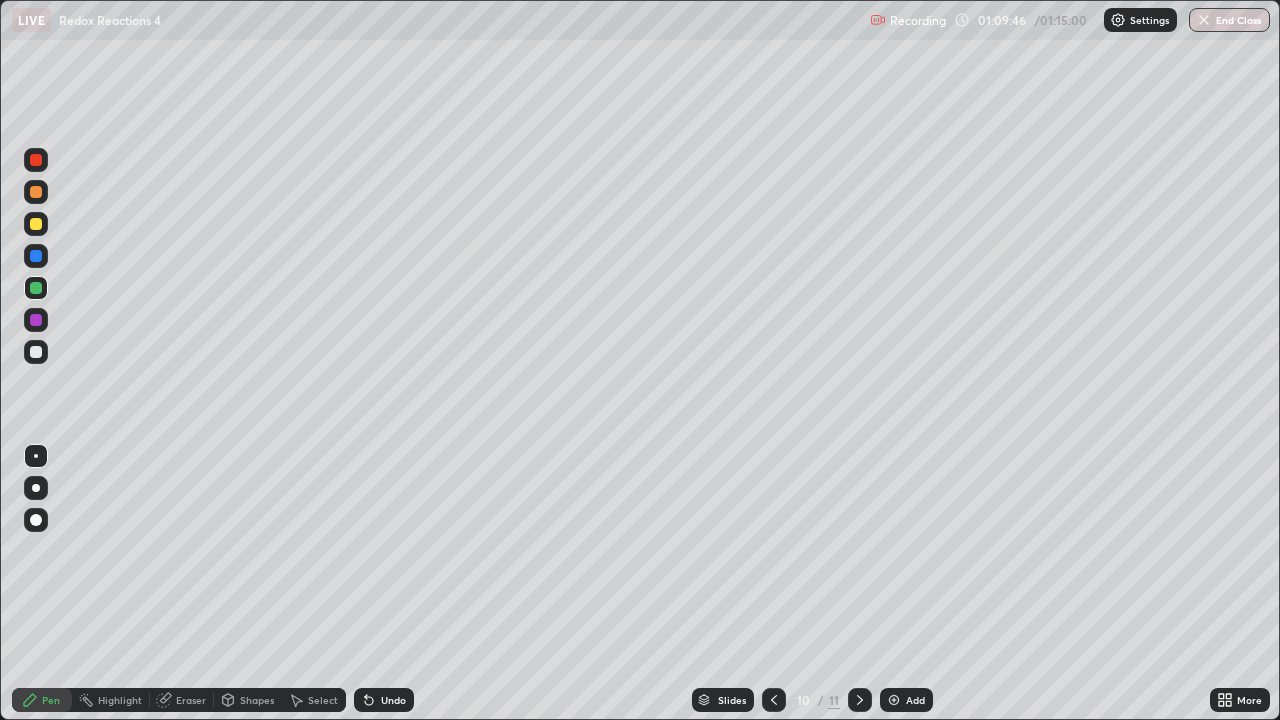 click at bounding box center (36, 224) 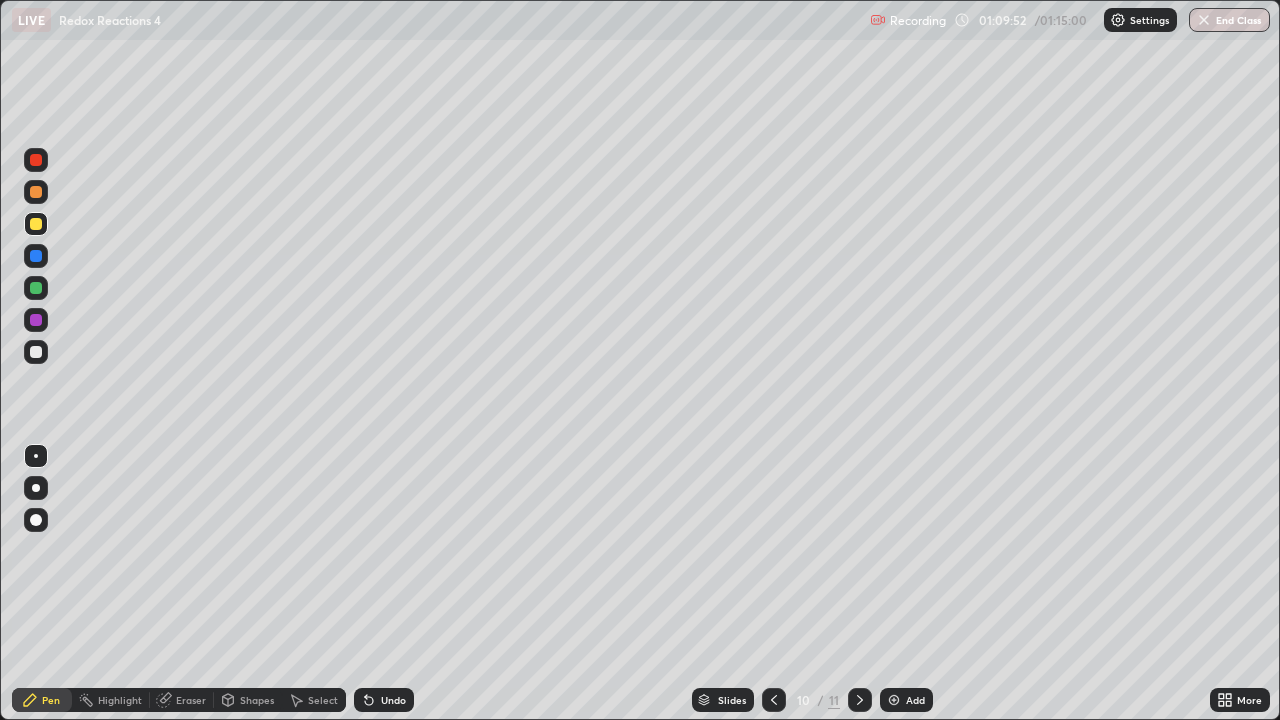 click on "Undo" at bounding box center [393, 700] 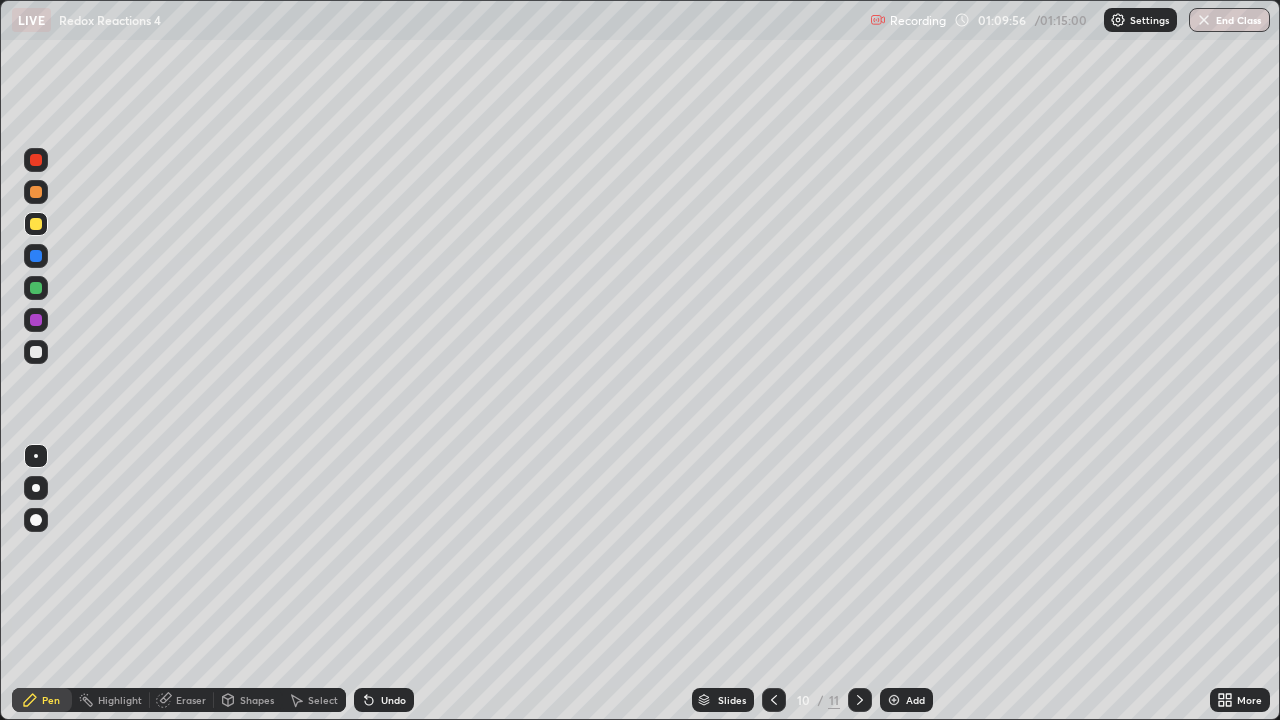 click at bounding box center [774, 700] 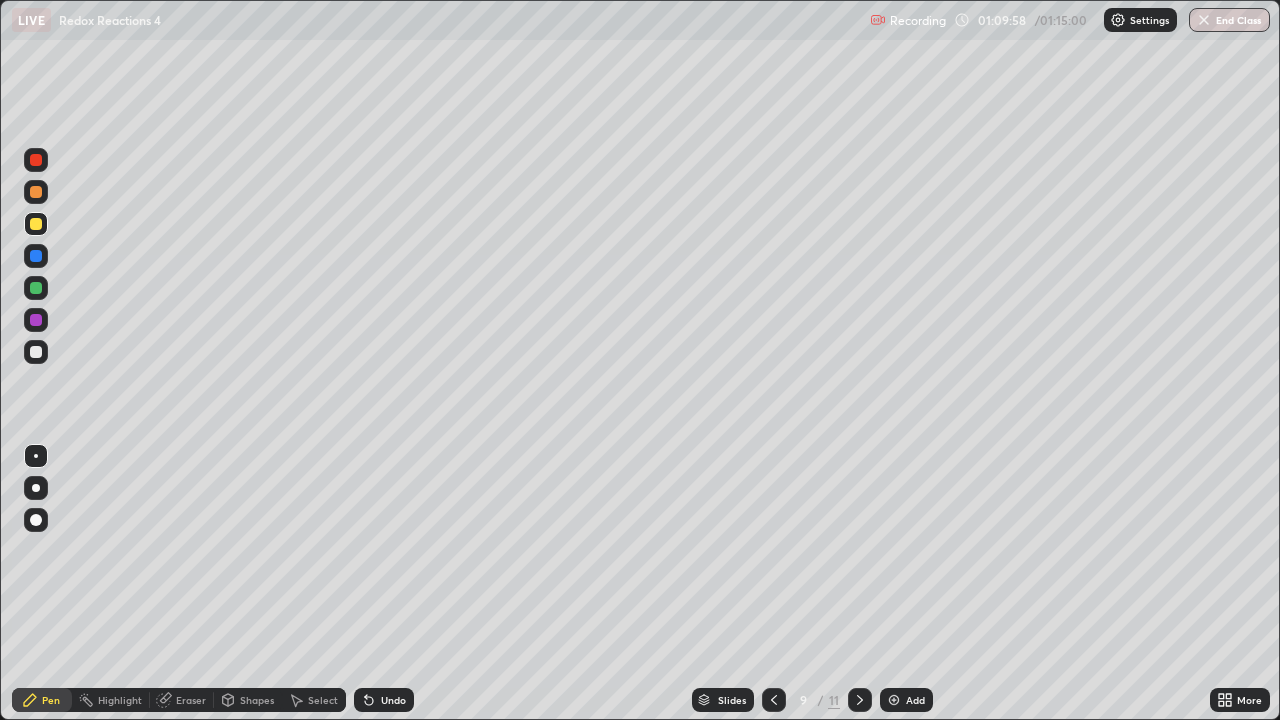 click 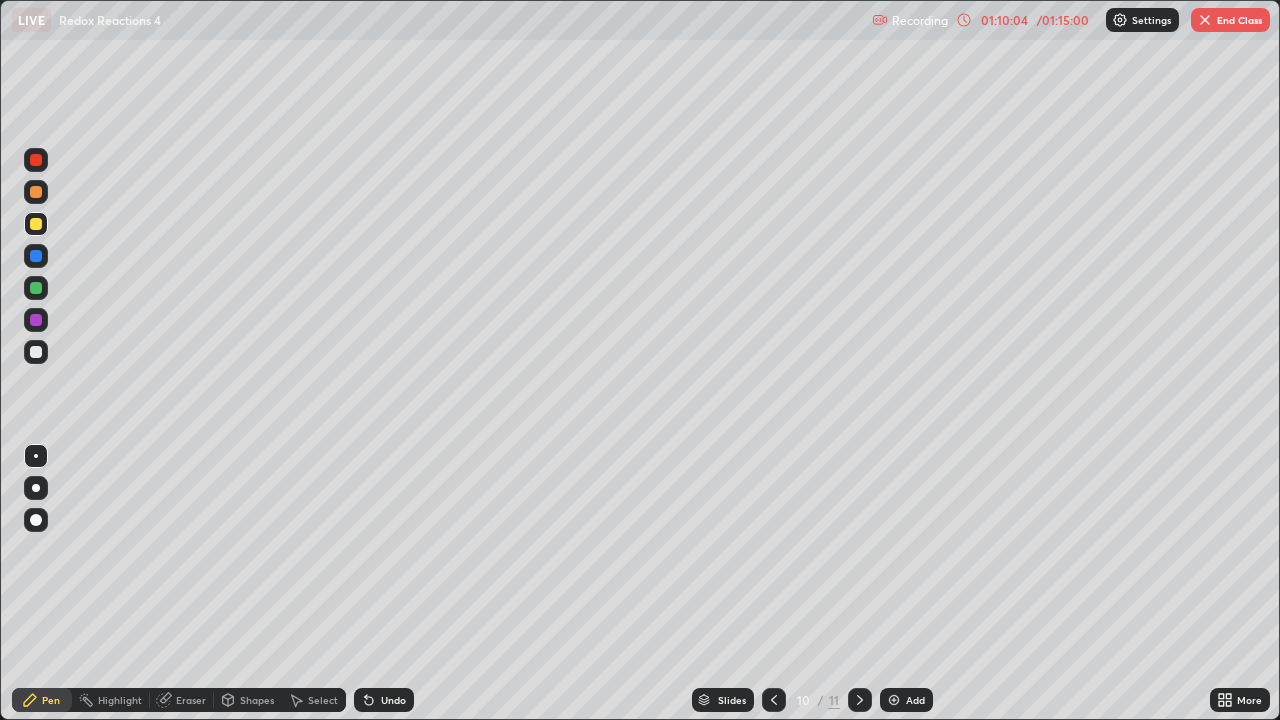 click on "01:10:04" at bounding box center (1004, 20) 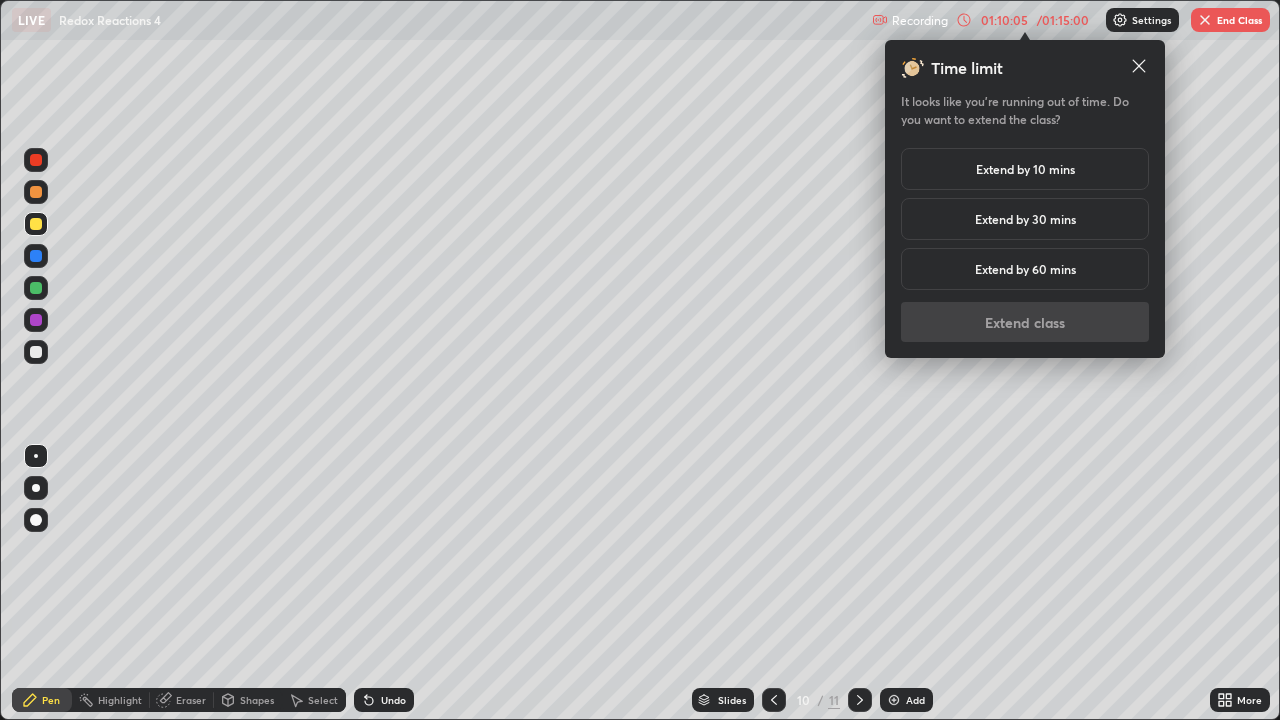 click on "Extend by 10 mins" at bounding box center (1025, 169) 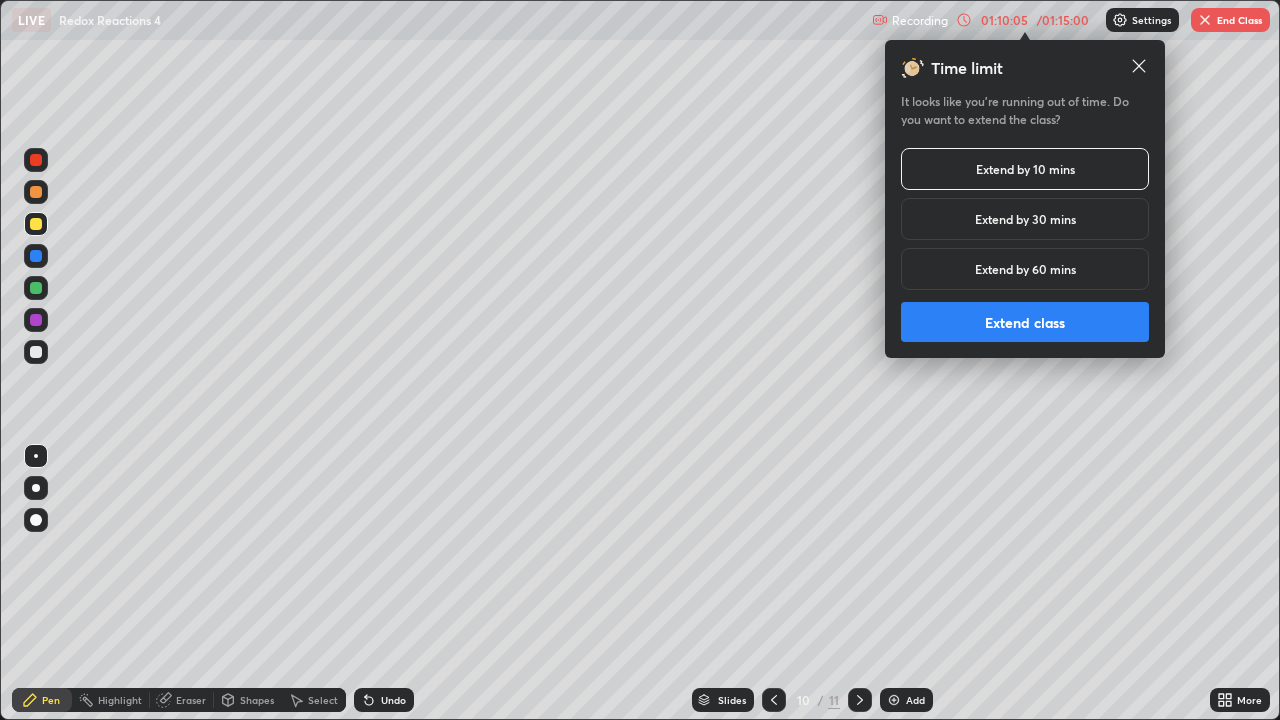 click on "Extend class" at bounding box center (1025, 322) 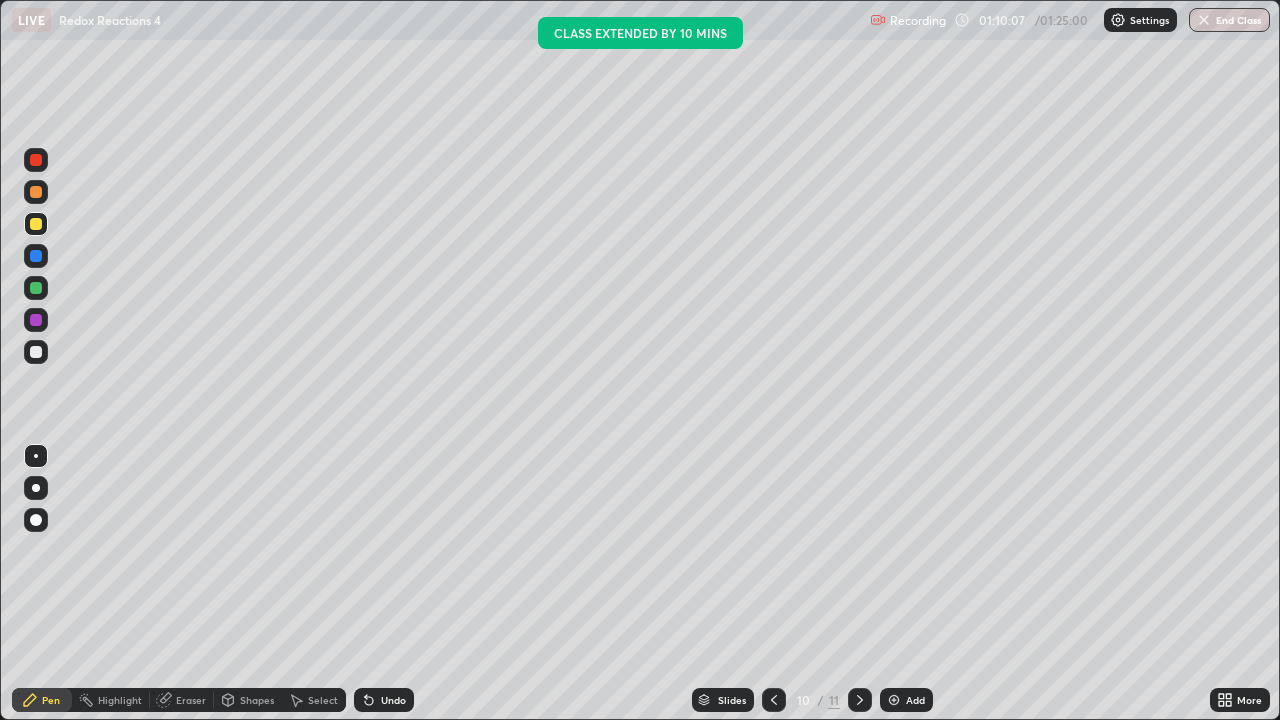 click 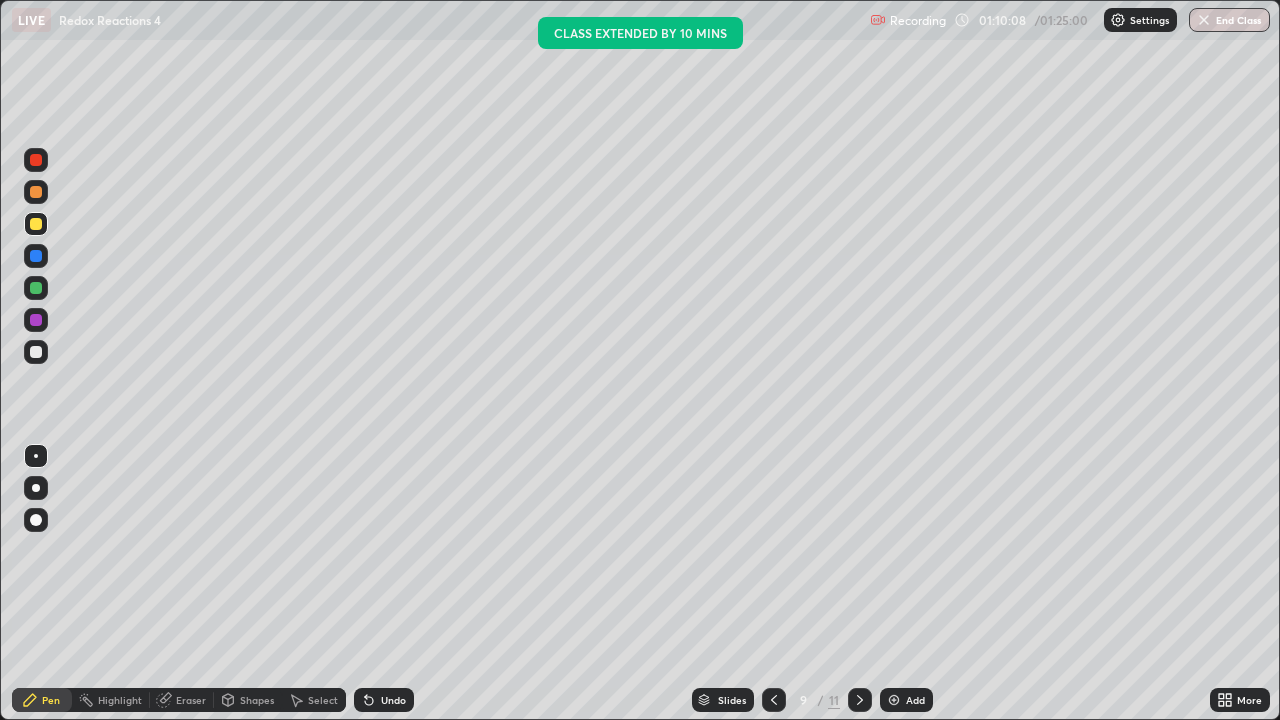 click 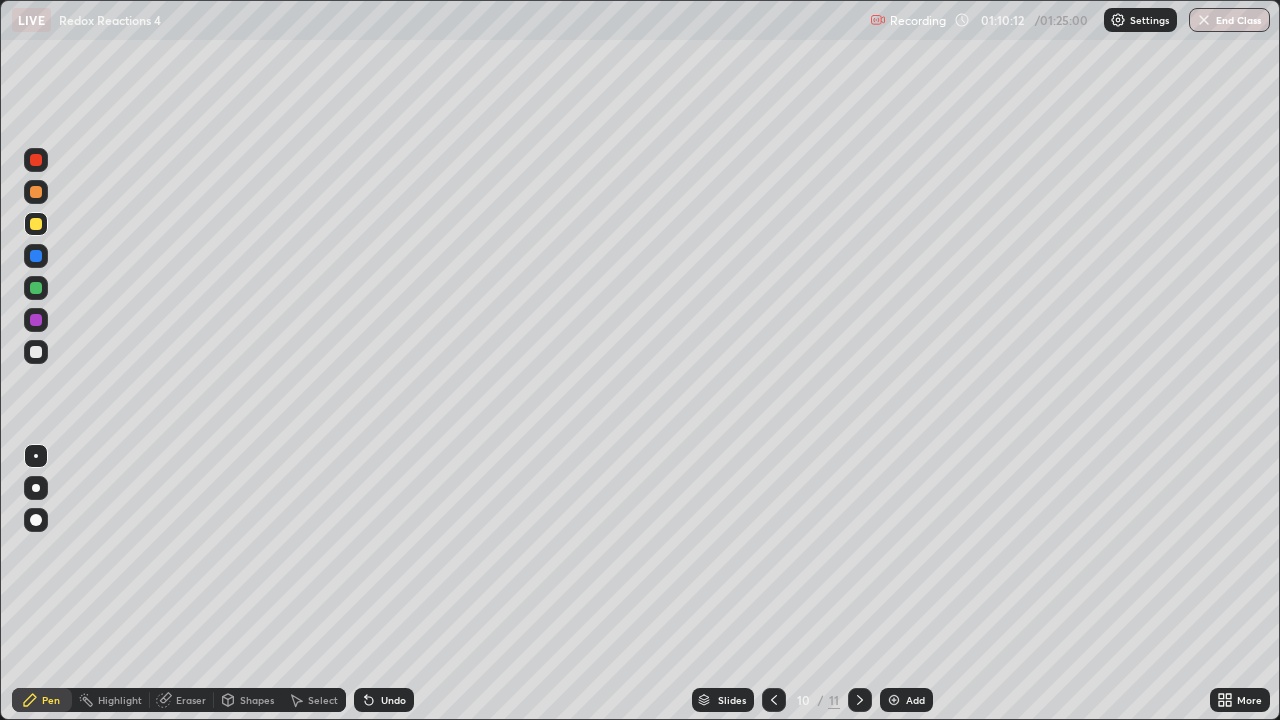 click at bounding box center [774, 700] 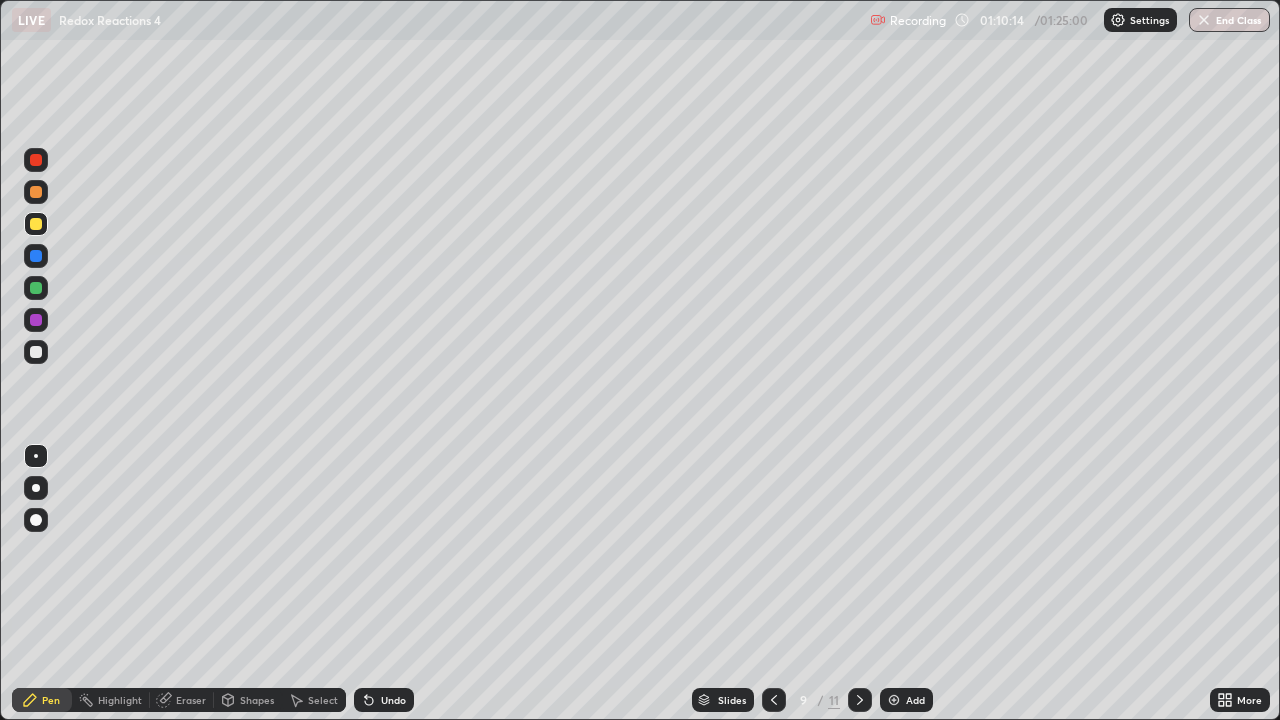 click 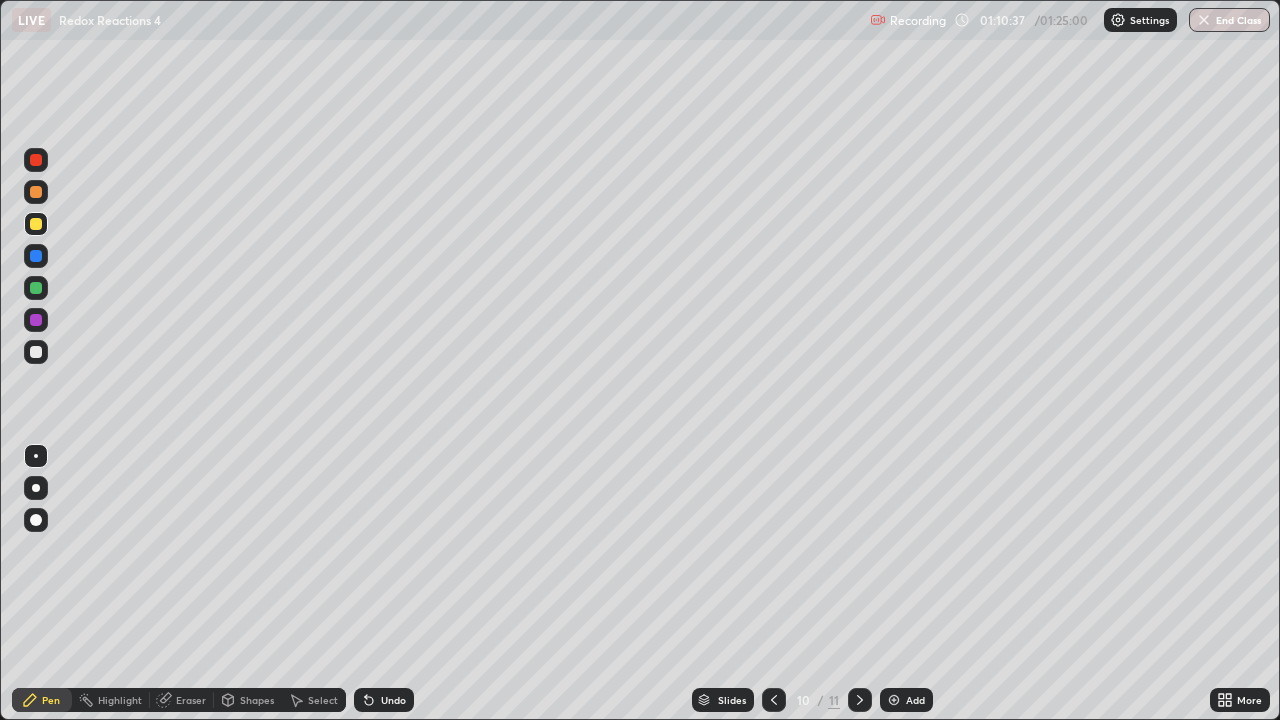 click at bounding box center (36, 192) 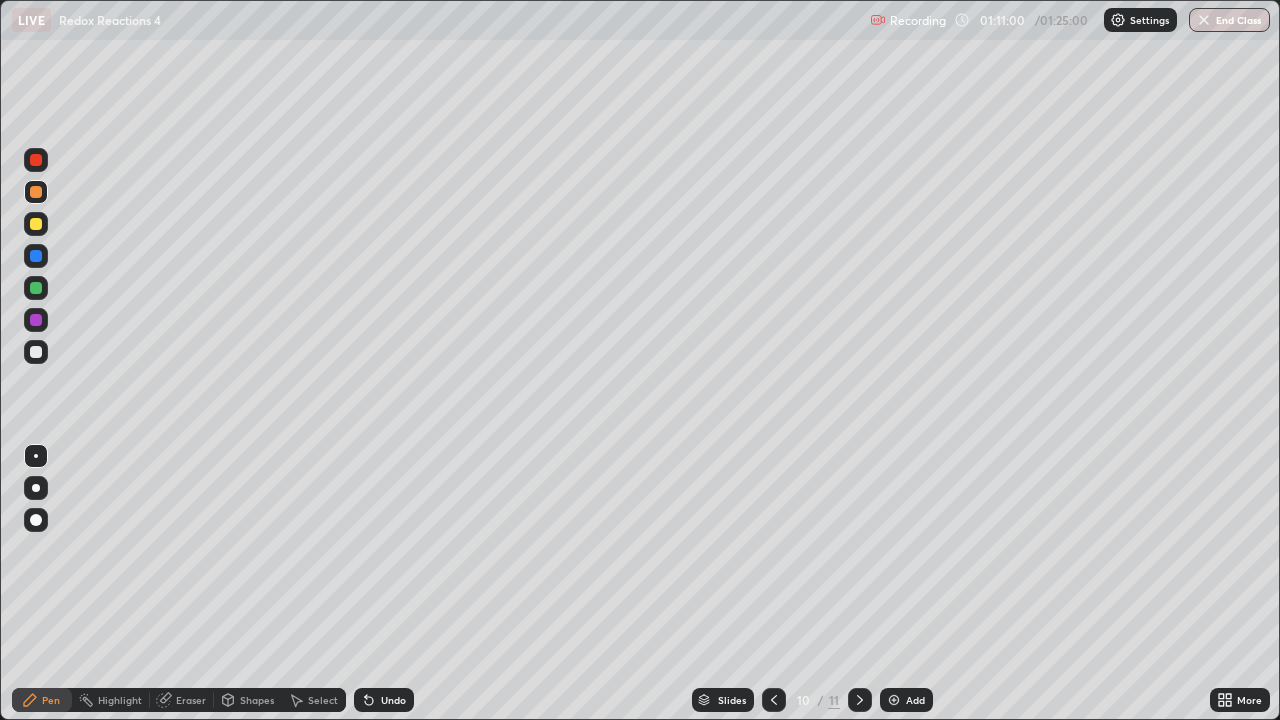click at bounding box center (36, 320) 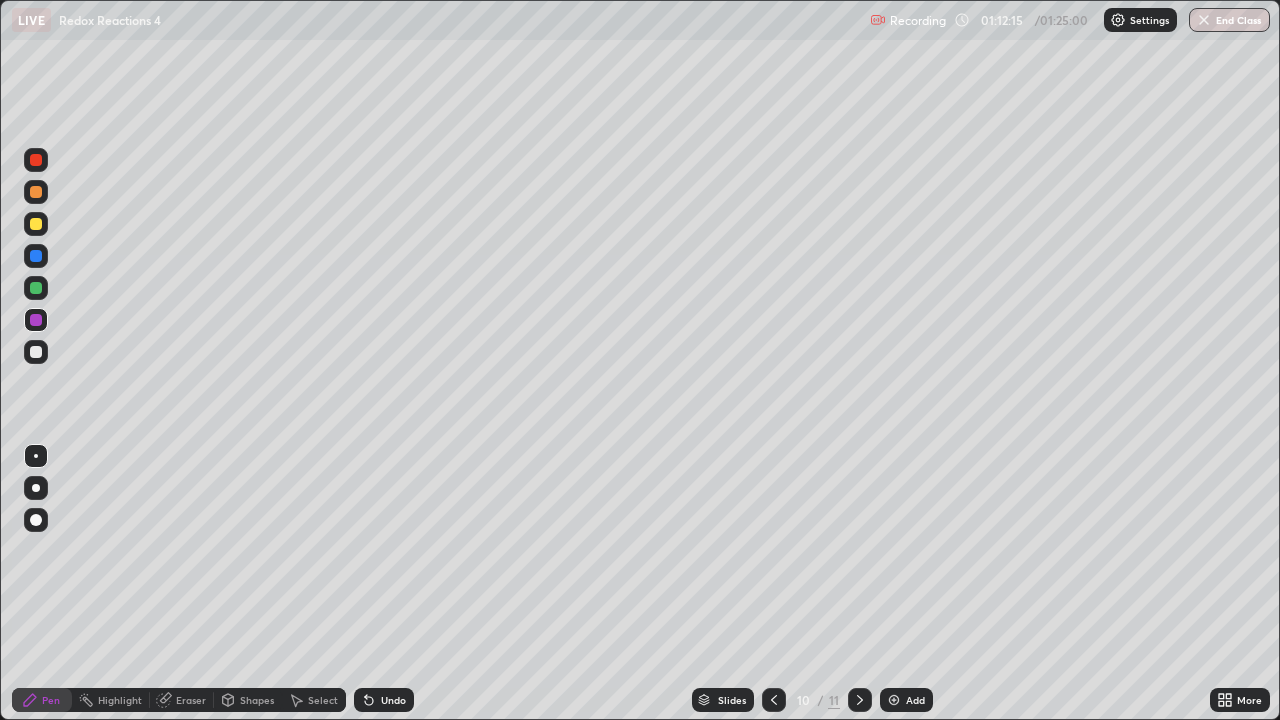 click at bounding box center [36, 352] 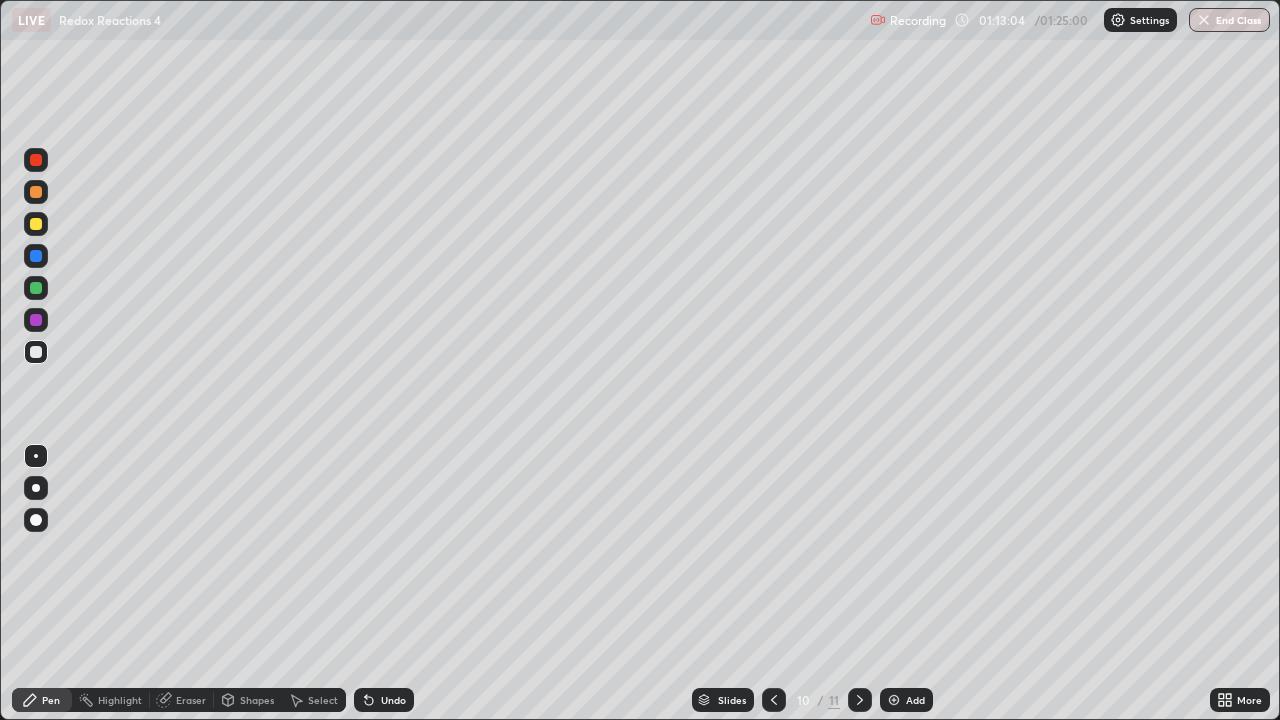 click on "Undo" at bounding box center (393, 700) 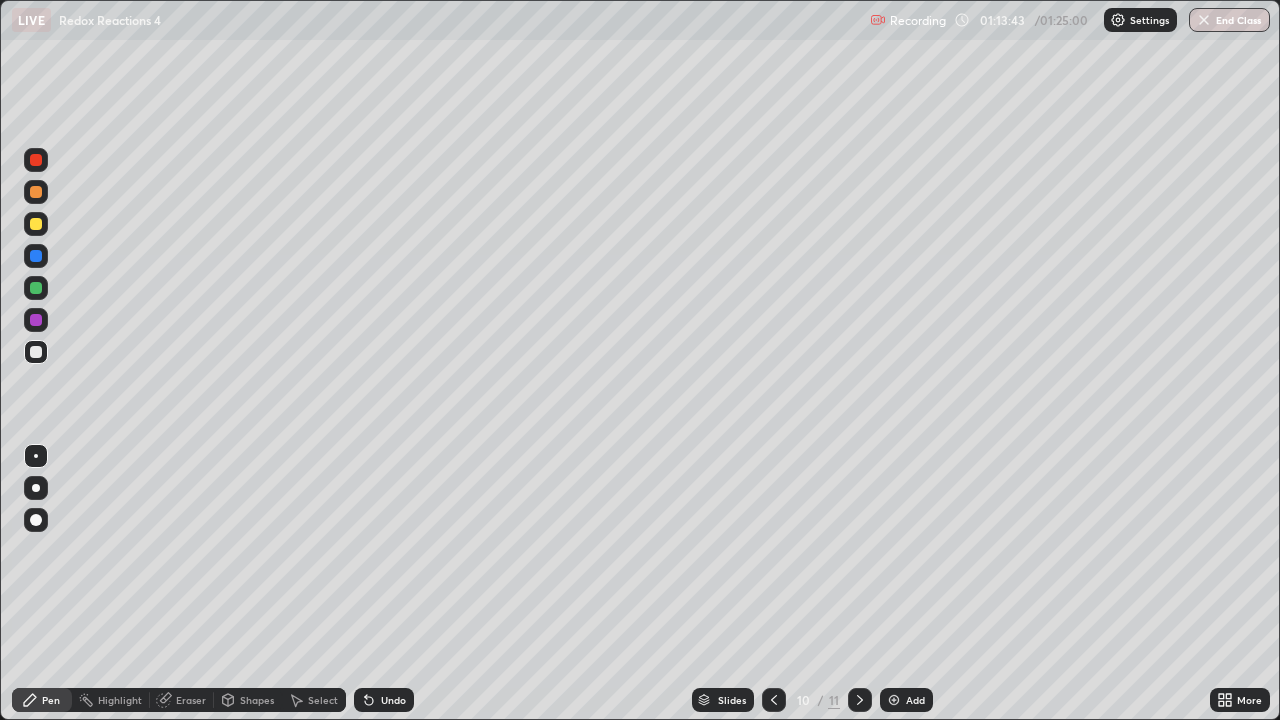 click at bounding box center (36, 288) 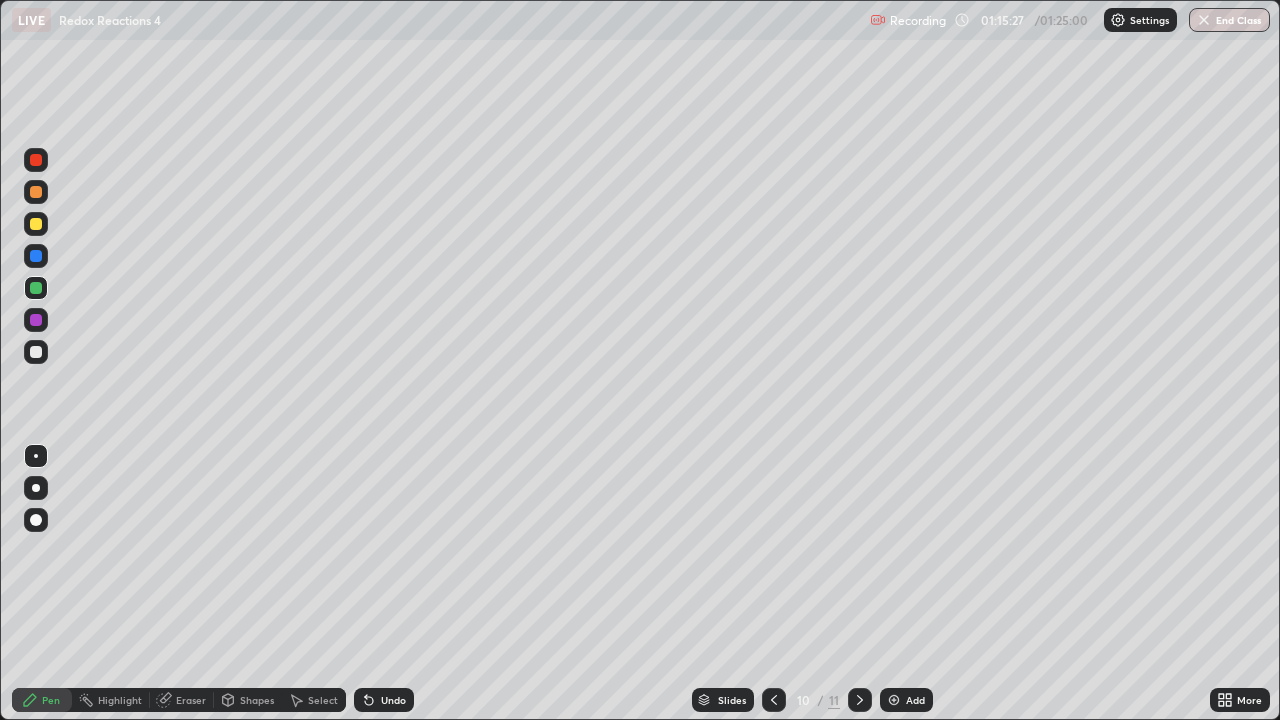 click at bounding box center (774, 700) 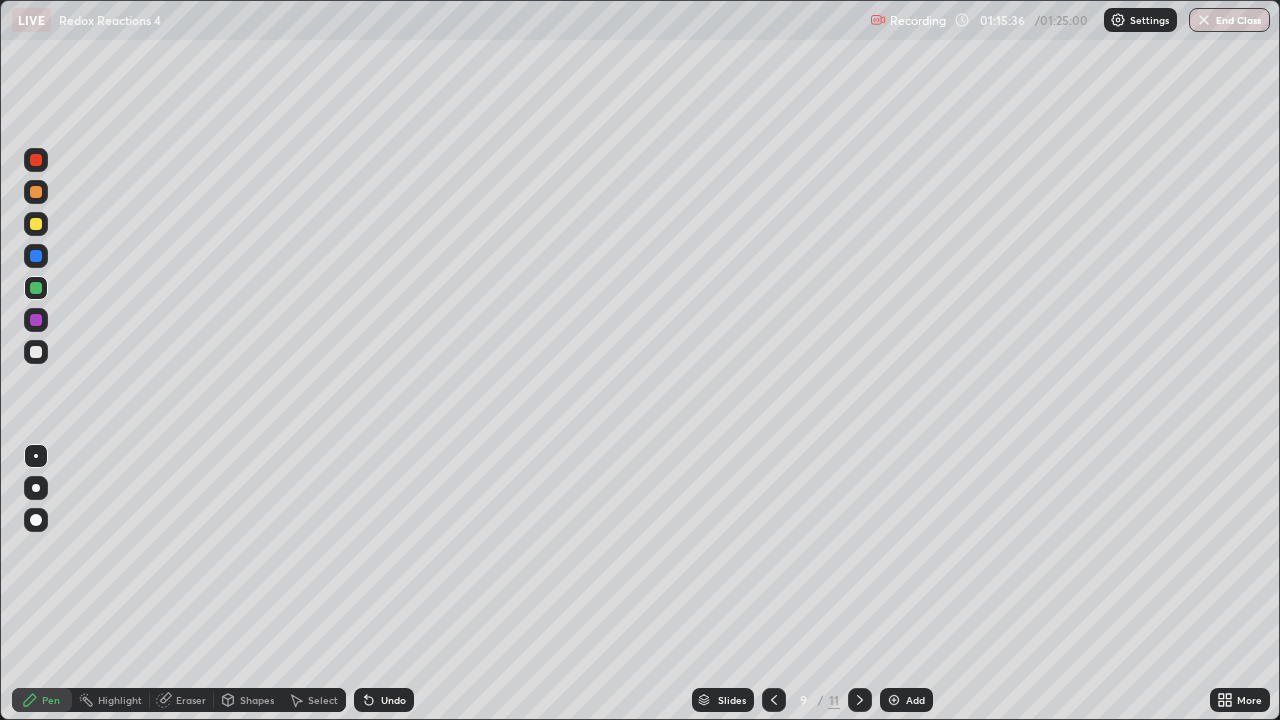 click 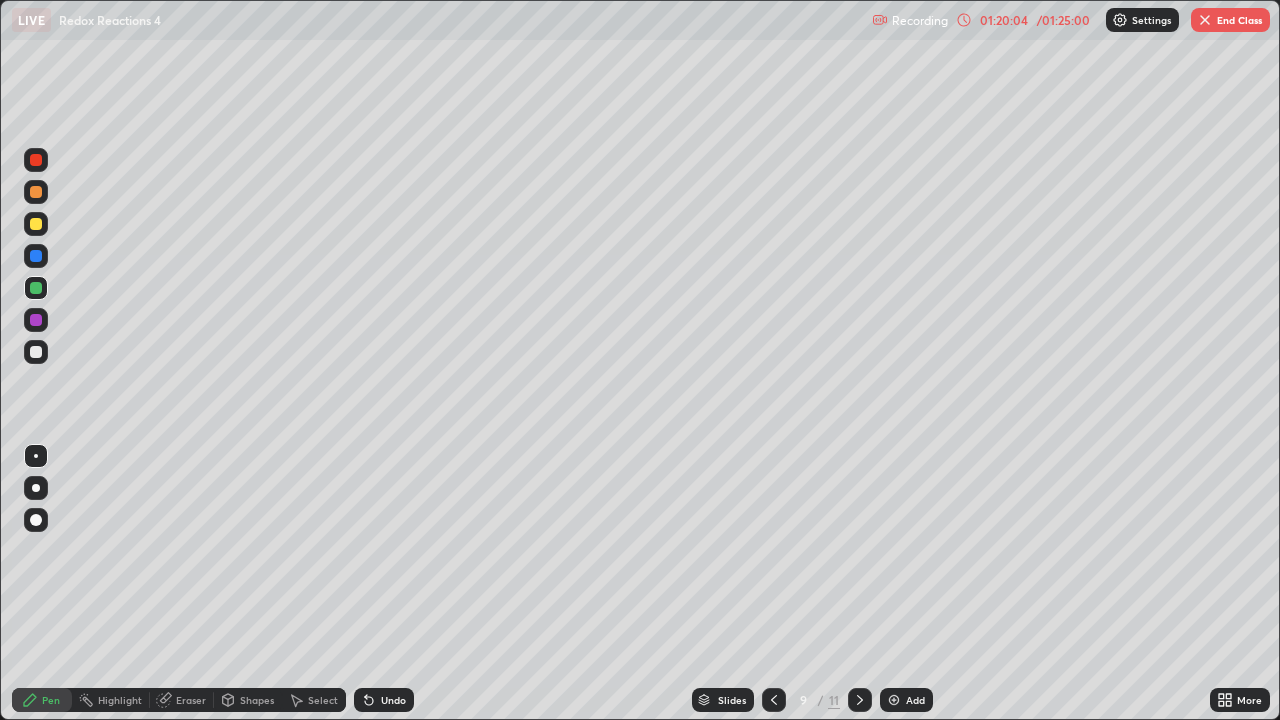 click on "End Class" at bounding box center [1230, 20] 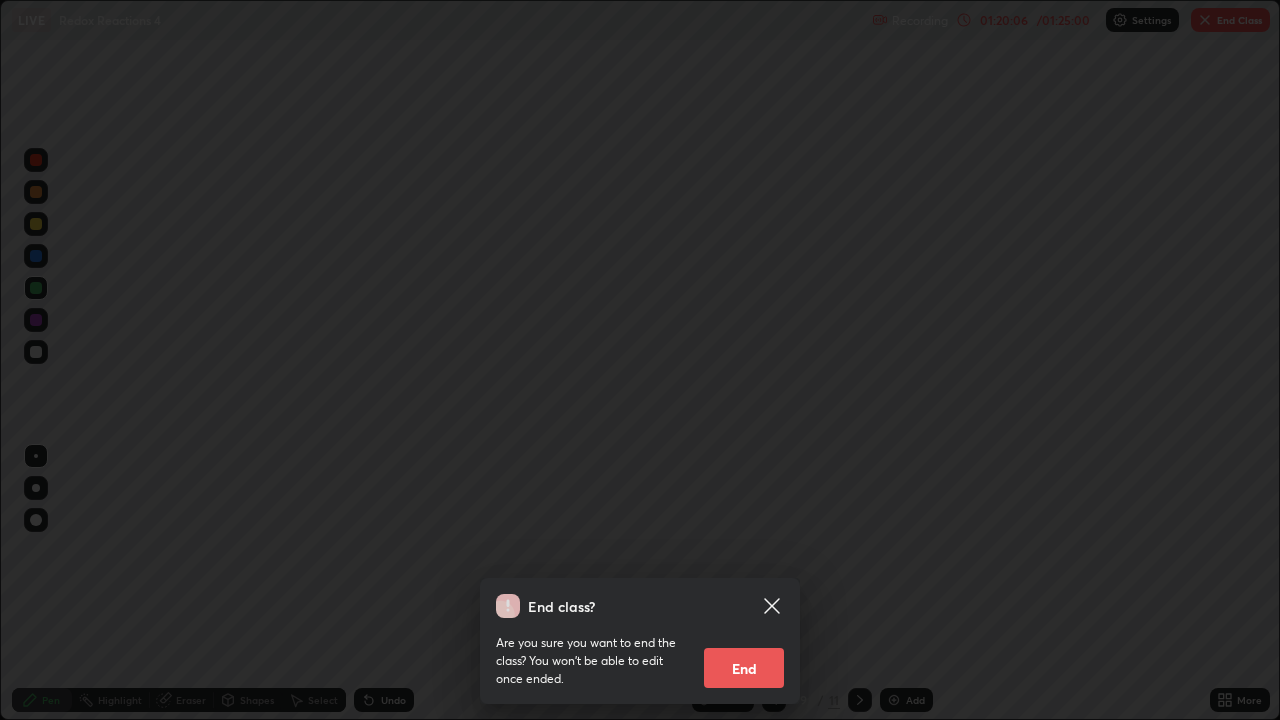 click on "End" at bounding box center (744, 668) 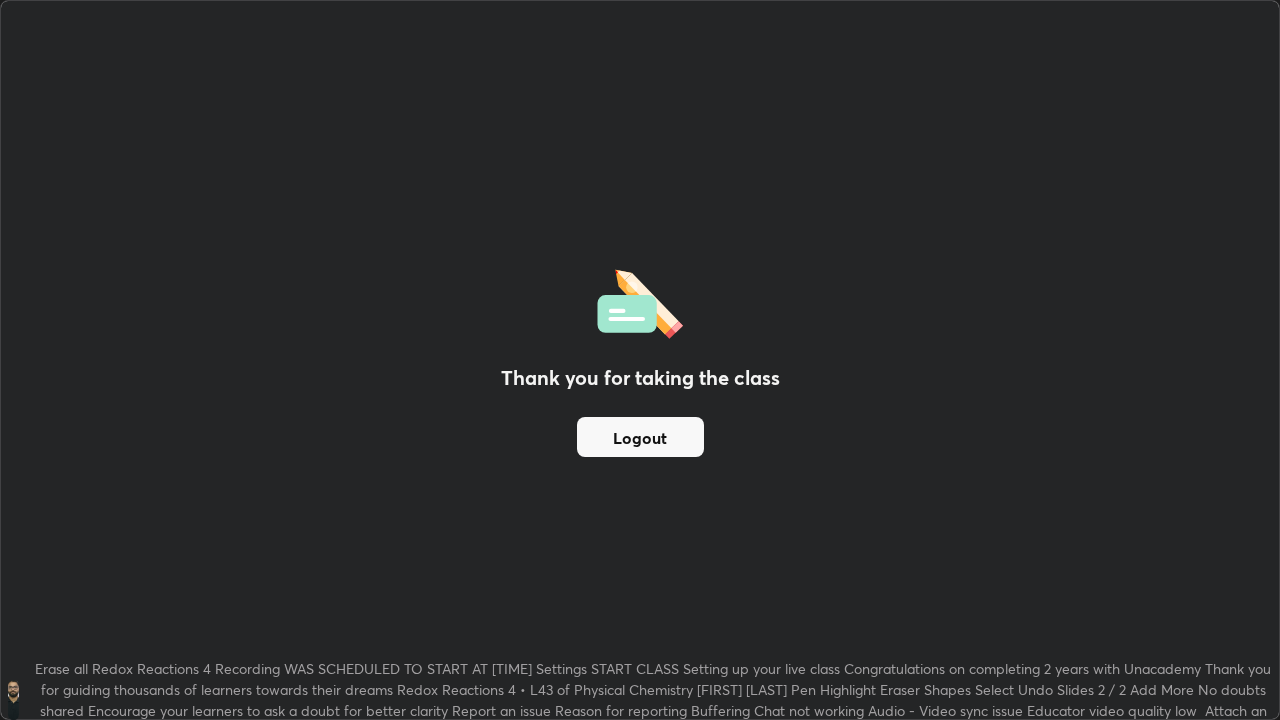 click on "Logout" at bounding box center [640, 437] 